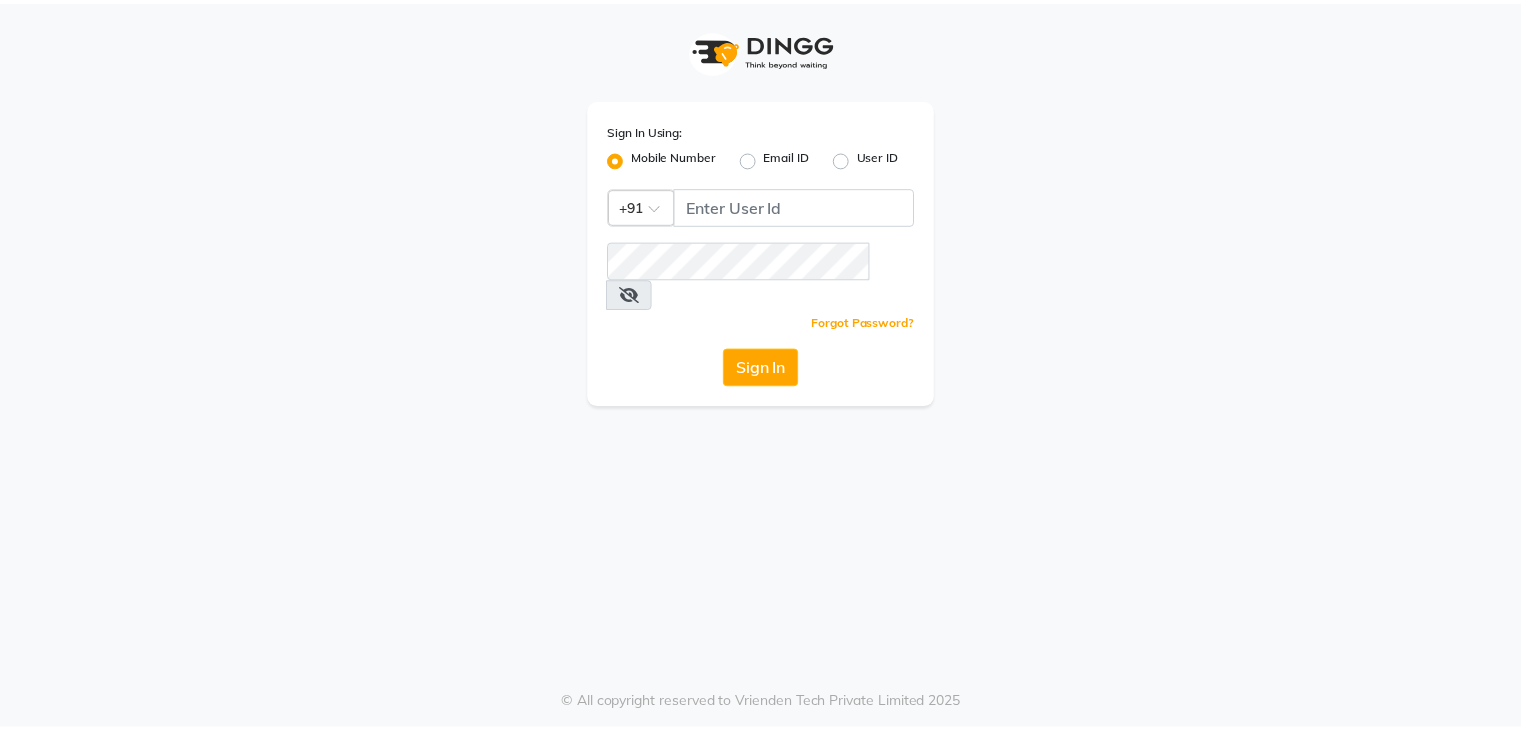 scroll, scrollTop: 0, scrollLeft: 0, axis: both 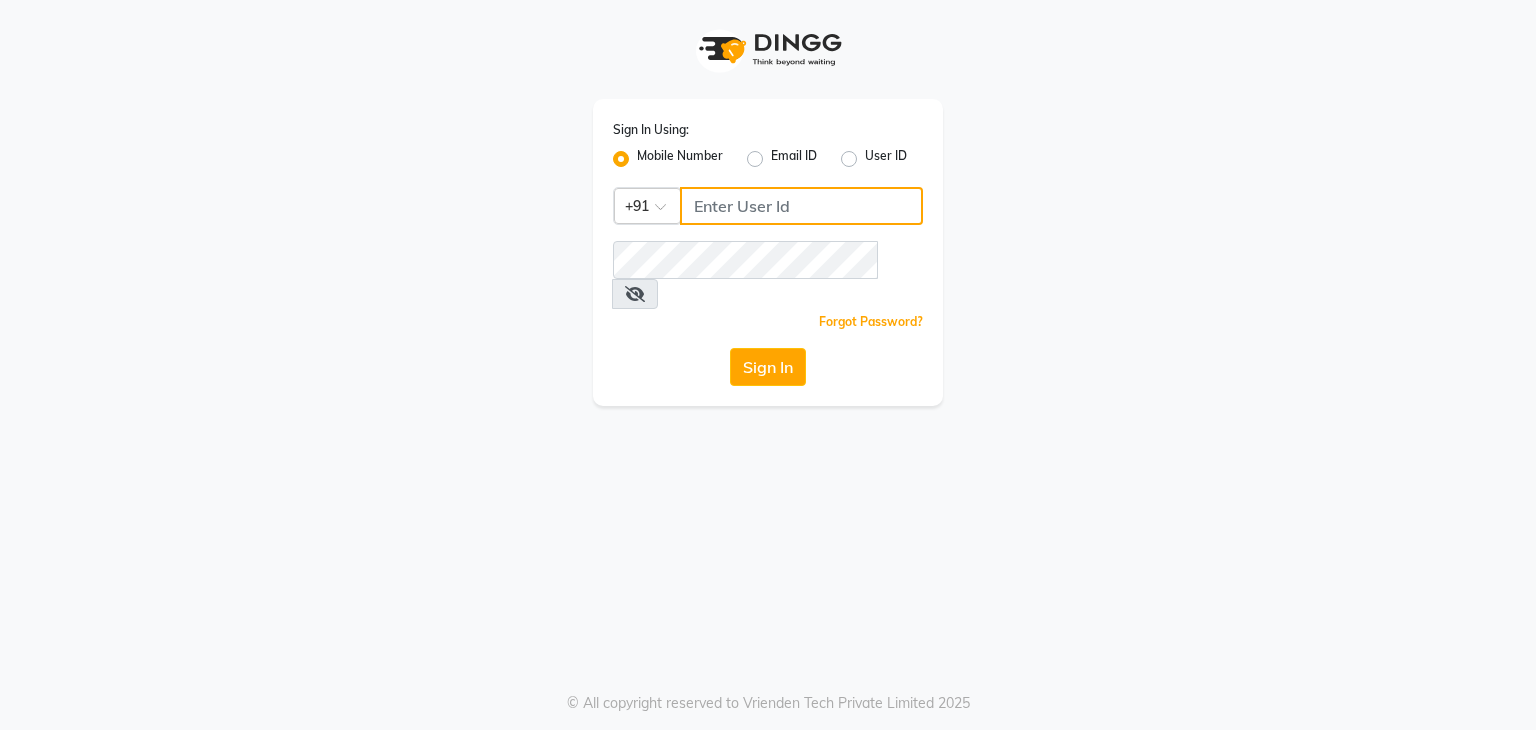 click 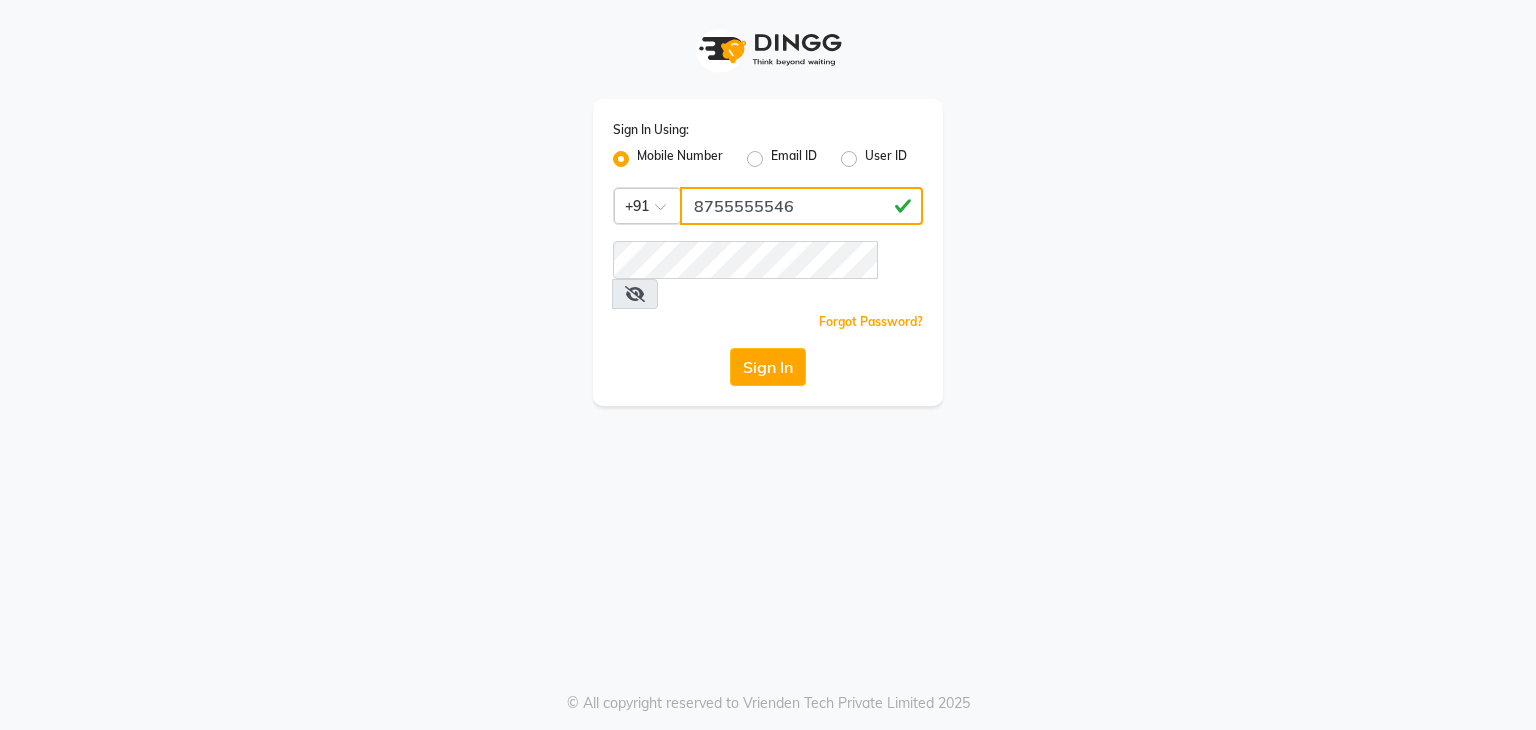 drag, startPoint x: 789, startPoint y: 213, endPoint x: 688, endPoint y: 213, distance: 101 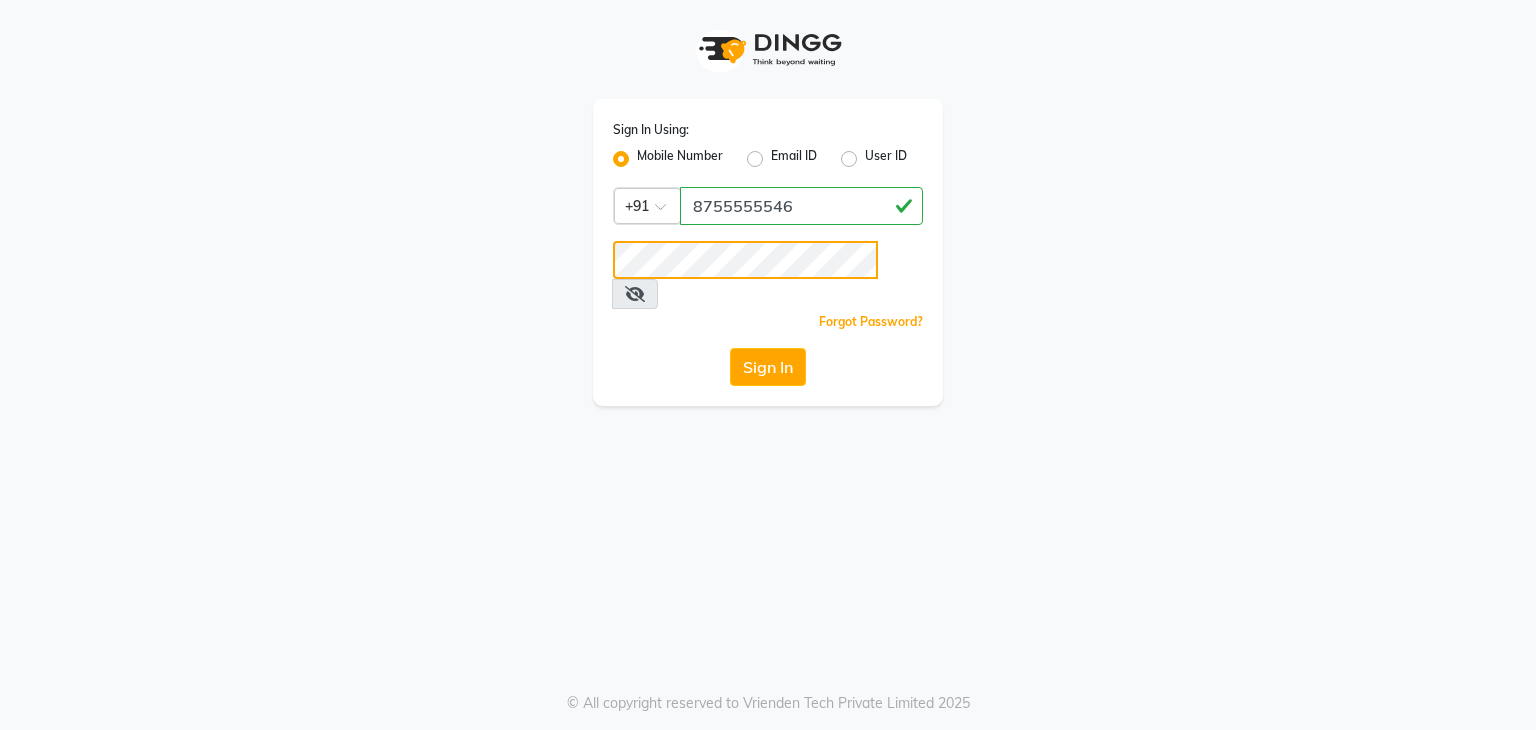 click on "Sign In" 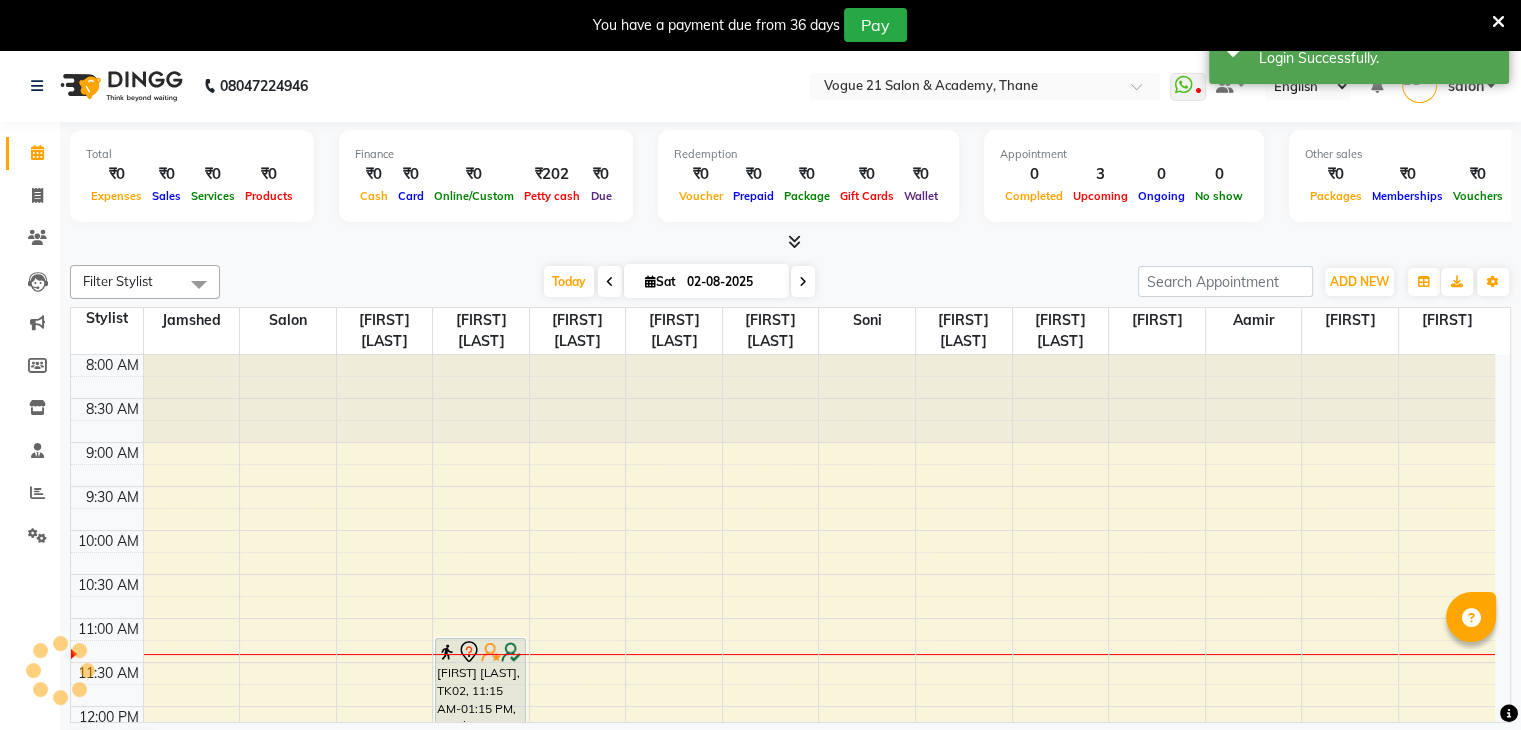 scroll, scrollTop: 0, scrollLeft: 0, axis: both 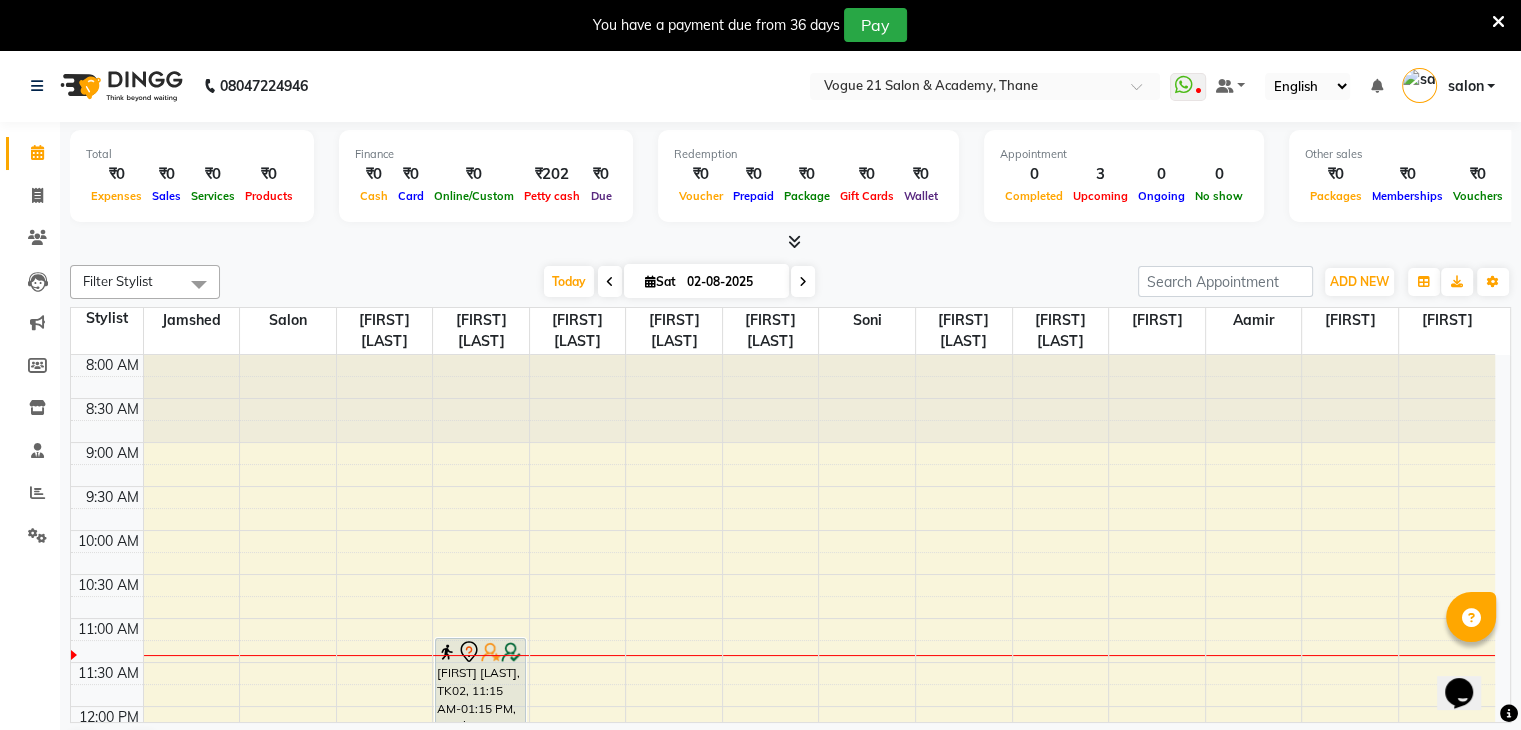 click at bounding box center [1498, 22] 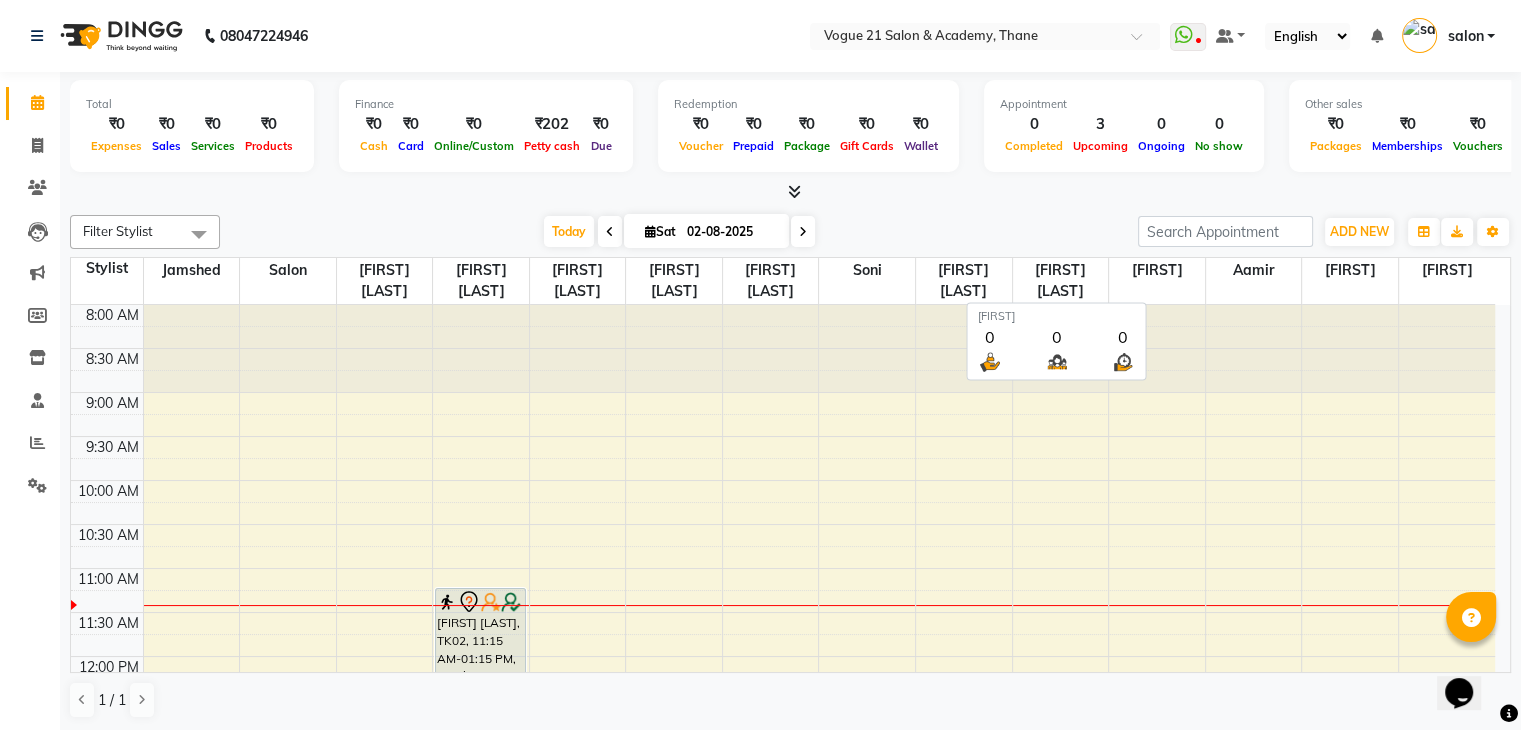 scroll, scrollTop: 1, scrollLeft: 0, axis: vertical 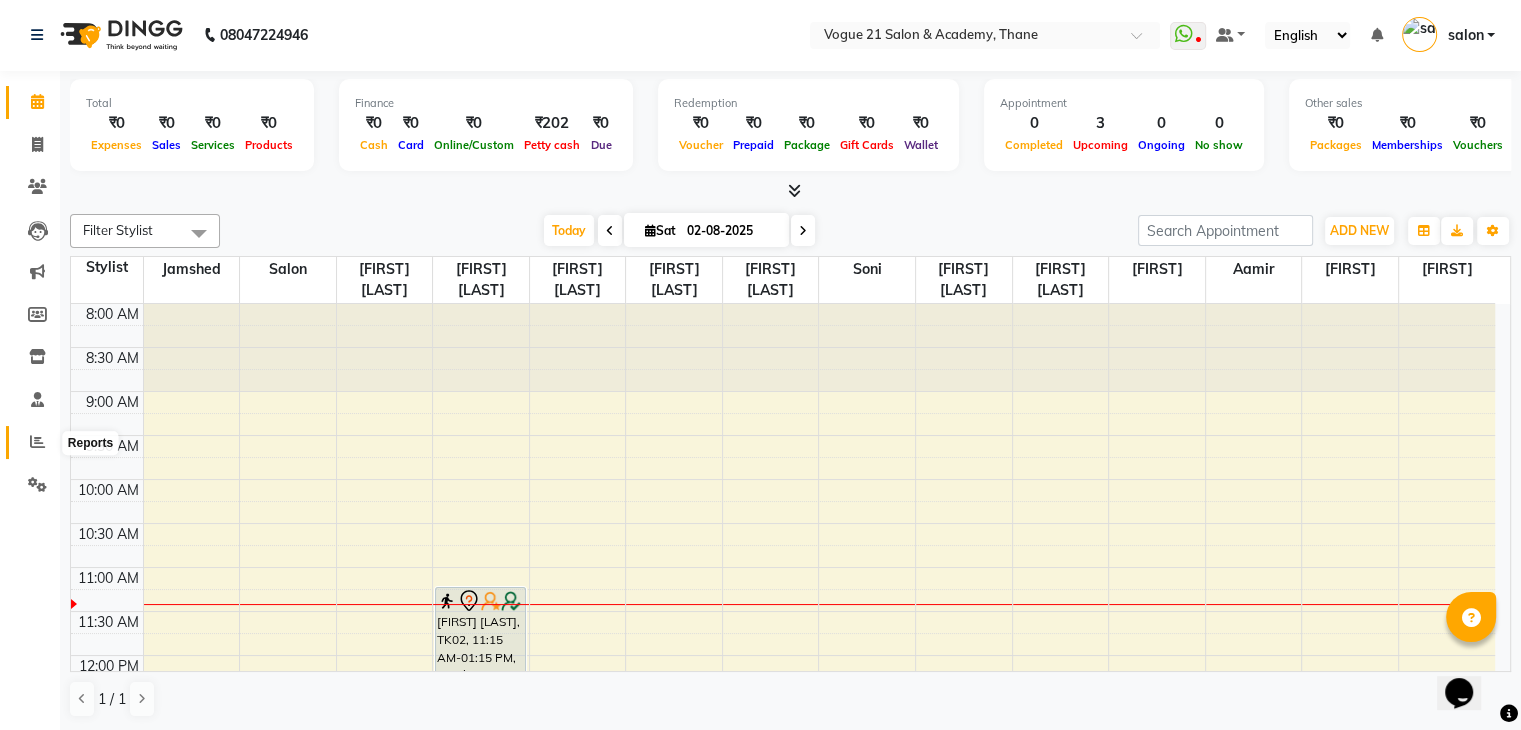 click 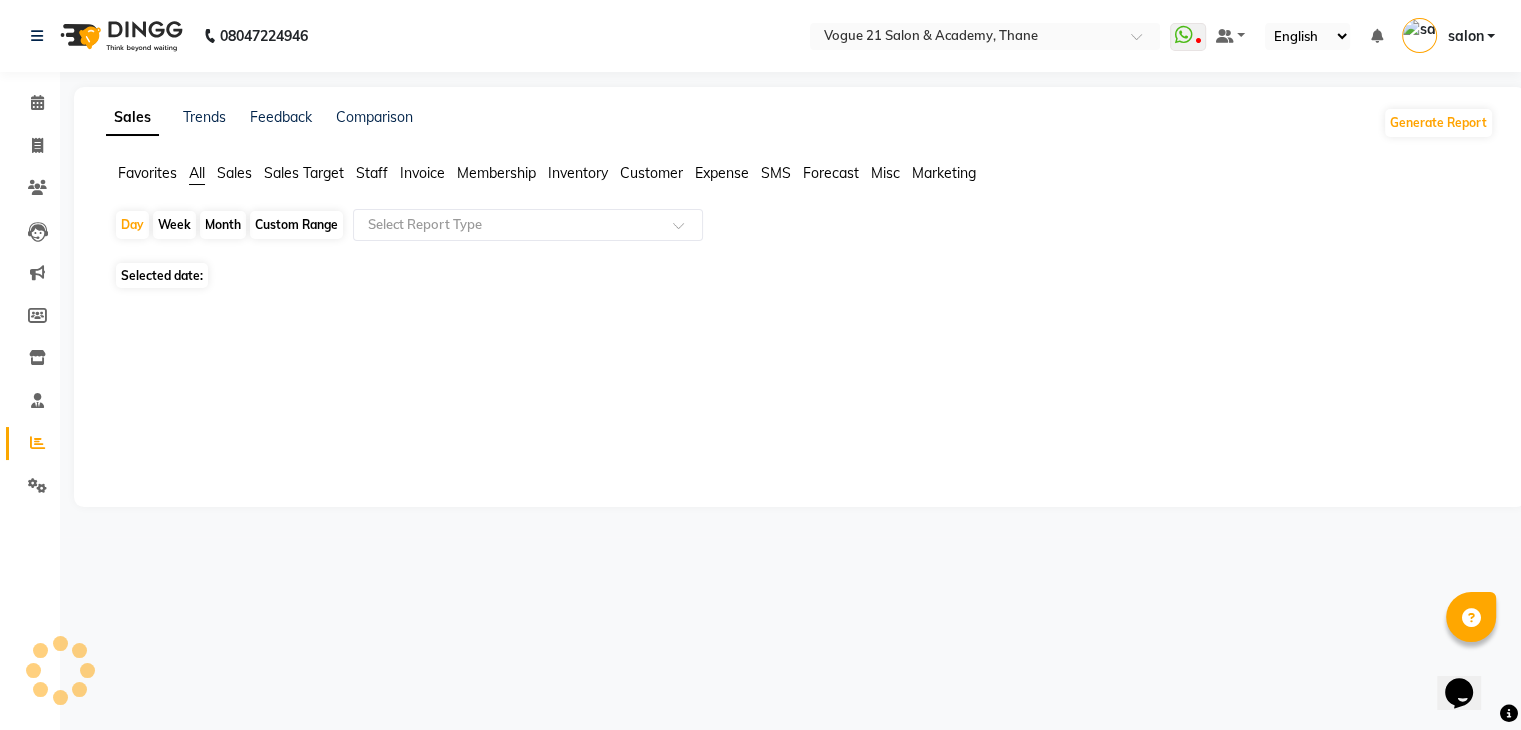 scroll, scrollTop: 0, scrollLeft: 0, axis: both 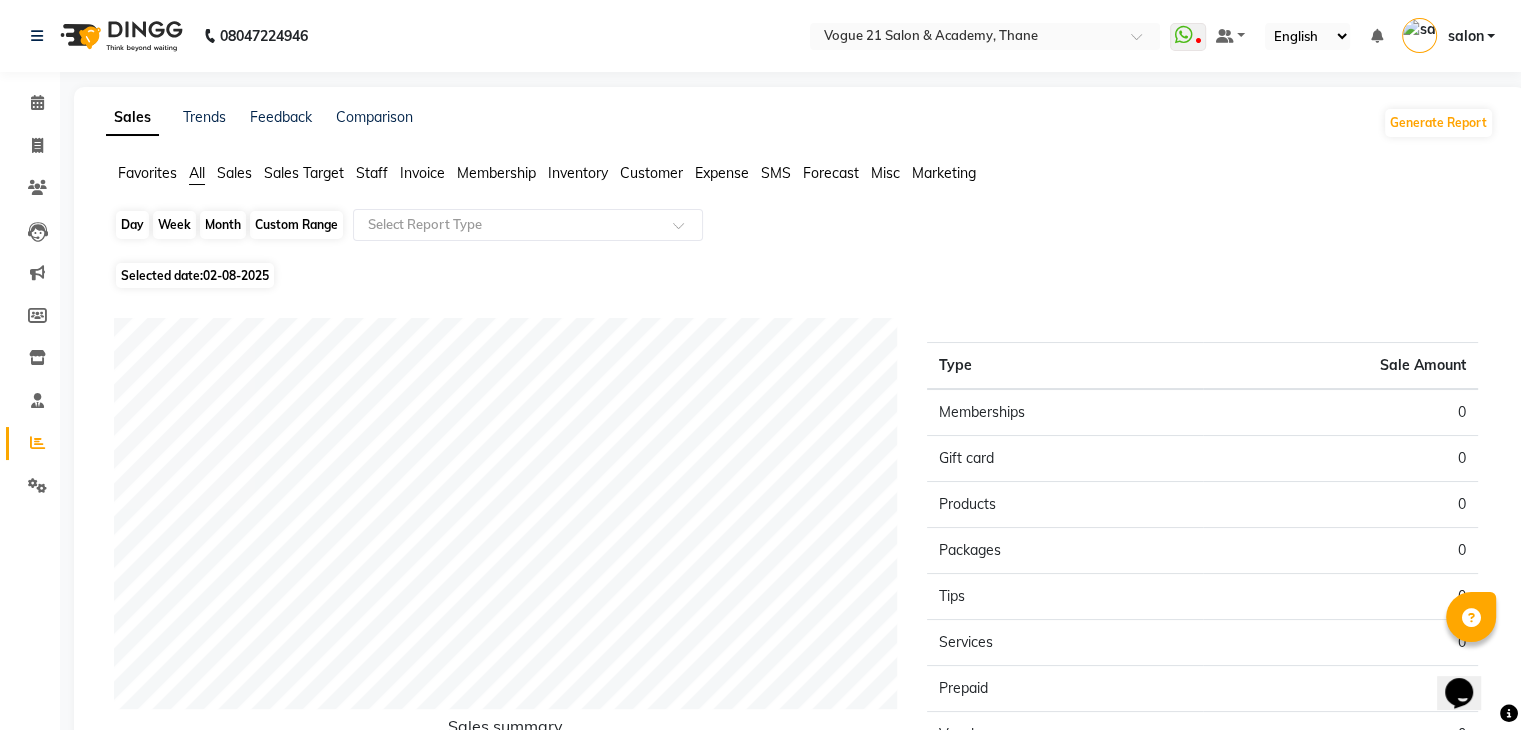 click on "Day" 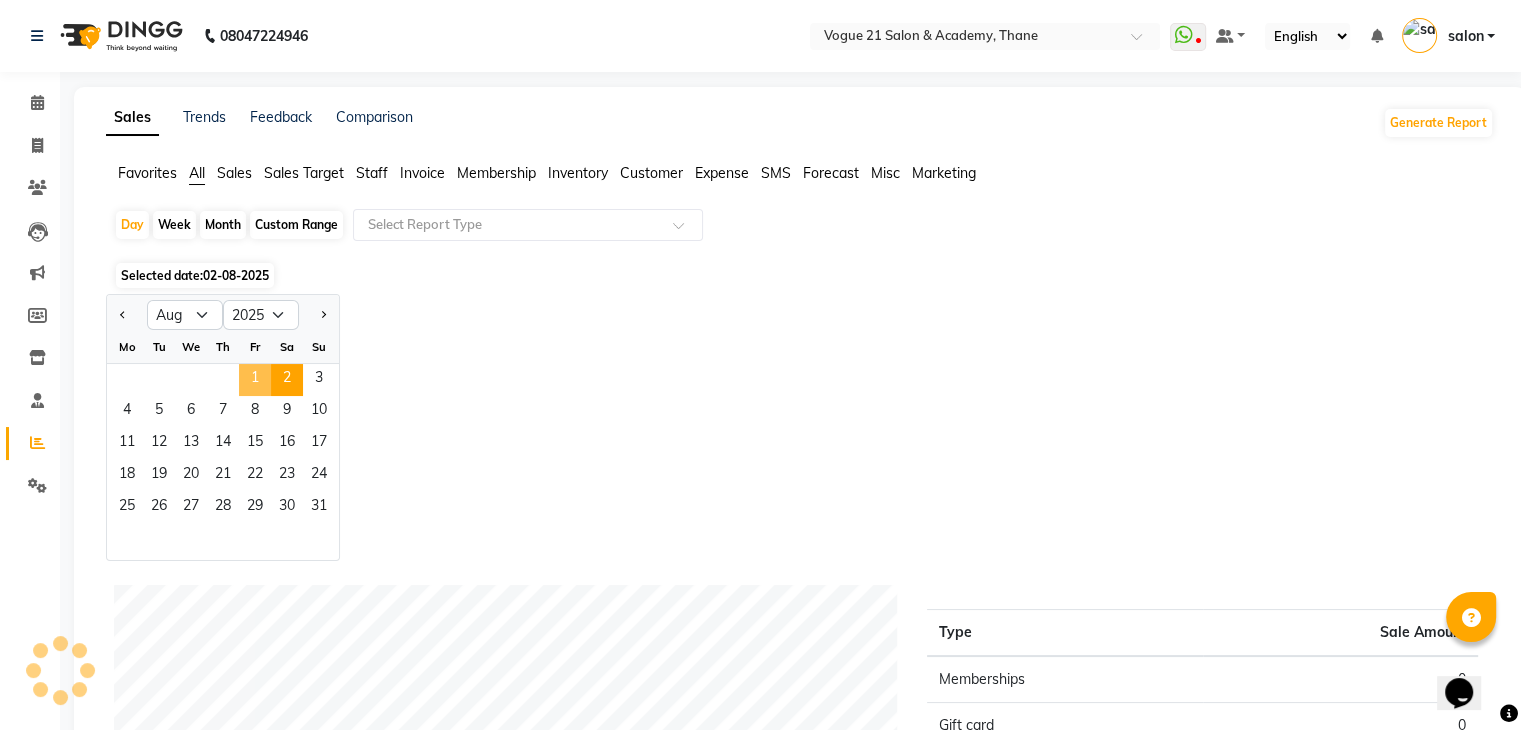 click on "1" 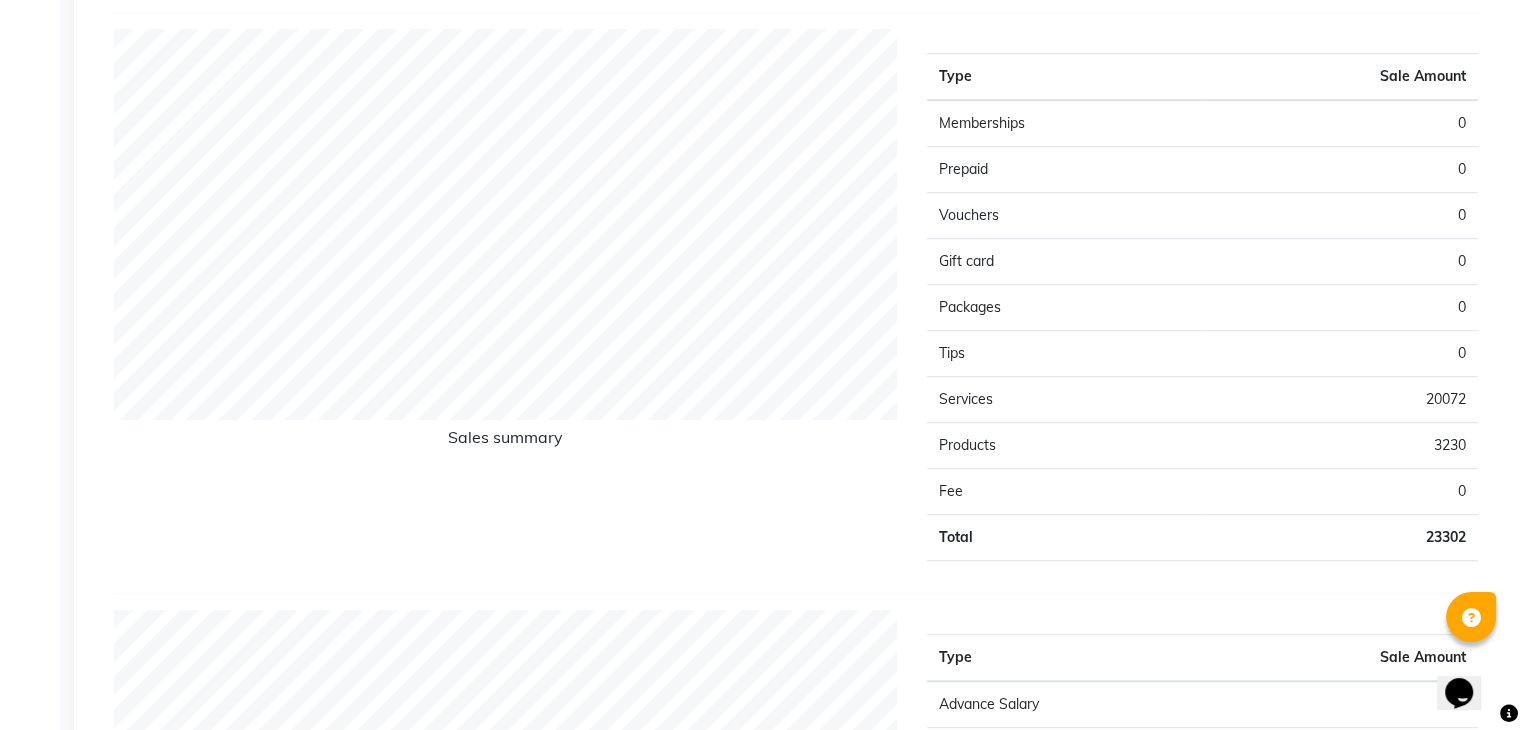 scroll, scrollTop: 1300, scrollLeft: 0, axis: vertical 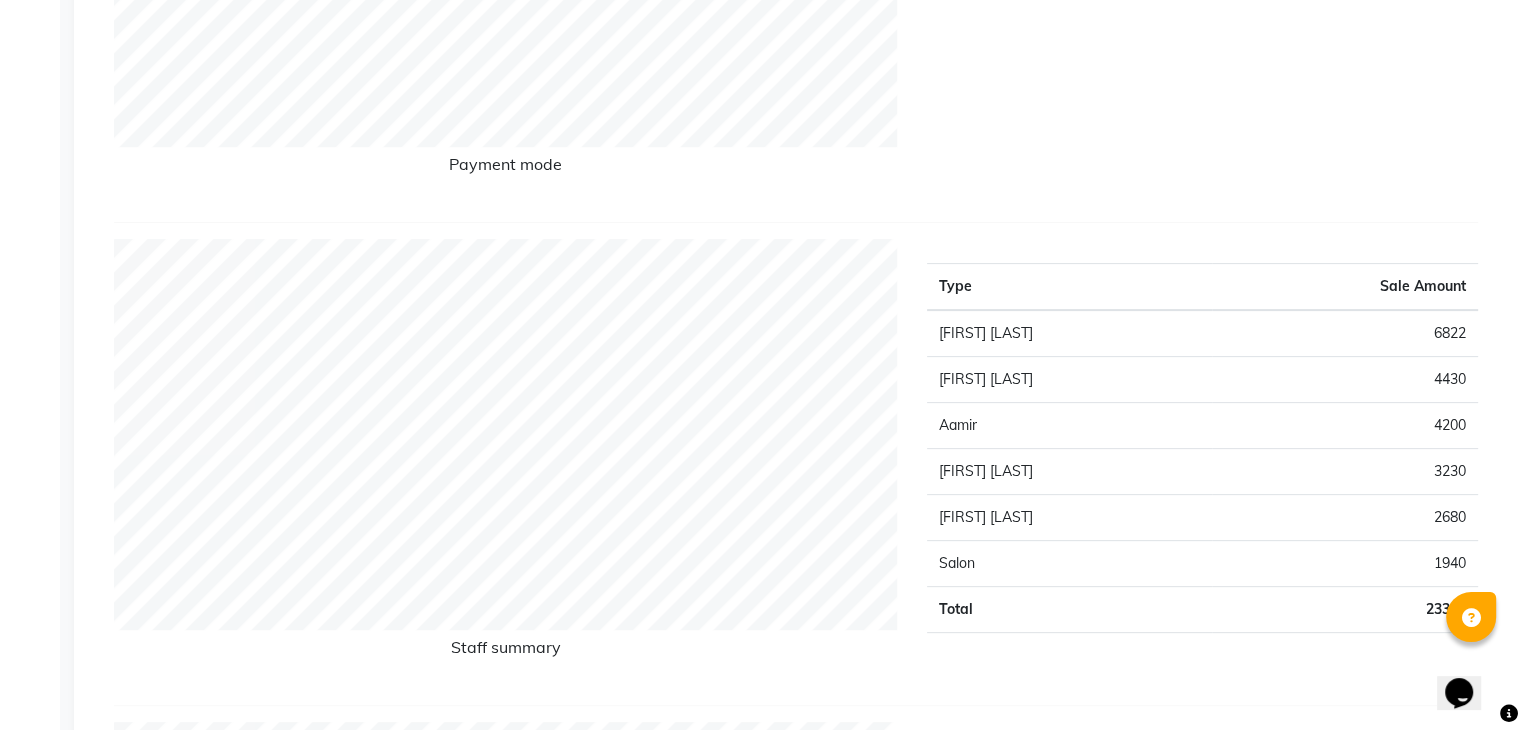click on "3230" 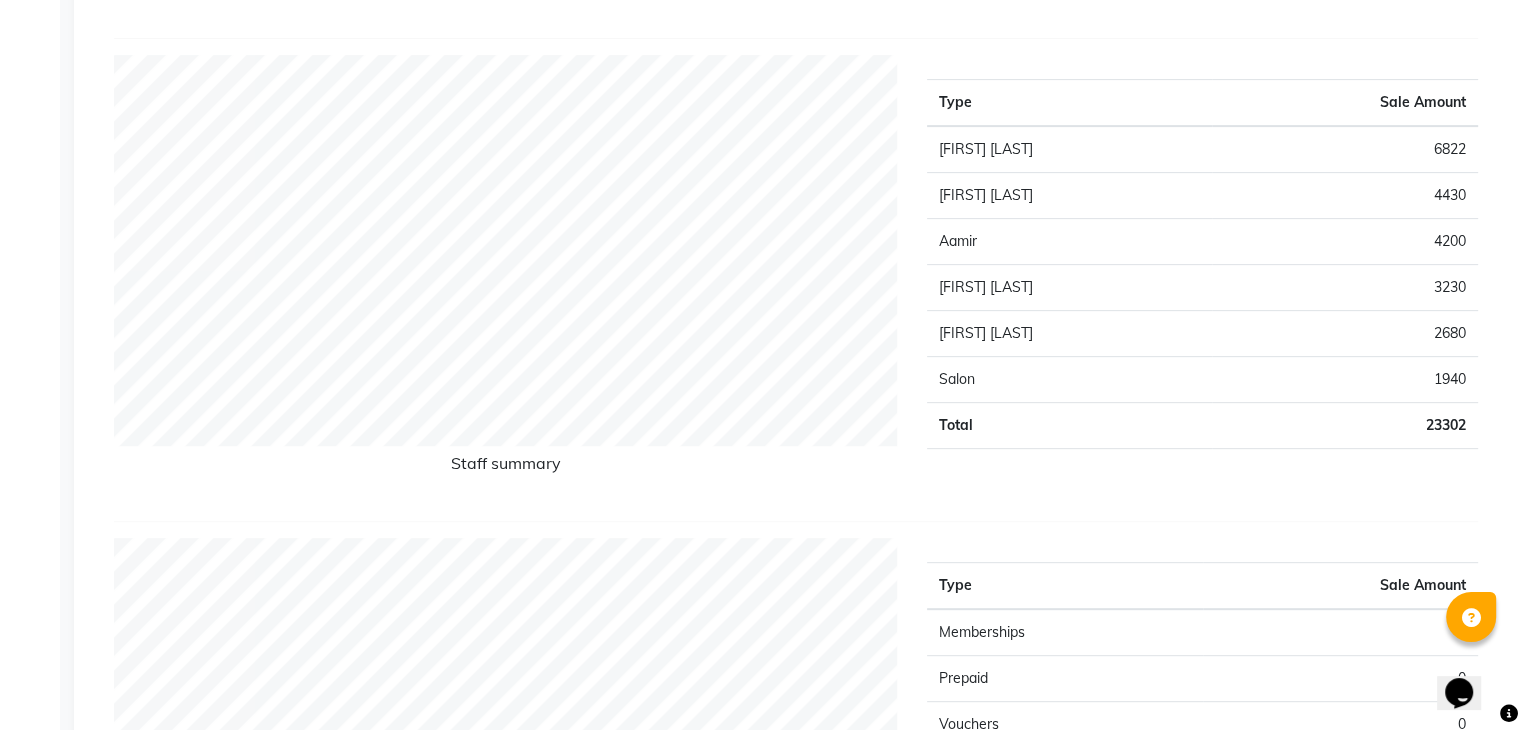 scroll, scrollTop: 0, scrollLeft: 0, axis: both 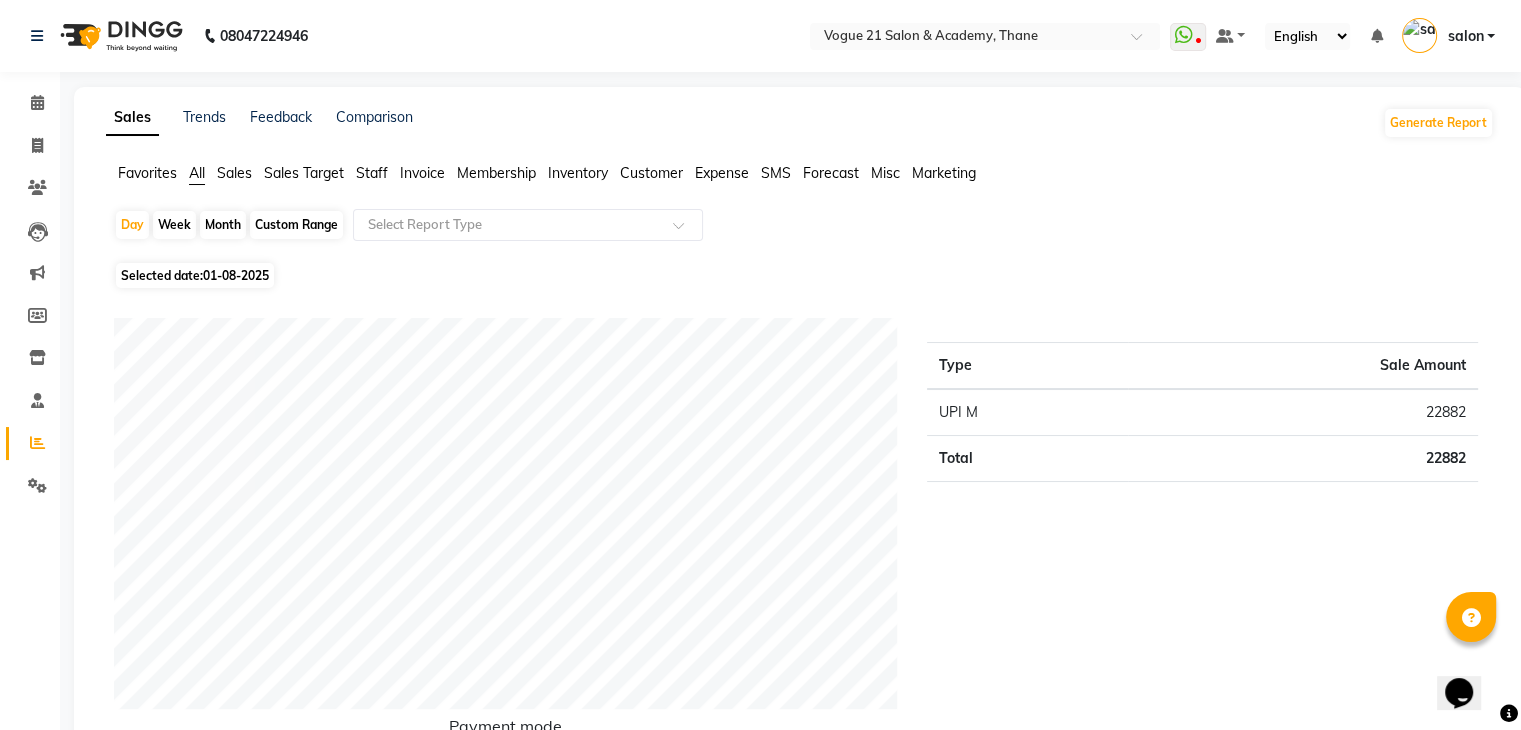 click on "Staff" 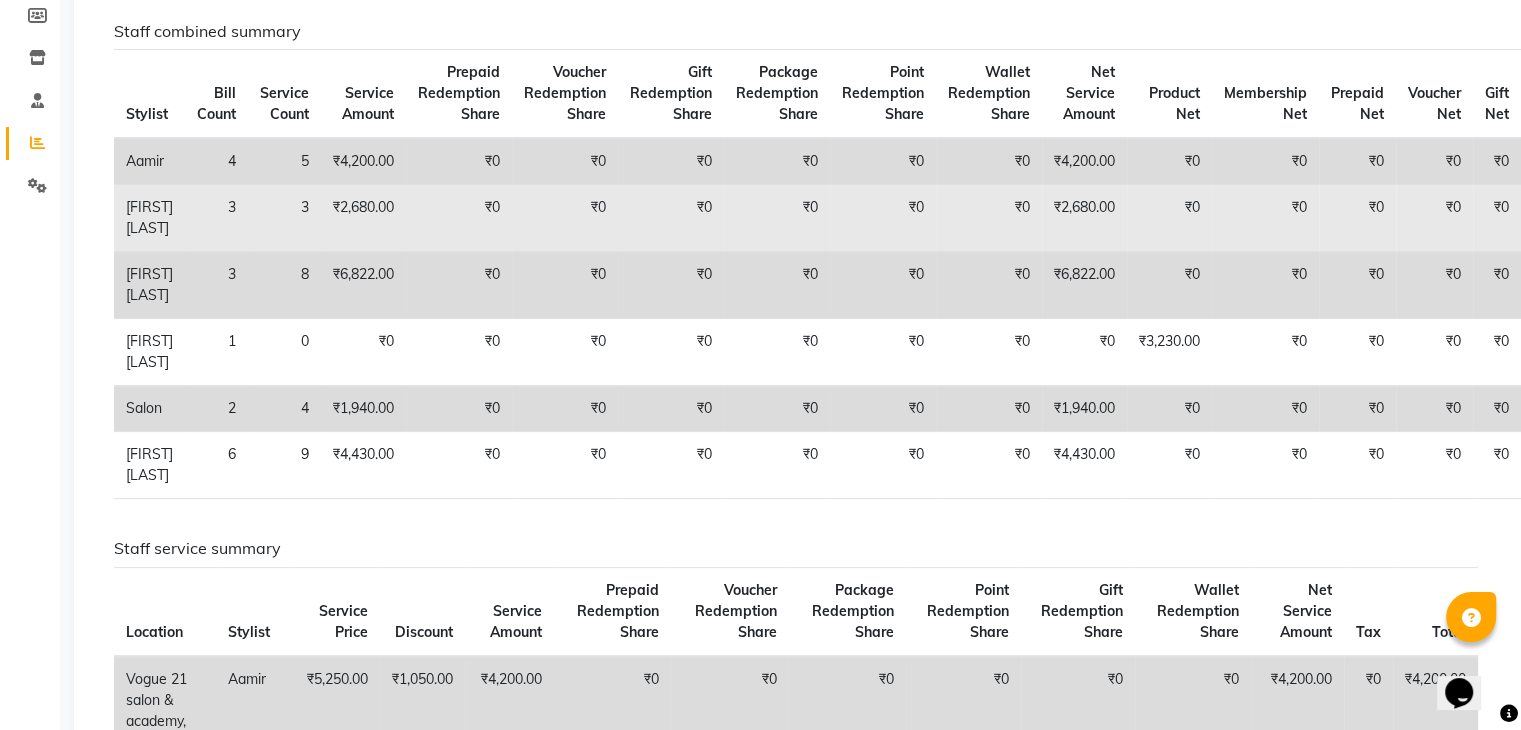 scroll, scrollTop: 346, scrollLeft: 0, axis: vertical 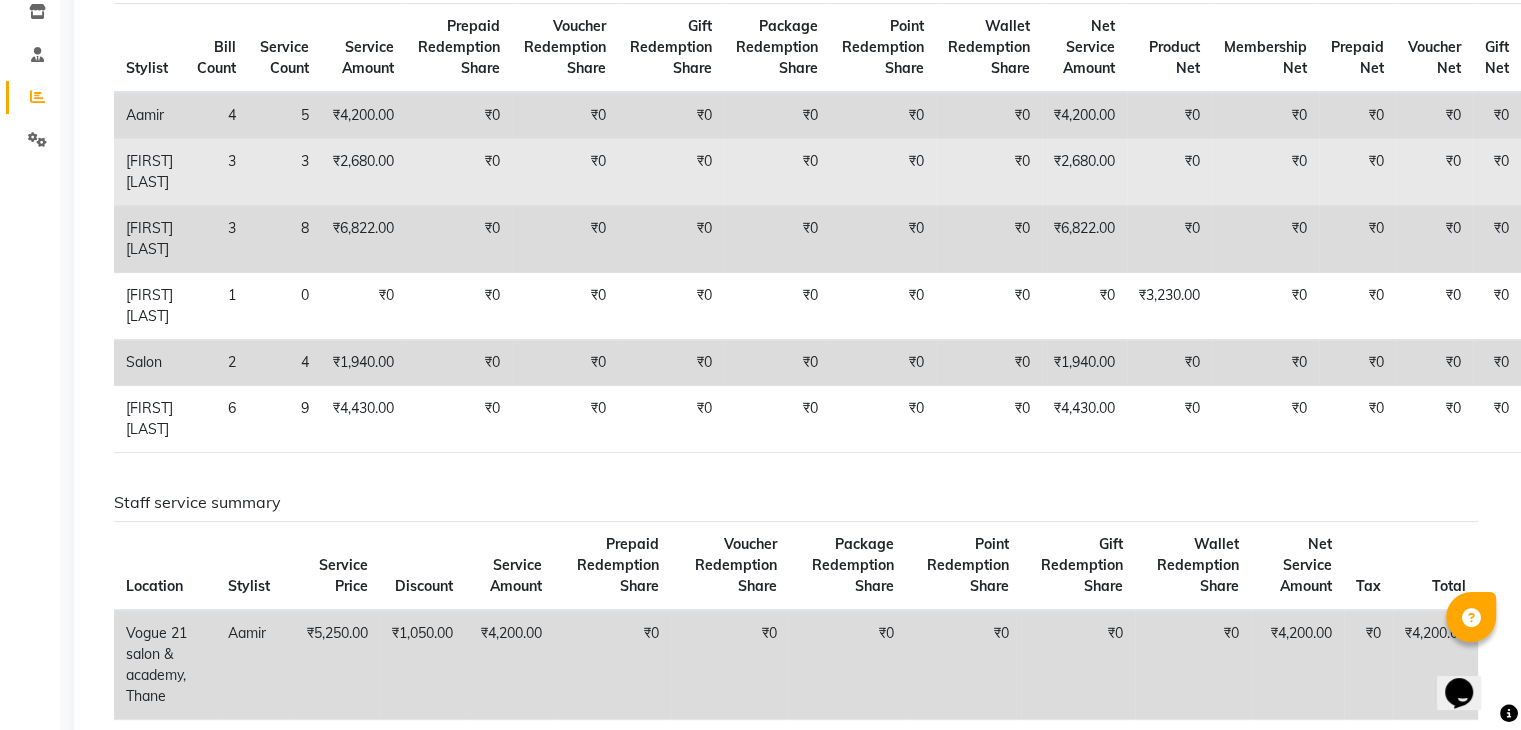 click on "₹0" 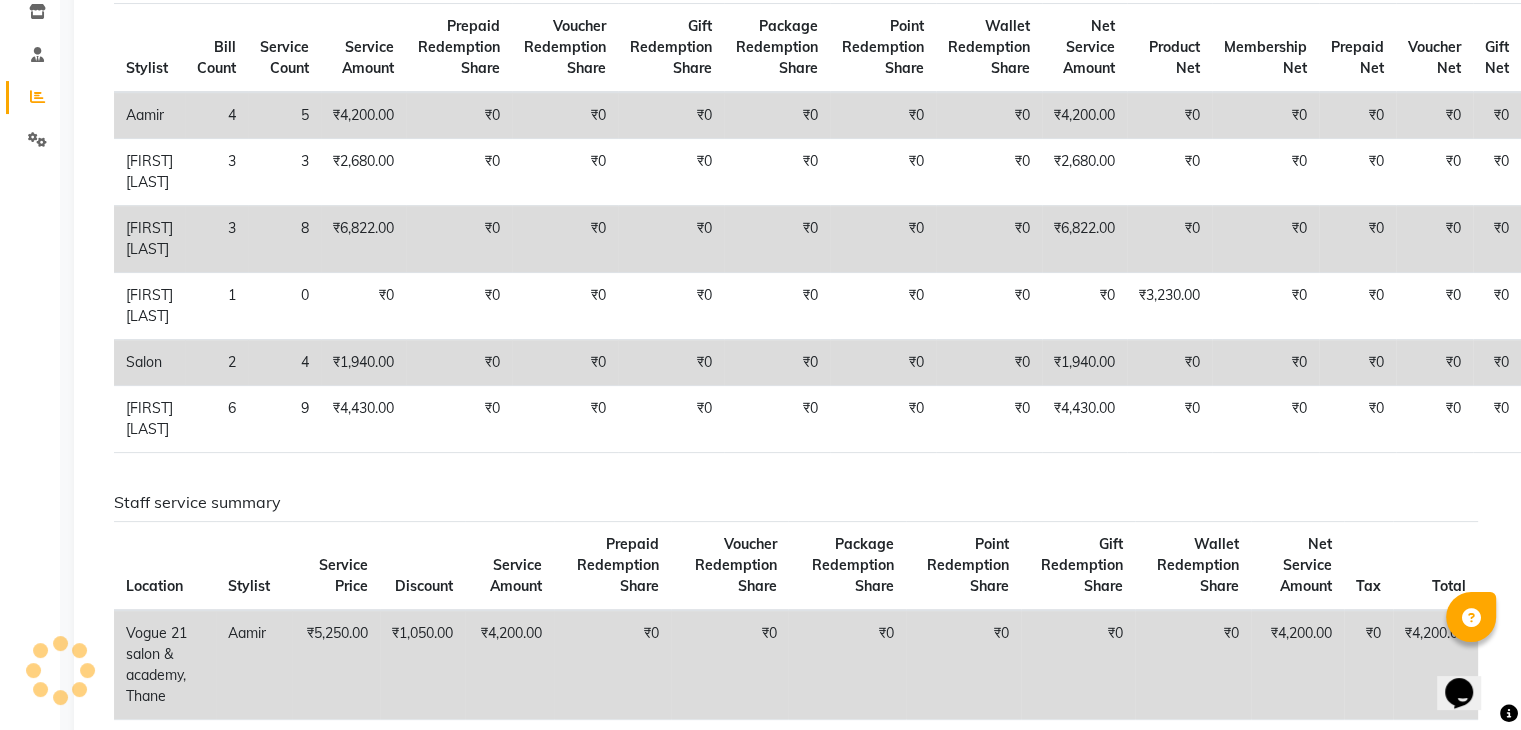 drag, startPoint x: 448, startPoint y: 177, endPoint x: 137, endPoint y: 129, distance: 314.68237 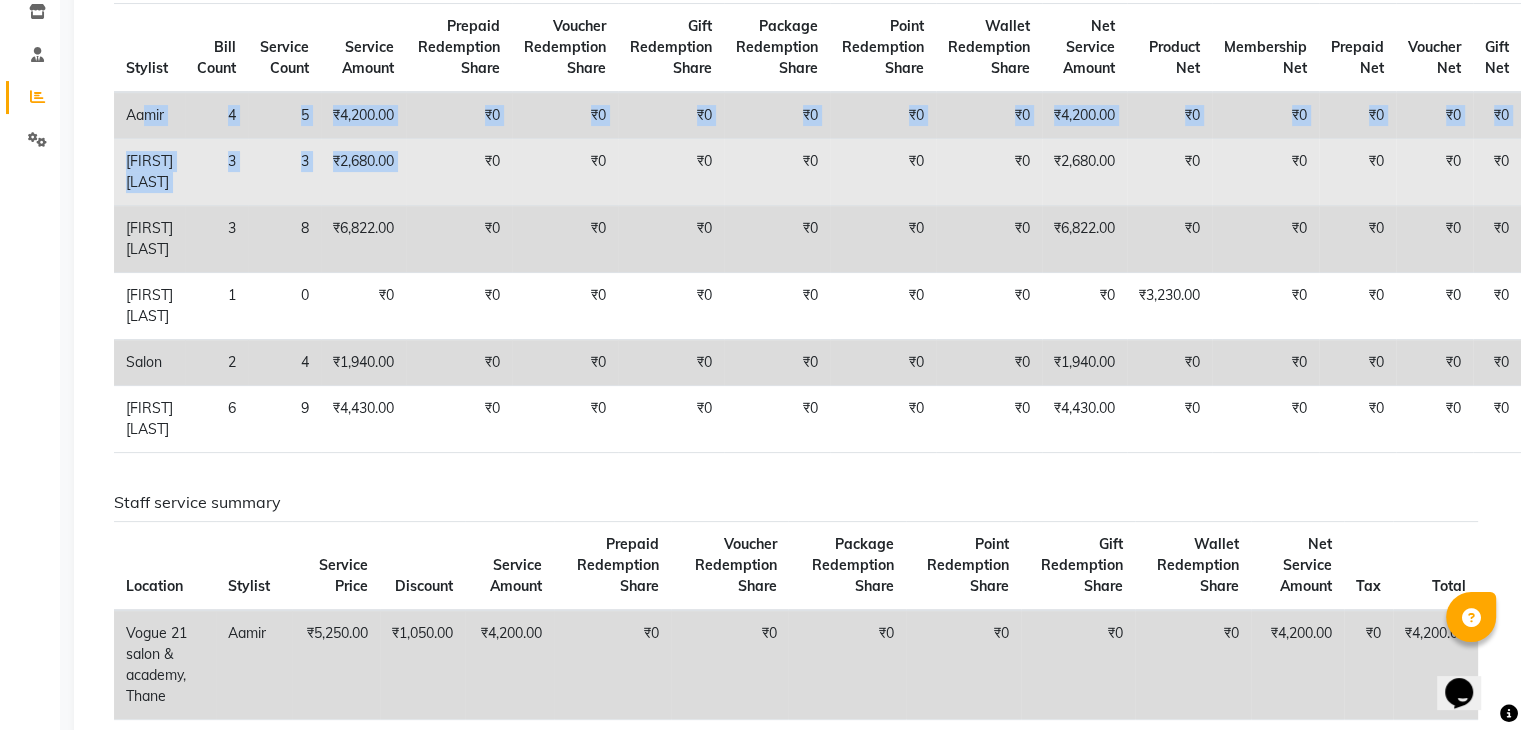 click on "[FIRST] [LAST]" 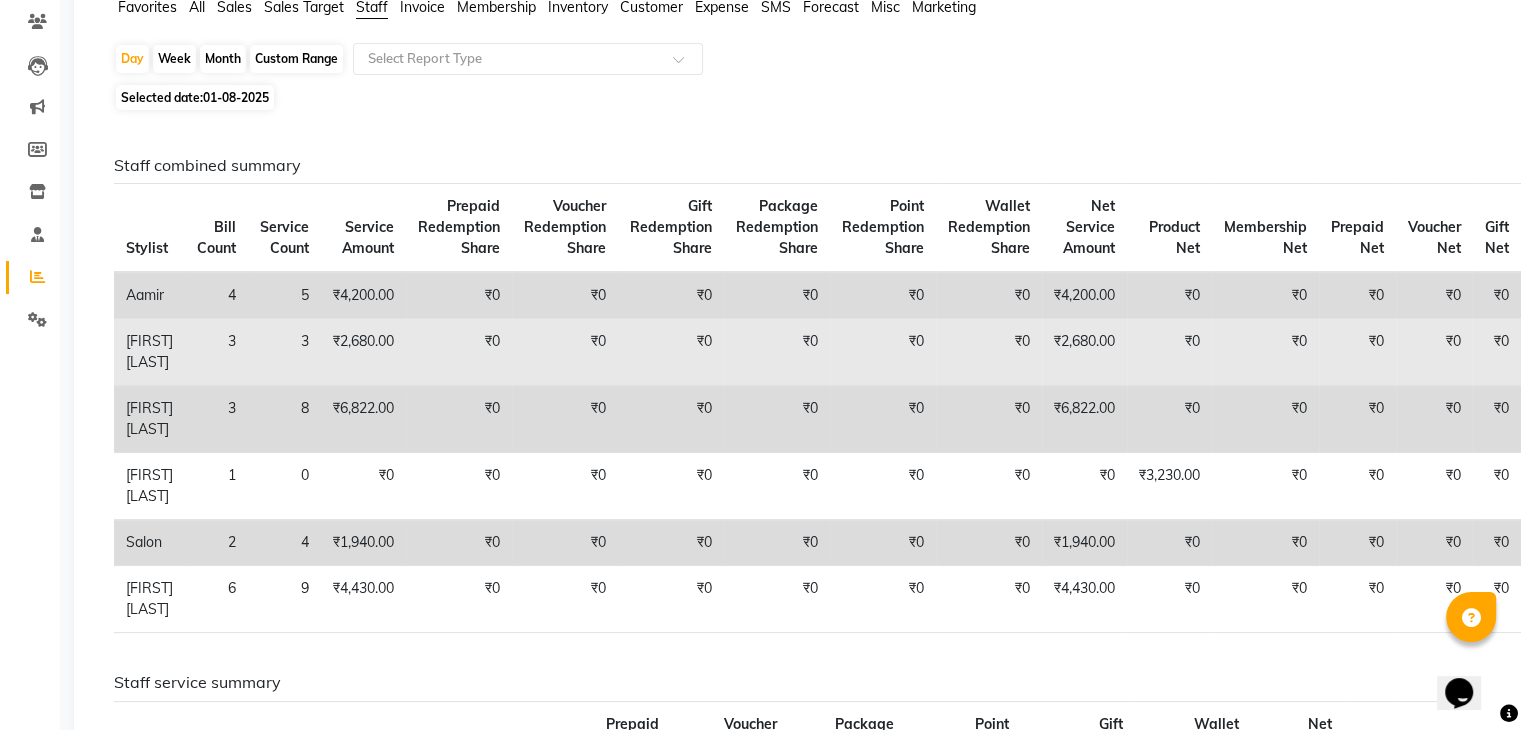 scroll, scrollTop: 0, scrollLeft: 0, axis: both 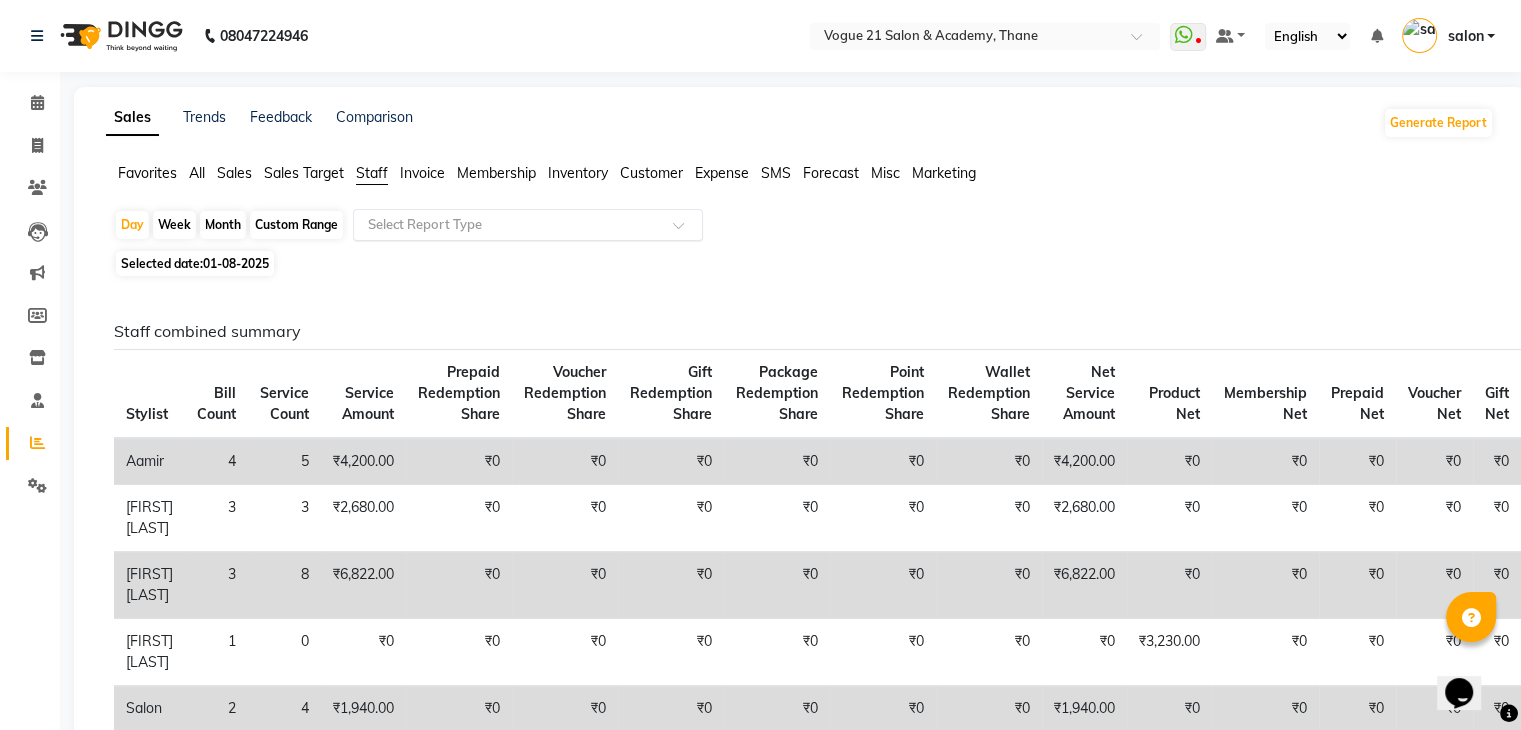 click on "Select Report Type" 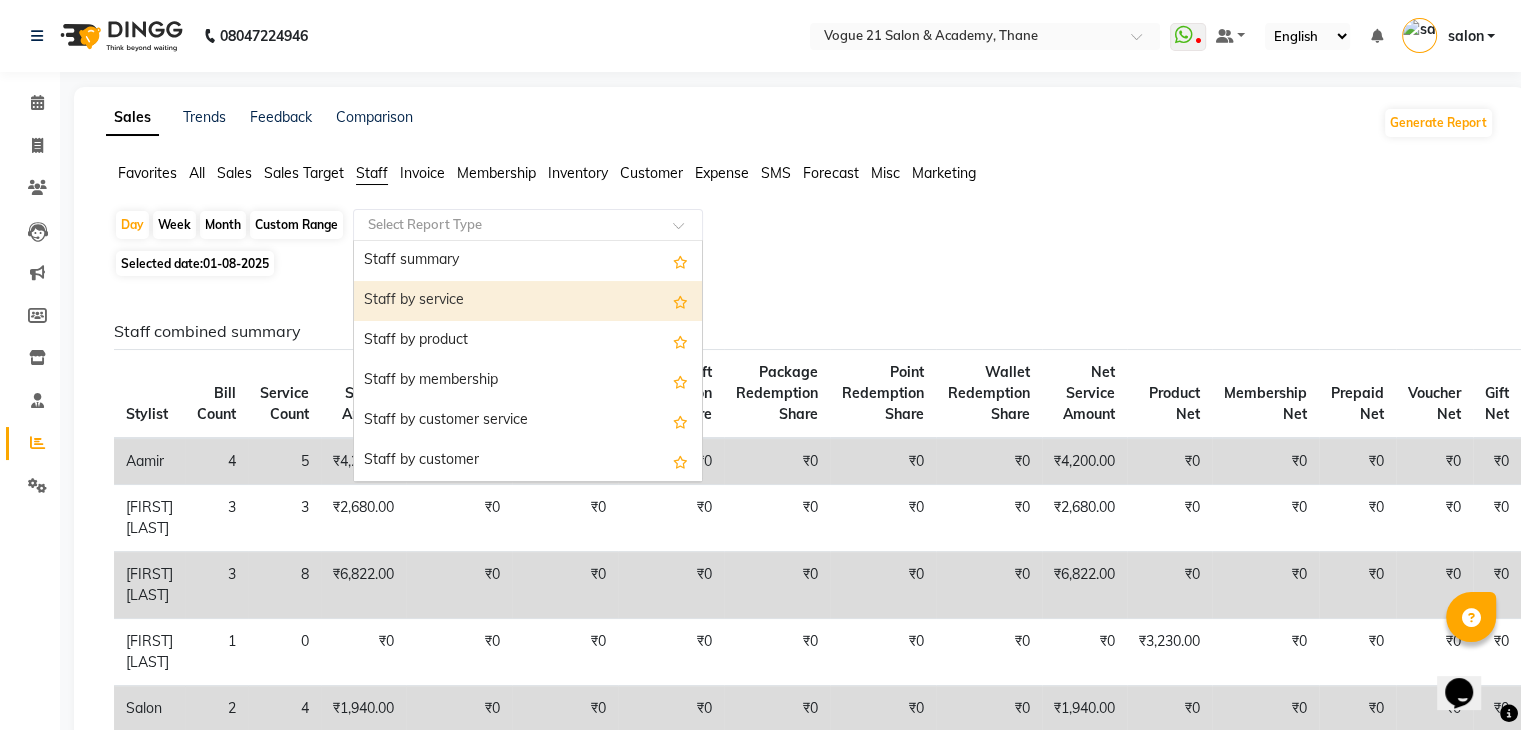 click on "Staff by service" at bounding box center [528, 301] 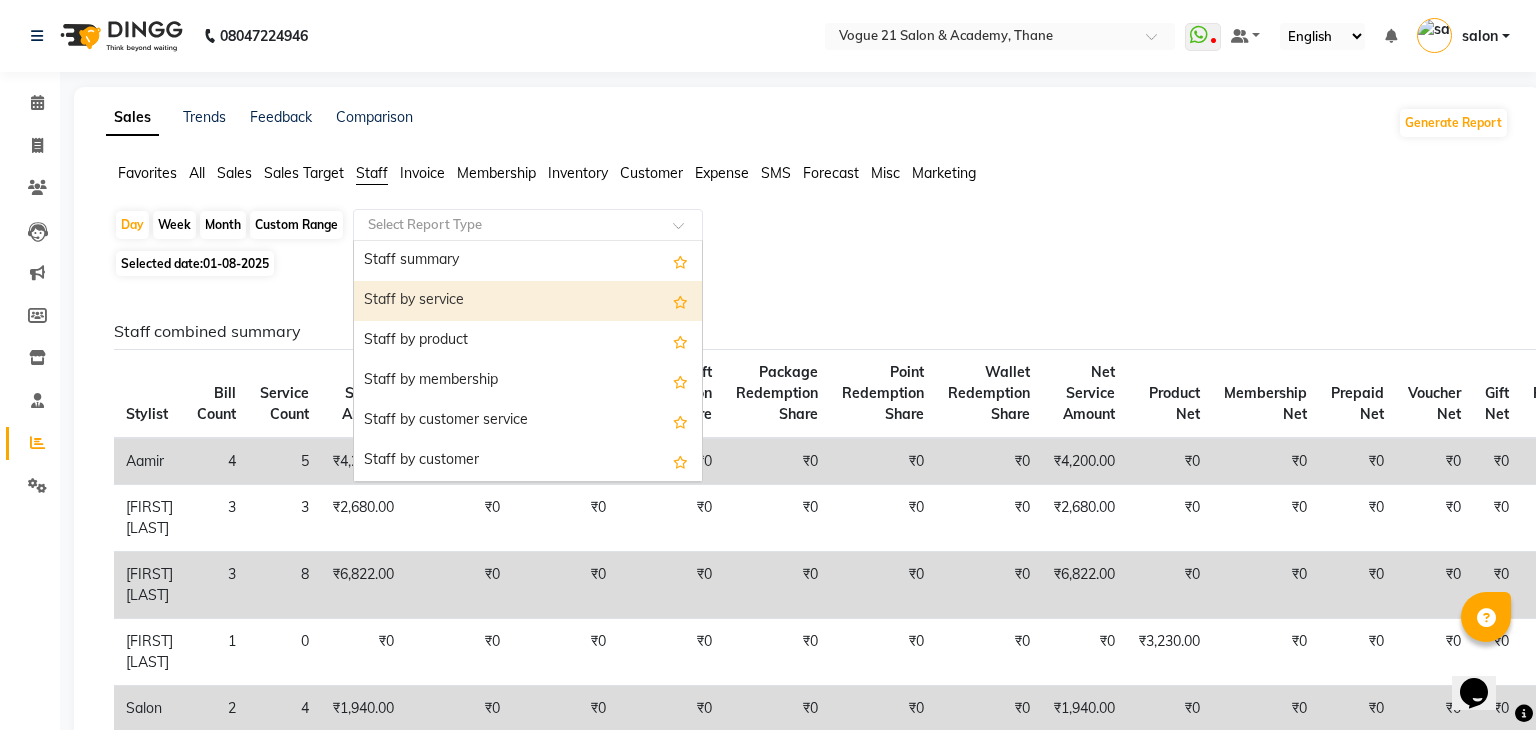 select on "pdf" 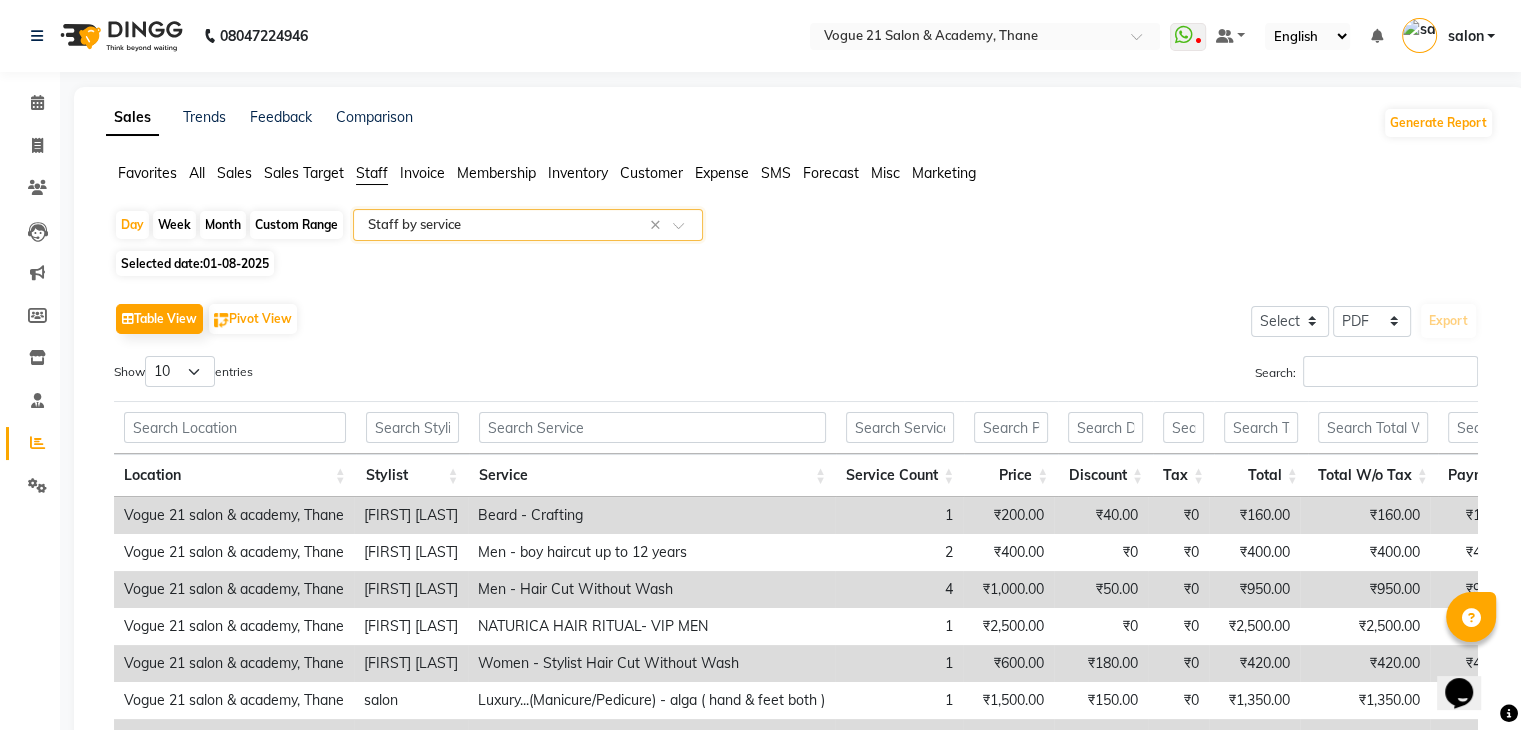 scroll, scrollTop: 317, scrollLeft: 0, axis: vertical 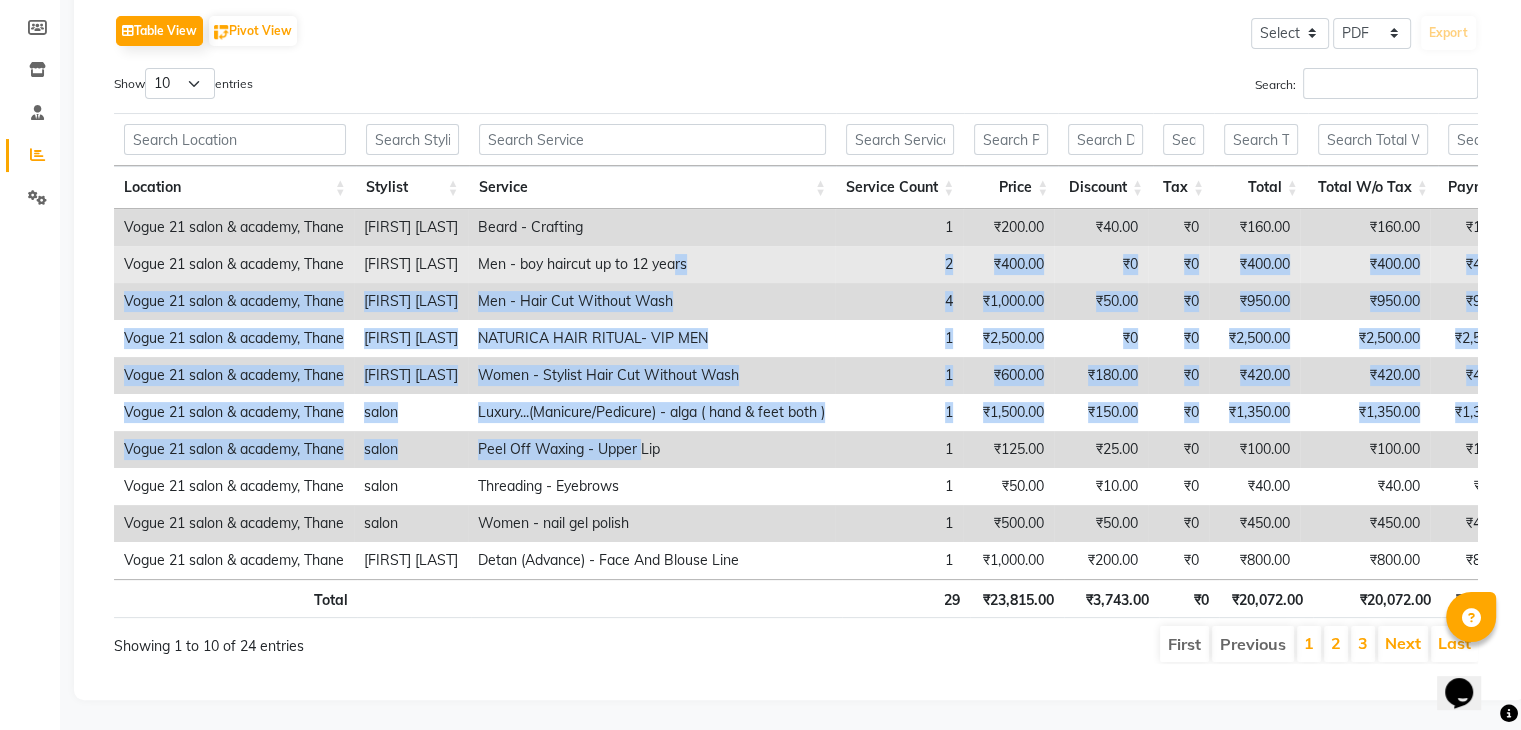 drag, startPoint x: 474, startPoint y: 306, endPoint x: 677, endPoint y: 224, distance: 218.93607 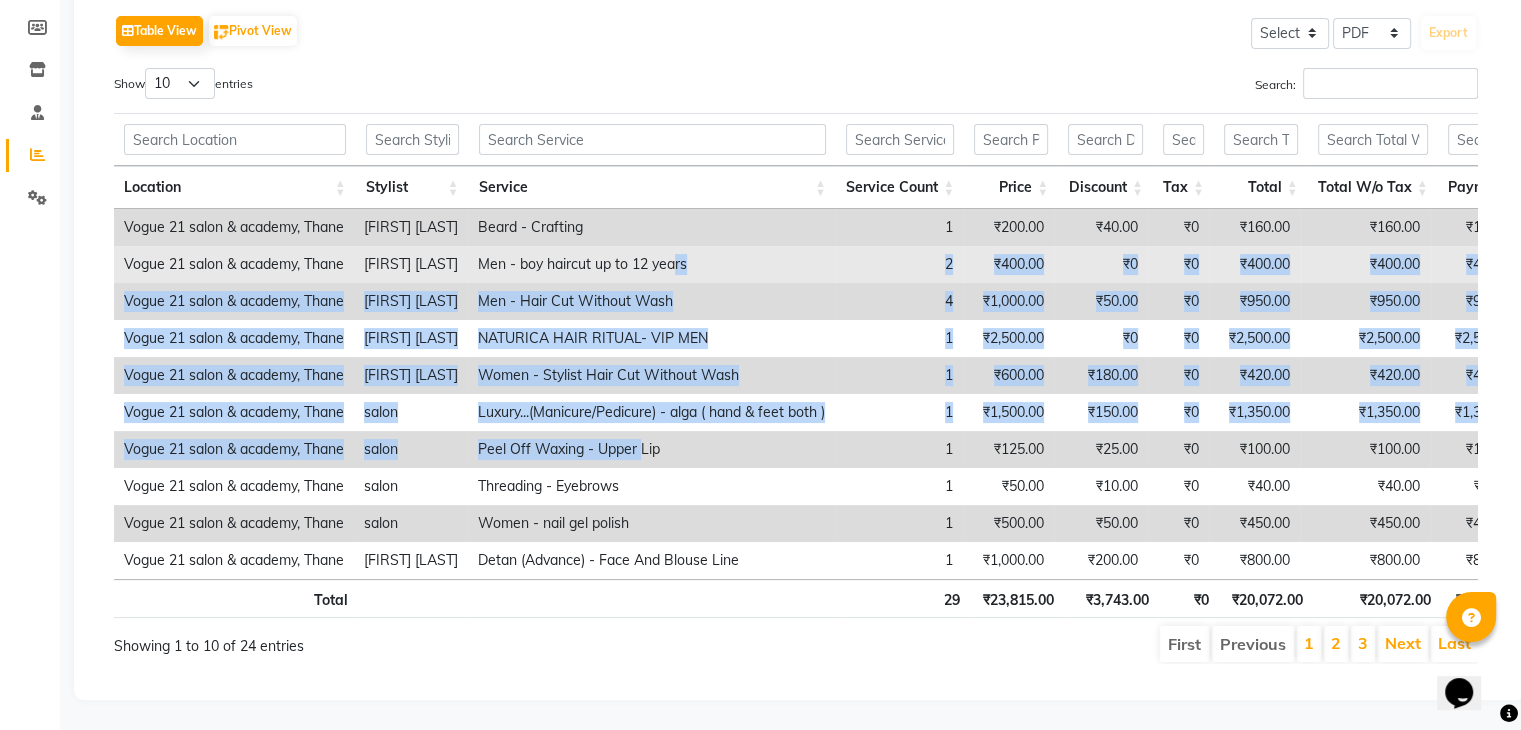 click on "Vogue 21 salon & academy, [CITY]  [FIRST] [LAST] Beard   -   Crafting 1 ₹200.00 ₹40.00 ₹0 ₹160.00 ₹160.00 ₹160.00 ₹0 ₹0 ₹0 Vogue 21 salon & academy, [CITY]  [FIRST] [LAST] Men   -  boy haircut up to 12 years 2 ₹400.00 ₹0 ₹0 ₹400.00 ₹400.00 ₹400.00 ₹0 ₹0 ₹0 Vogue 21 salon & academy, [CITY]  [FIRST] [LAST] Men   -   Hair Cut Without Wash 4 ₹1,000.00 ₹50.00 ₹0 ₹950.00 ₹950.00 ₹950.00 ₹0 ₹0 ₹0 Vogue 21 salon & academy, [CITY]  [FIRST] [LAST] NATURICA HAIR RITUAL- VIP MEN 1 ₹2,500.00 ₹0 ₹0 ₹2,500.00 ₹2,500.00 ₹2,500.00 ₹0 ₹0 ₹0 Vogue 21 salon & academy, [CITY]  [FIRST] [LAST] Women   -   Stylist Hair Cut Without Wash 1 ₹600.00 ₹180.00 ₹0 ₹420.00 ₹420.00 ₹420.00 ₹0 ₹0 ₹0 Vogue 21 salon & academy, [CITY]  salon Luxury...(Manicure/Pedicure)   -   alga ( hand & feet both ) 1 ₹1,500.00 ₹150.00 ₹0 ₹1,350.00 ₹1,350.00 ₹1,350.00 ₹0 ₹0 ₹0 Vogue 21 salon & academy, [CITY]  salon Peel Off Waxing   -   Upper Lip 1 ₹125.00 1" at bounding box center [1020, 394] 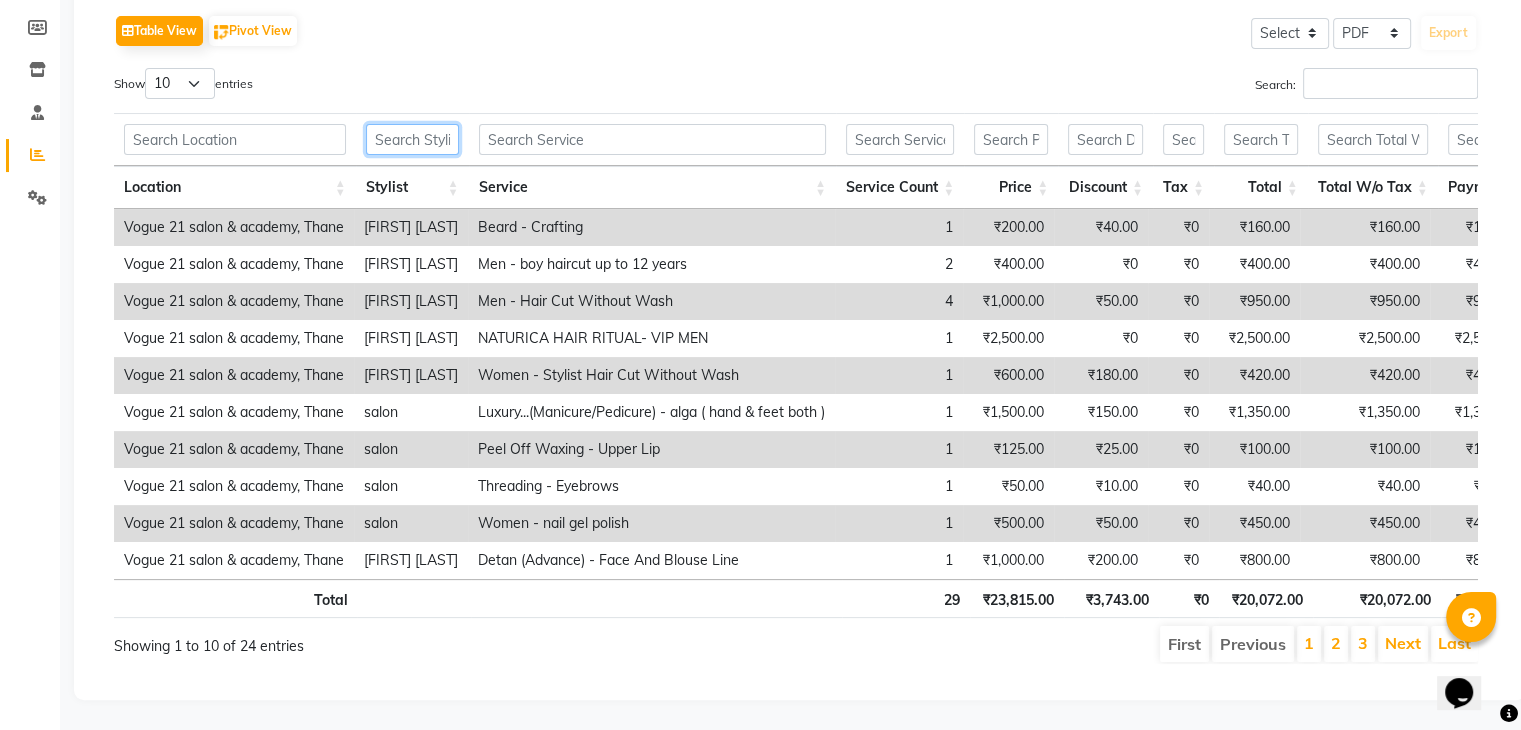 click at bounding box center (412, 139) 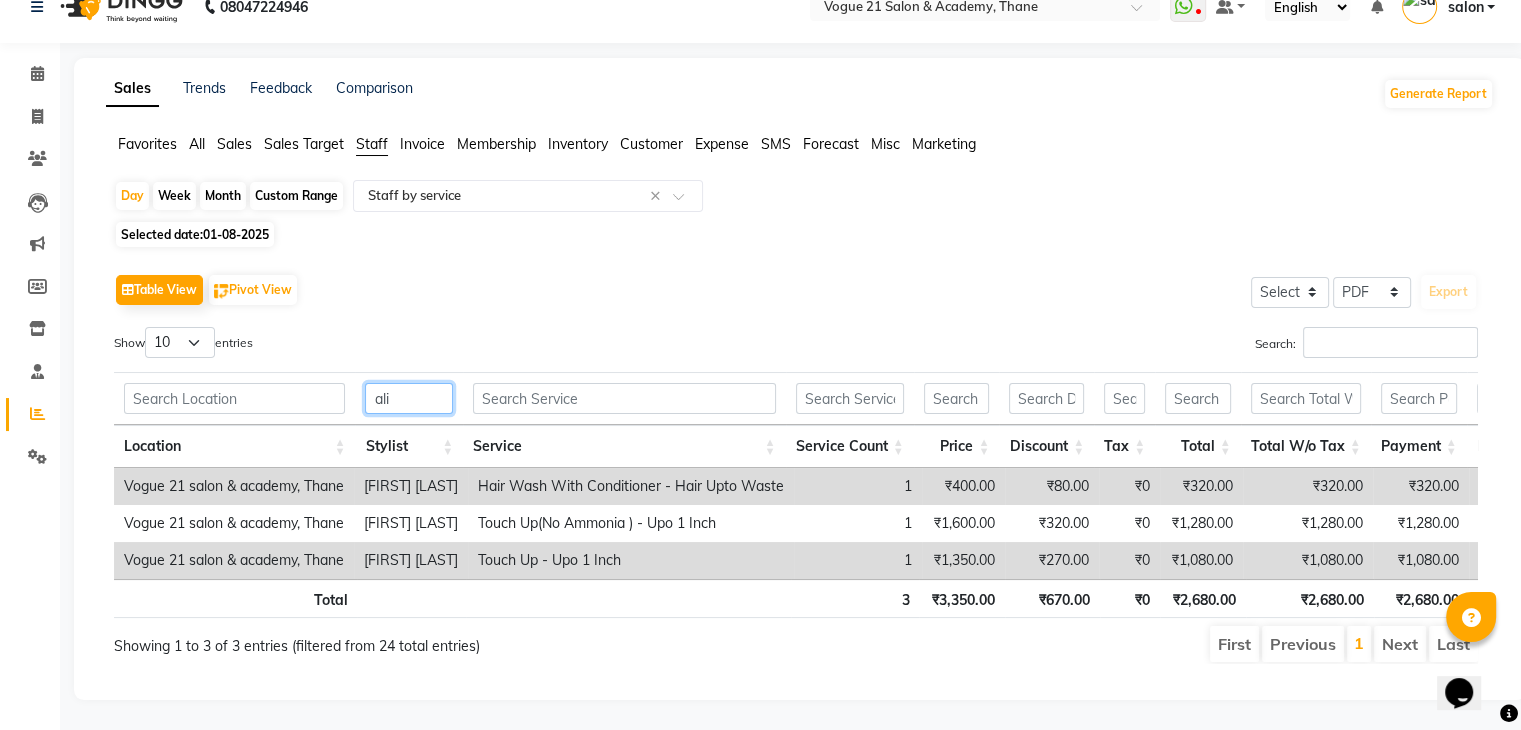 scroll, scrollTop: 58, scrollLeft: 0, axis: vertical 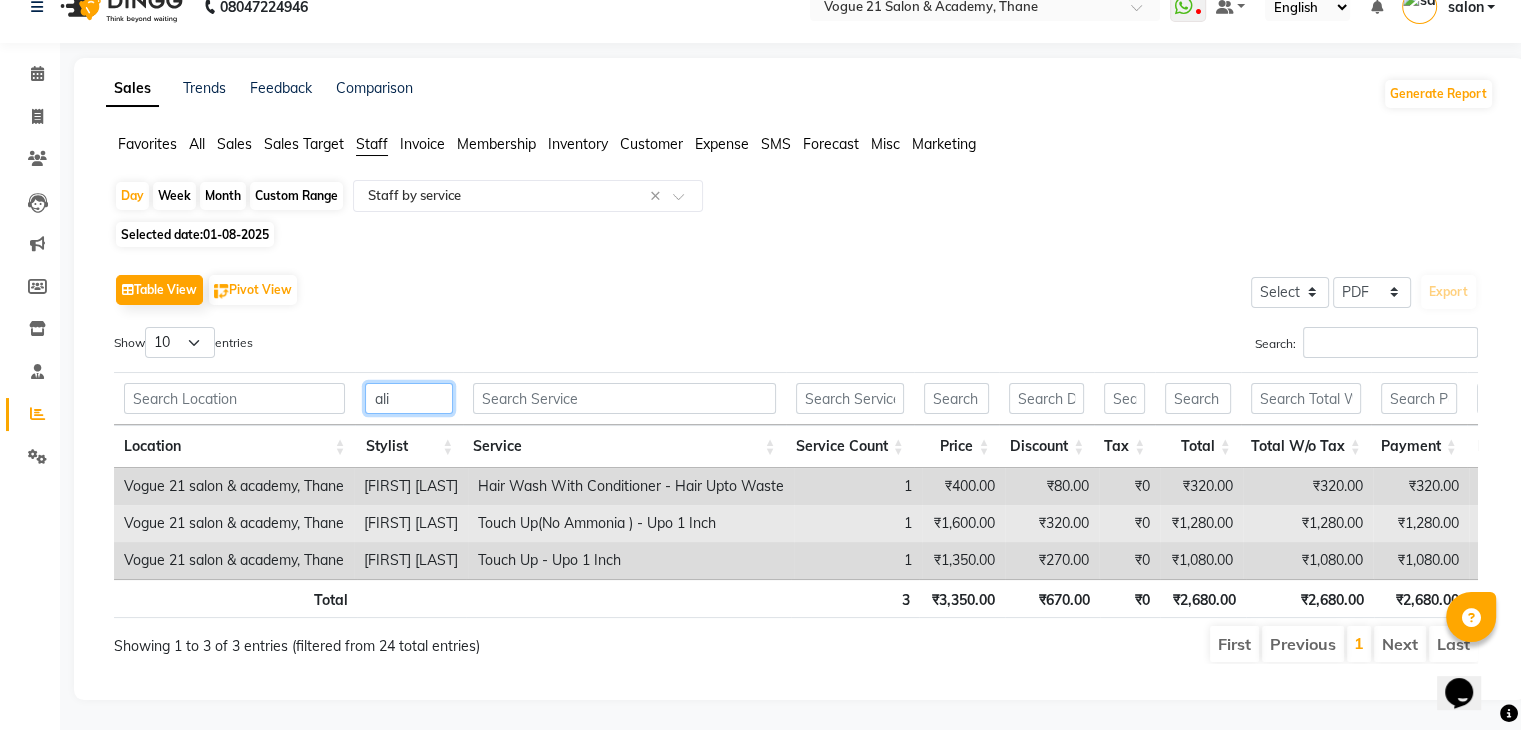 type on "ali" 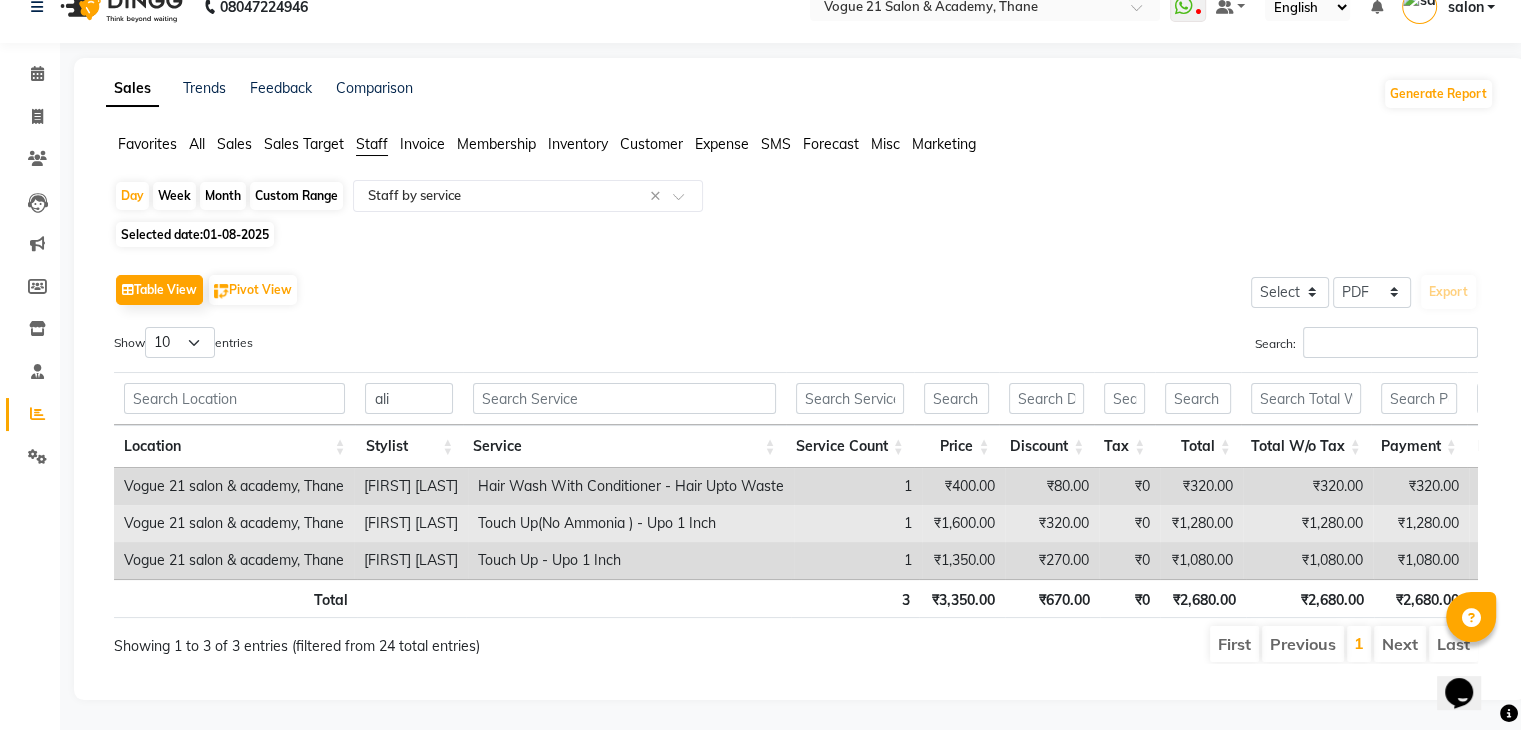 click on "Touch Up(No Ammonia )   -   Upo 1 Inch" at bounding box center (631, 523) 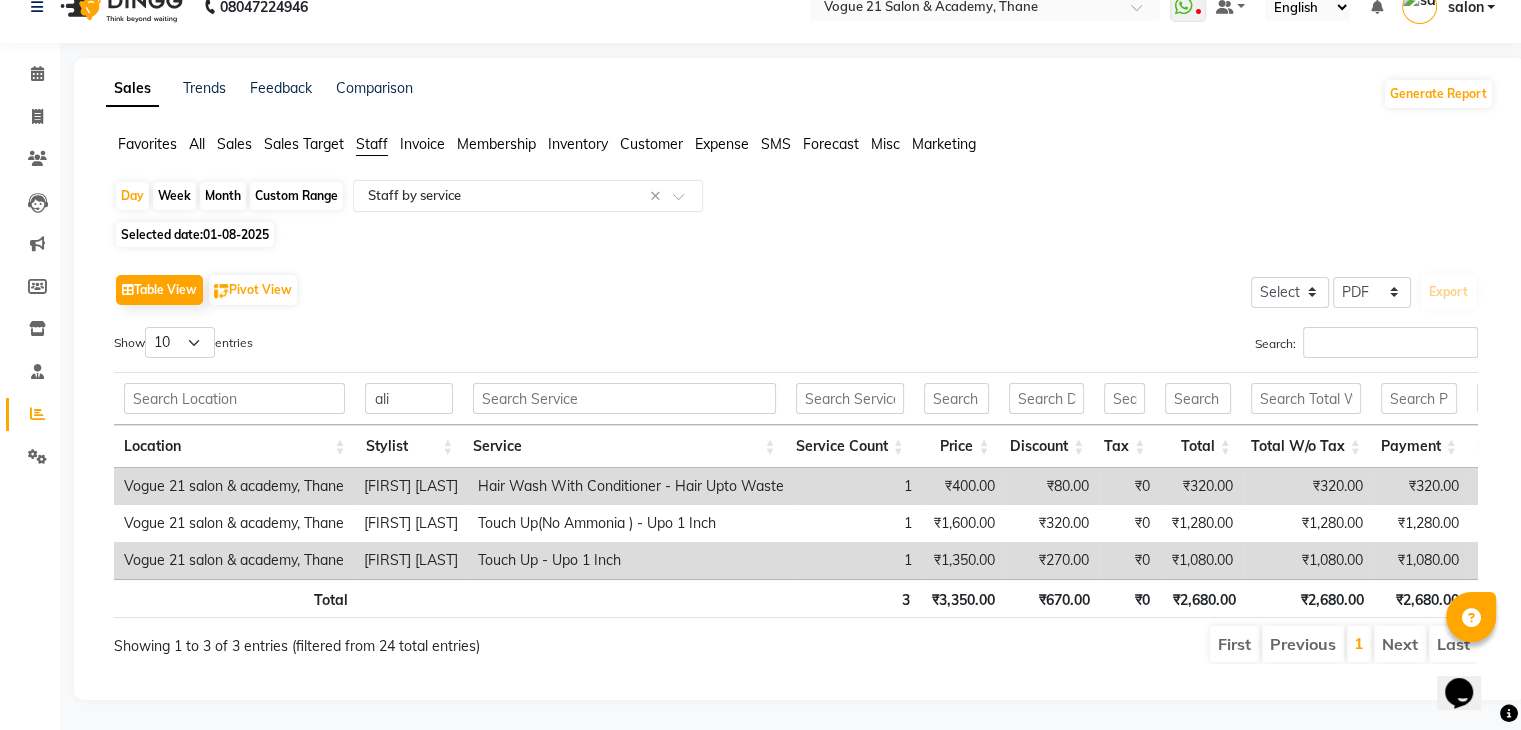 scroll, scrollTop: 0, scrollLeft: 52, axis: horizontal 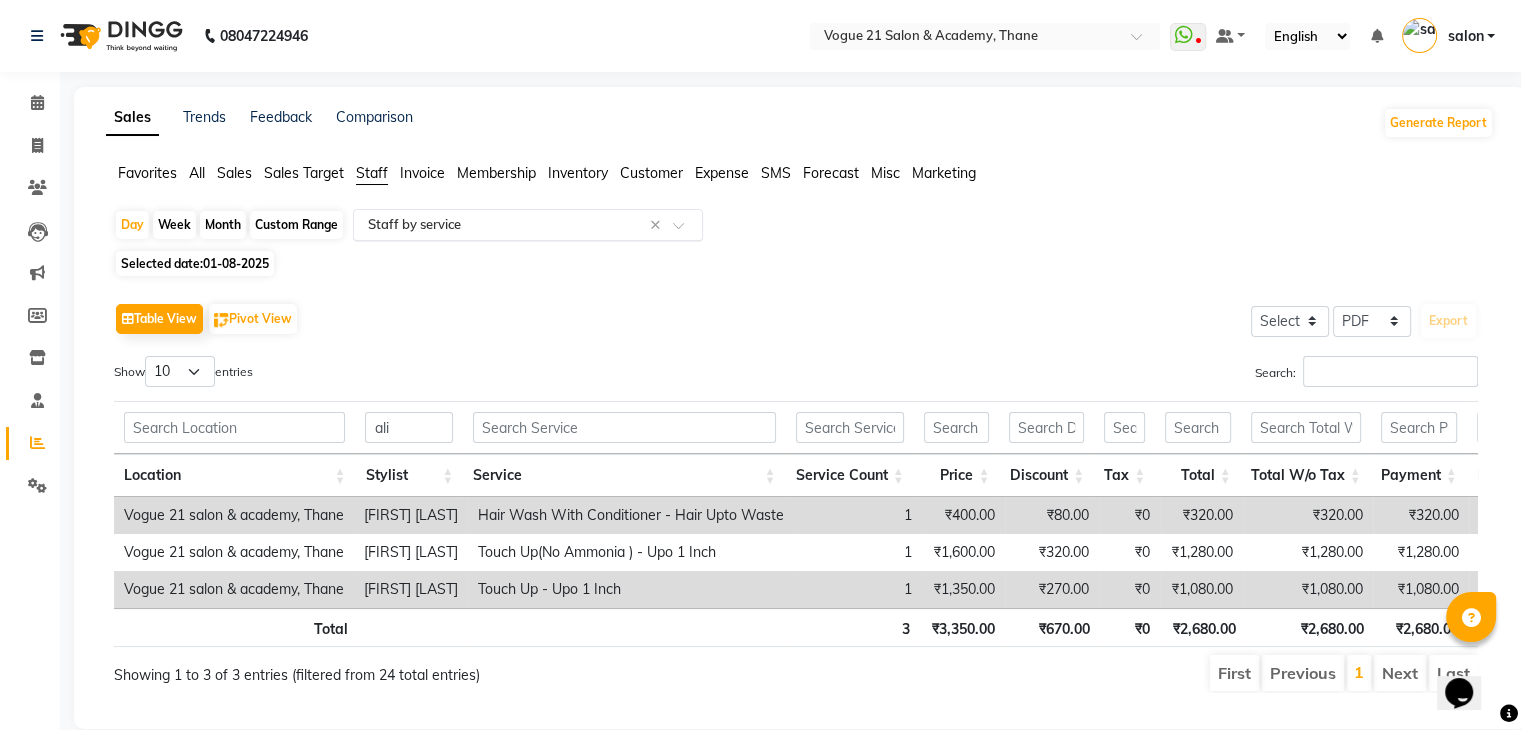 click 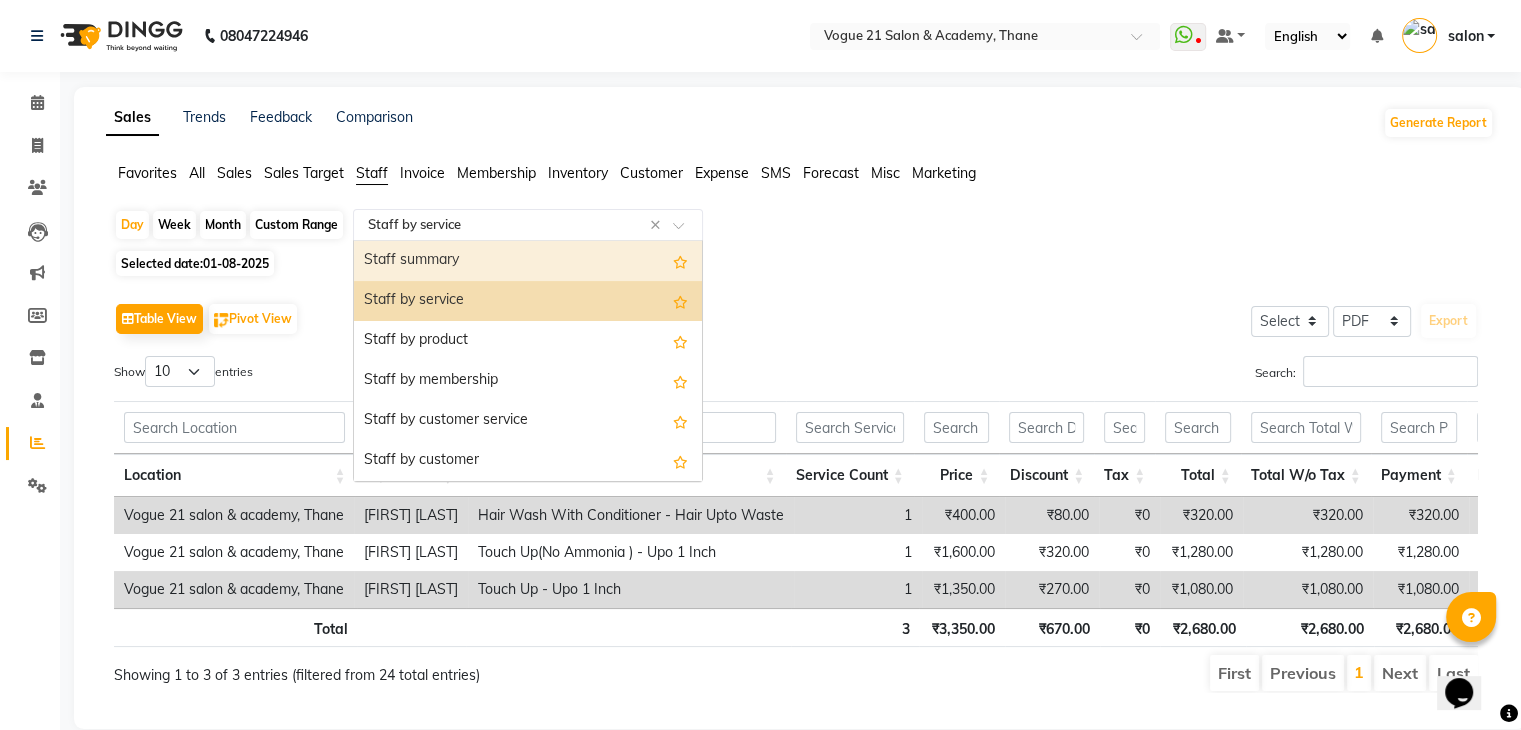 click on "Staff summary" at bounding box center [528, 261] 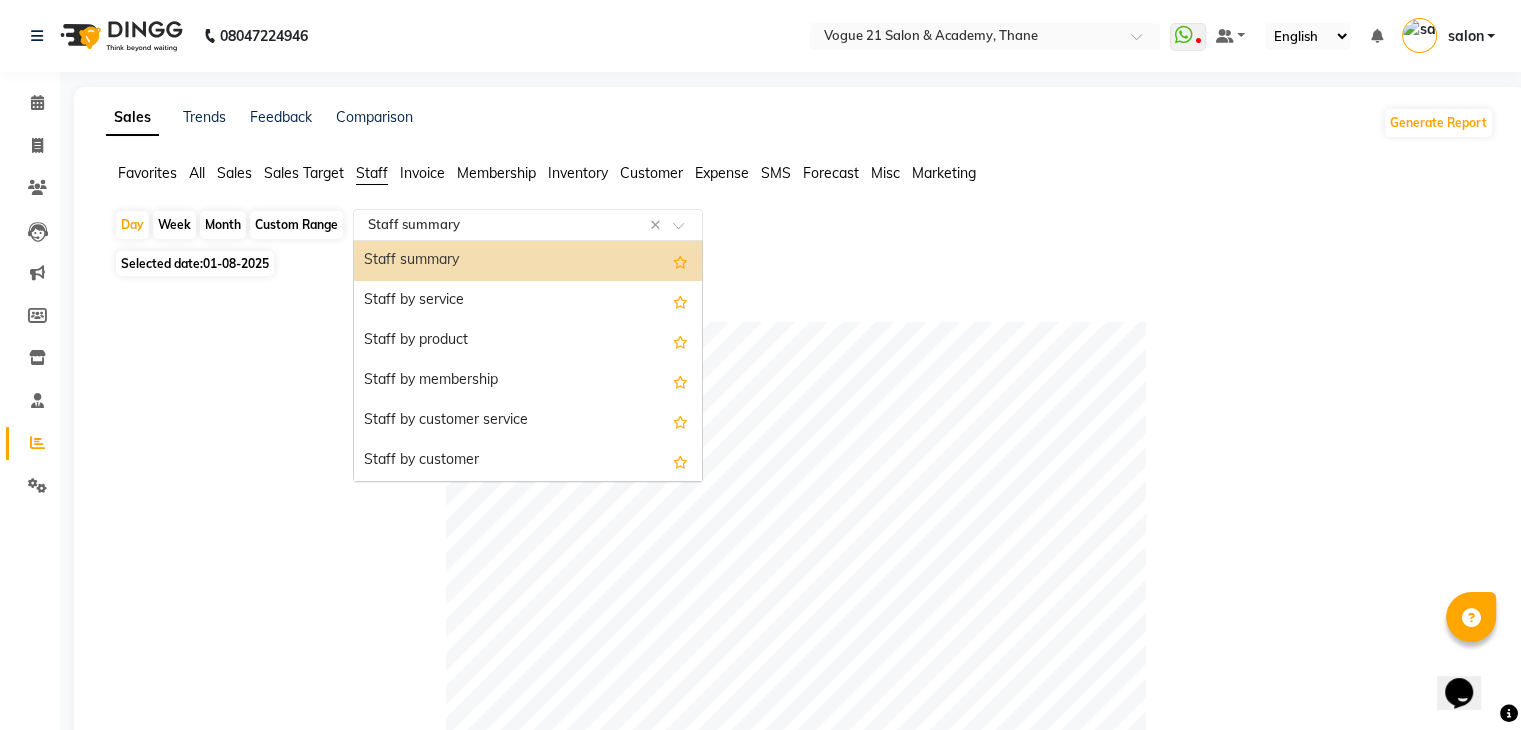 click 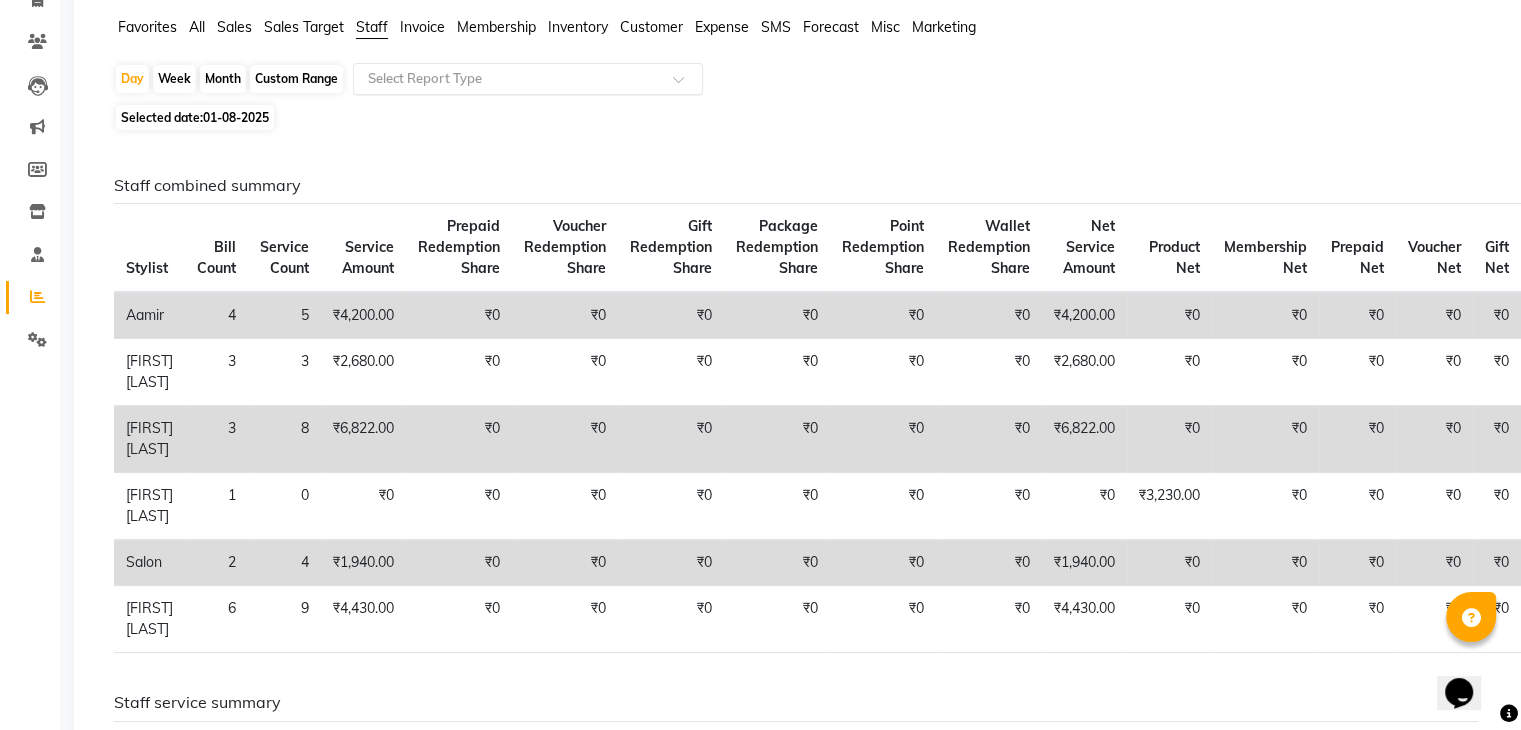 click on "Day   Week   Month   Custom Range  Select Report Type" 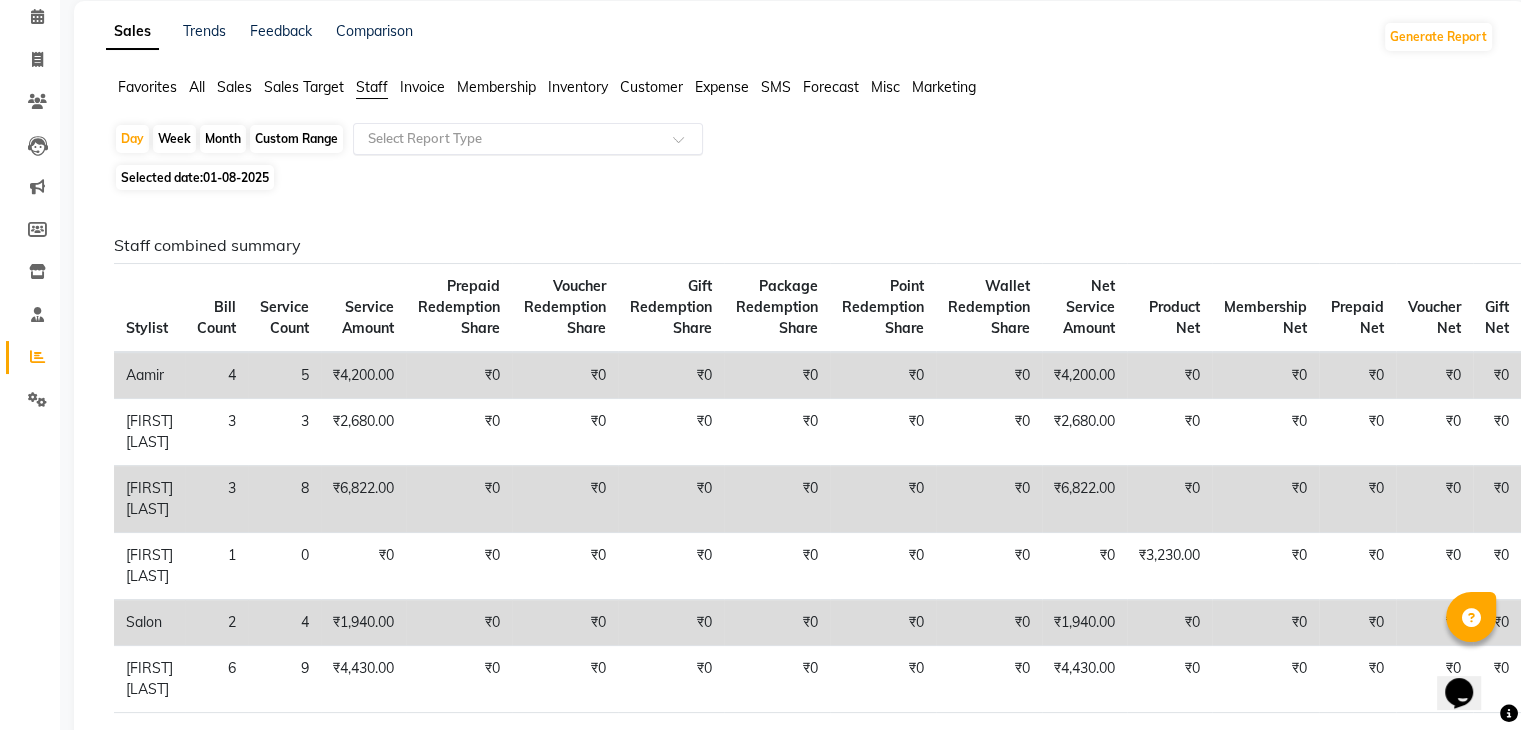scroll, scrollTop: 0, scrollLeft: 0, axis: both 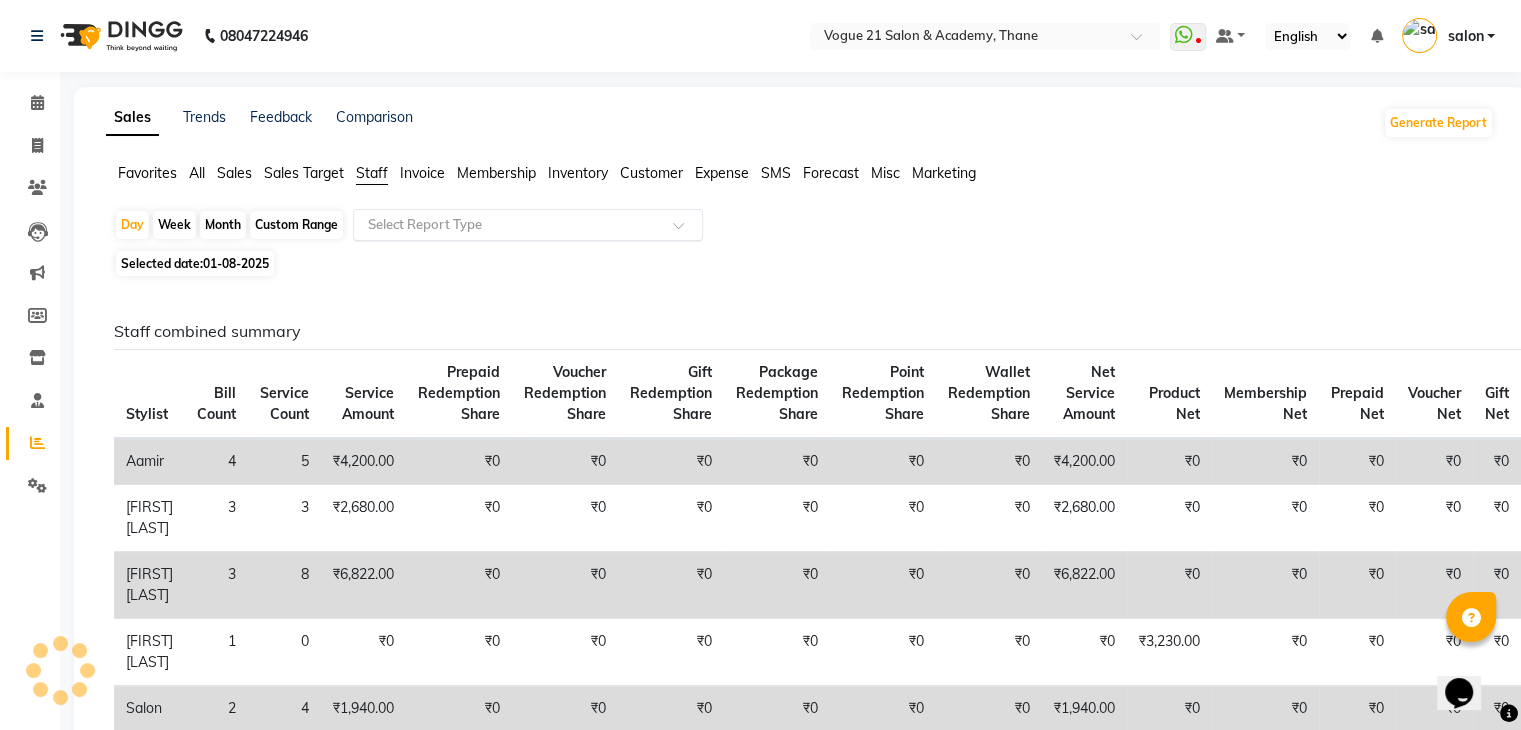 click on "Sales" 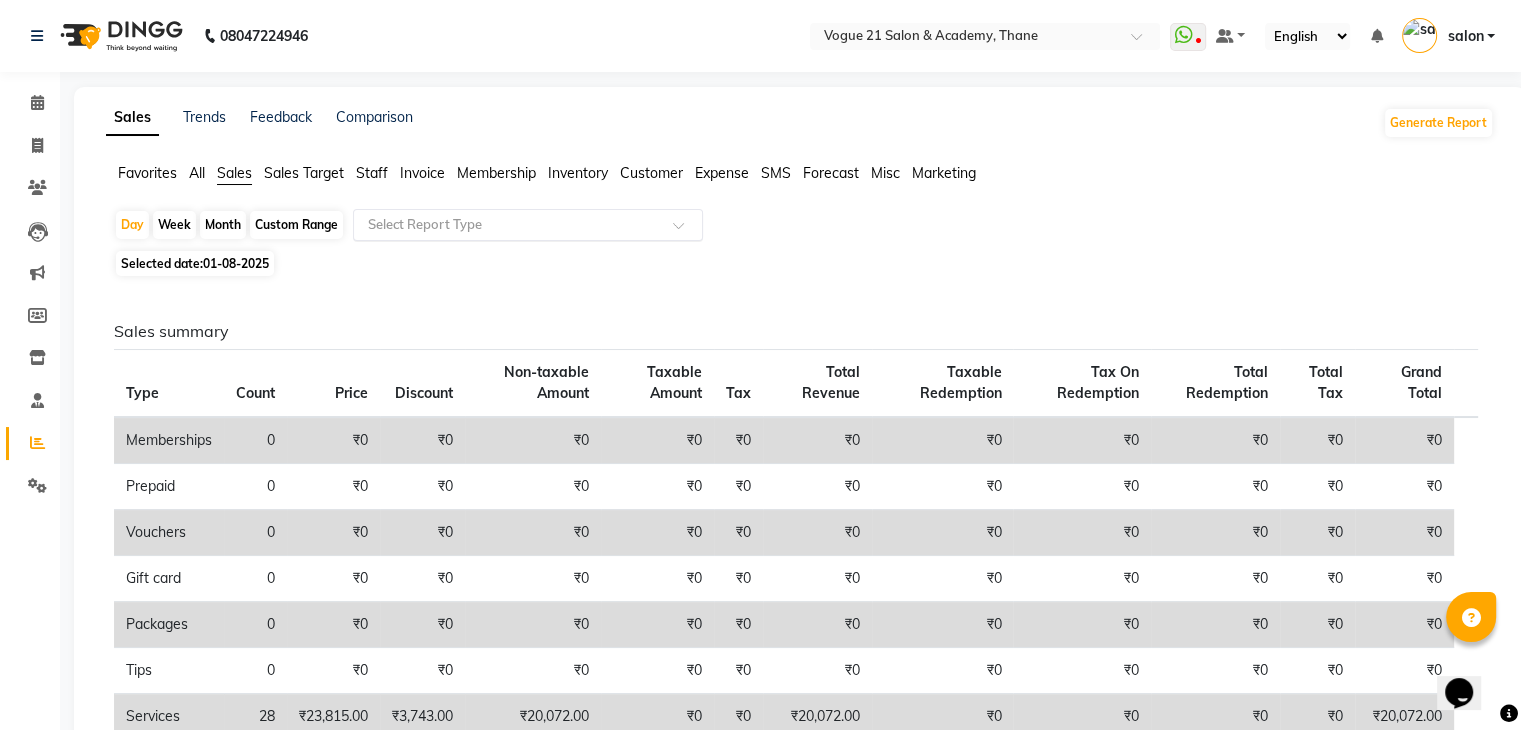 scroll, scrollTop: 73, scrollLeft: 0, axis: vertical 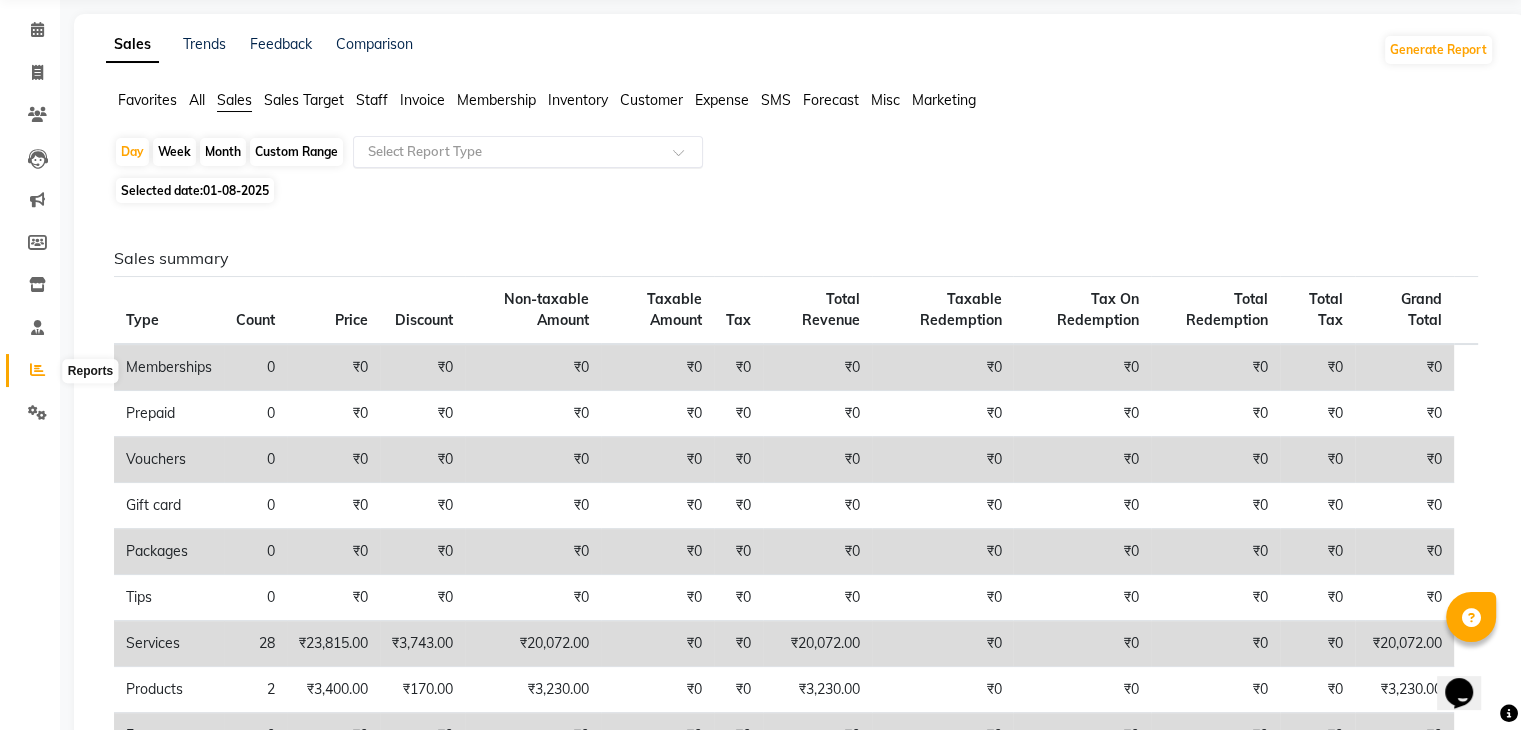 click 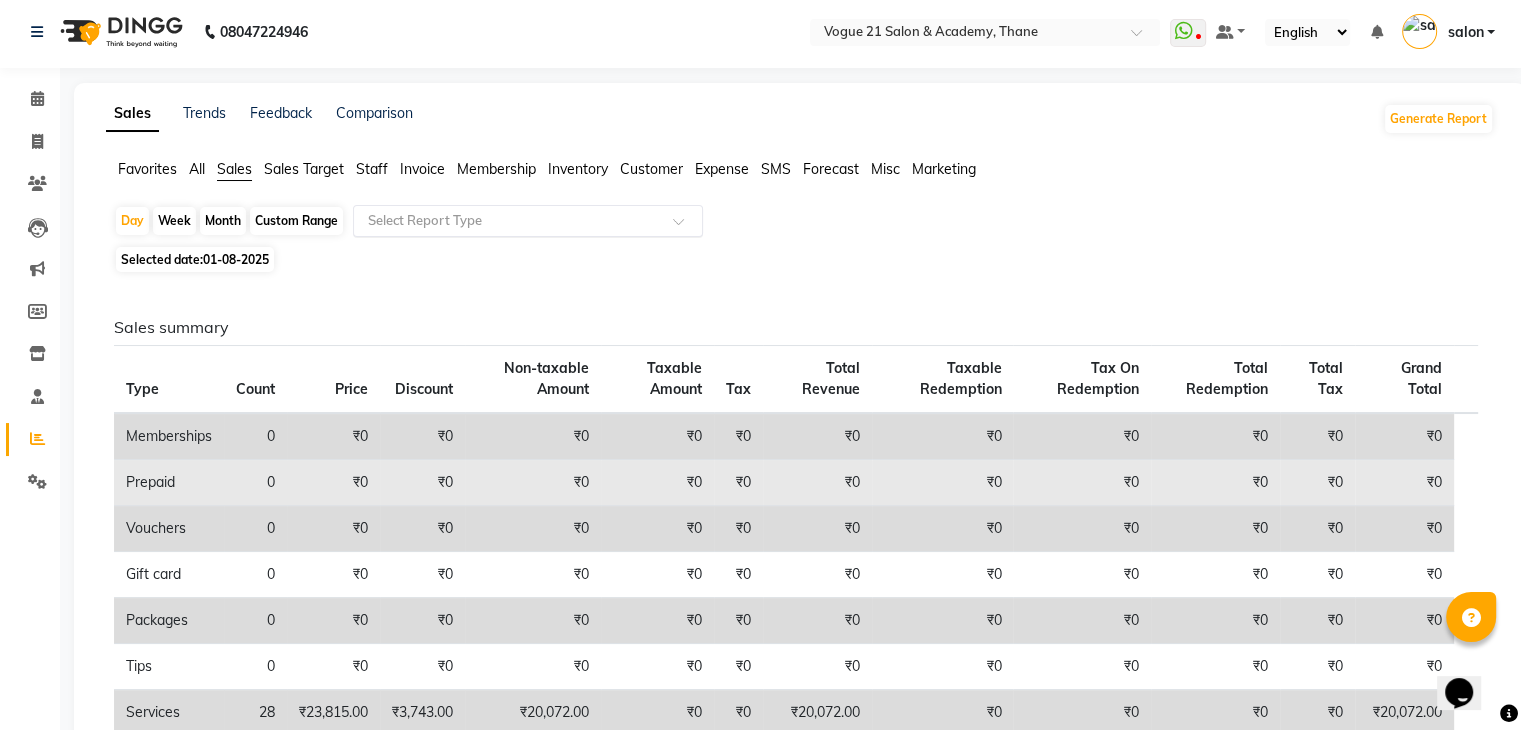 scroll, scrollTop: 0, scrollLeft: 0, axis: both 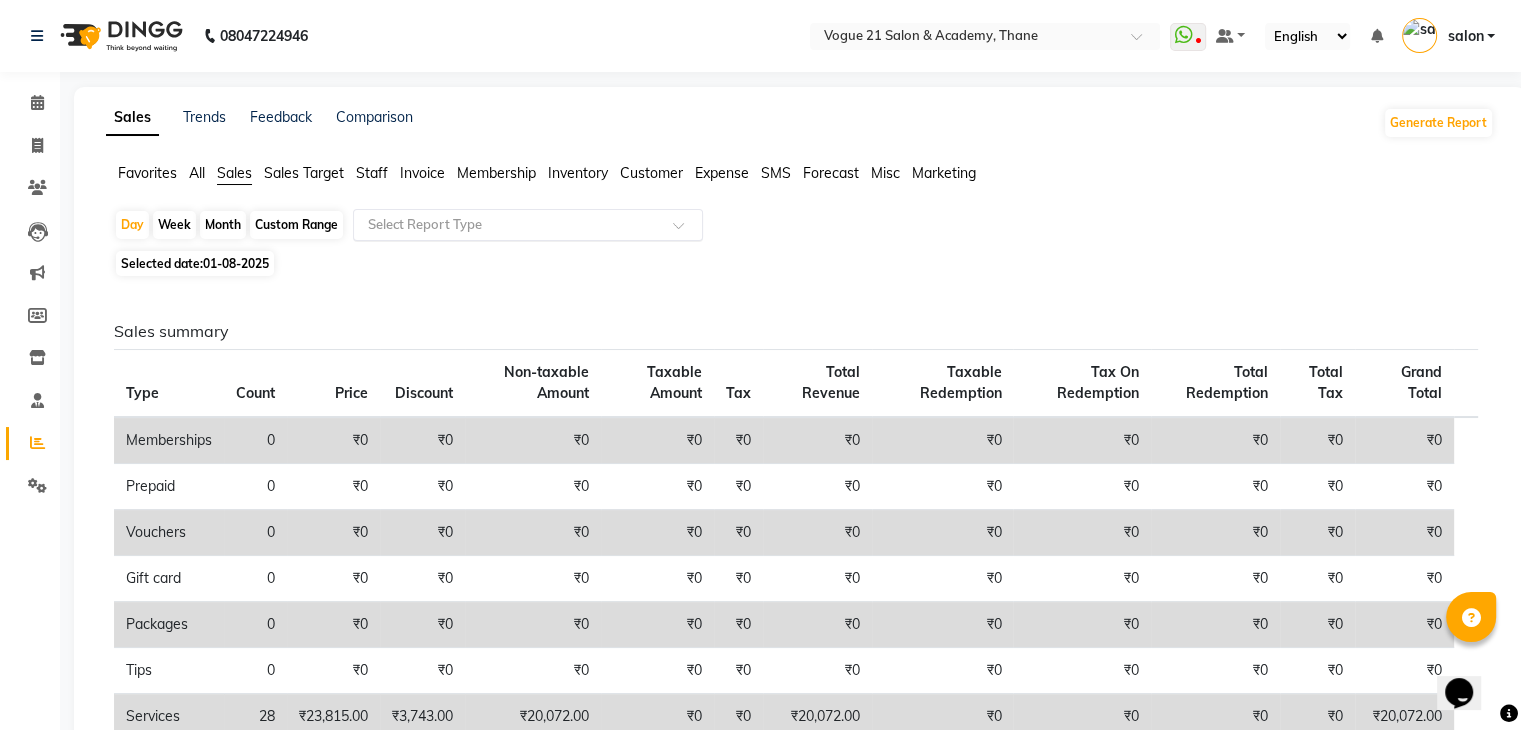 click on "Favorites" 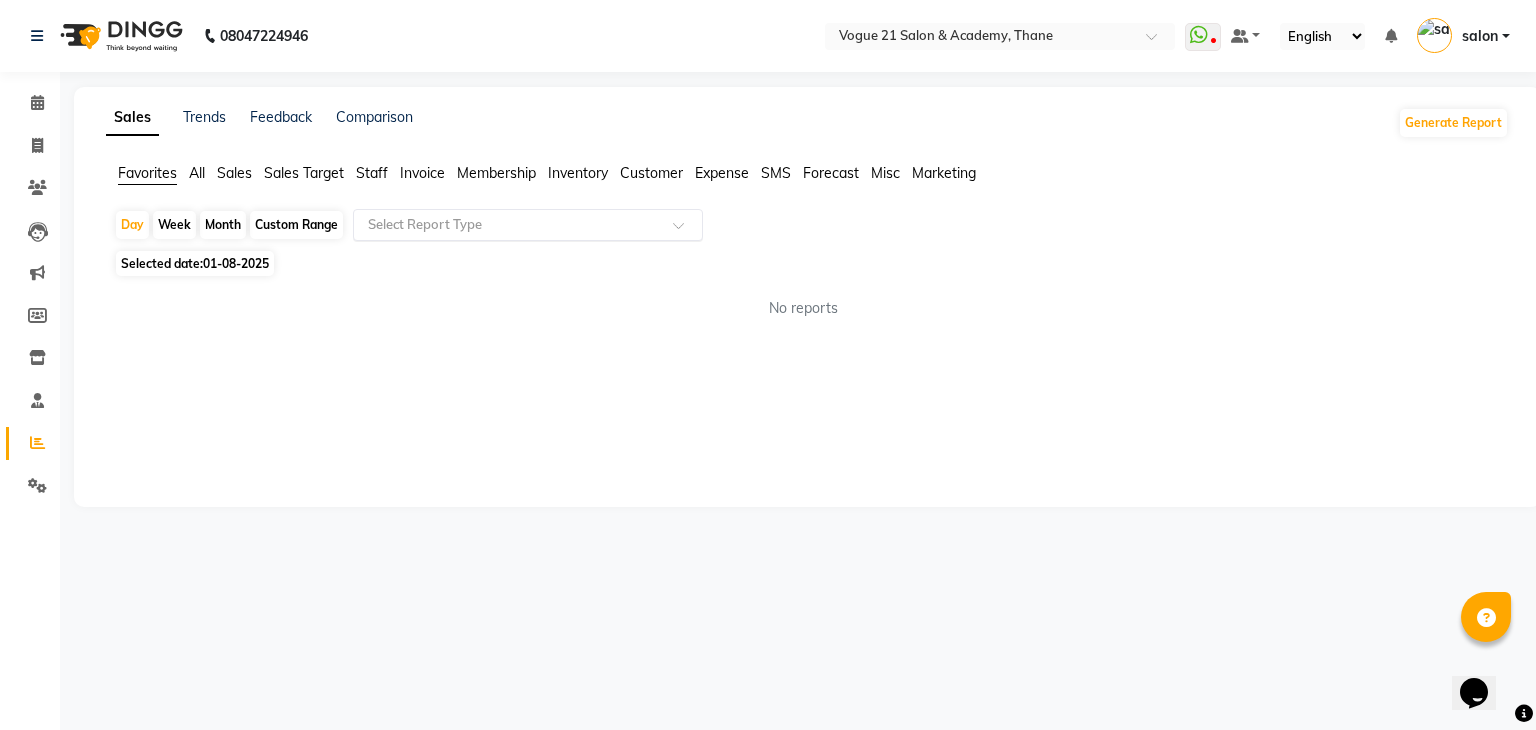 click on "All" 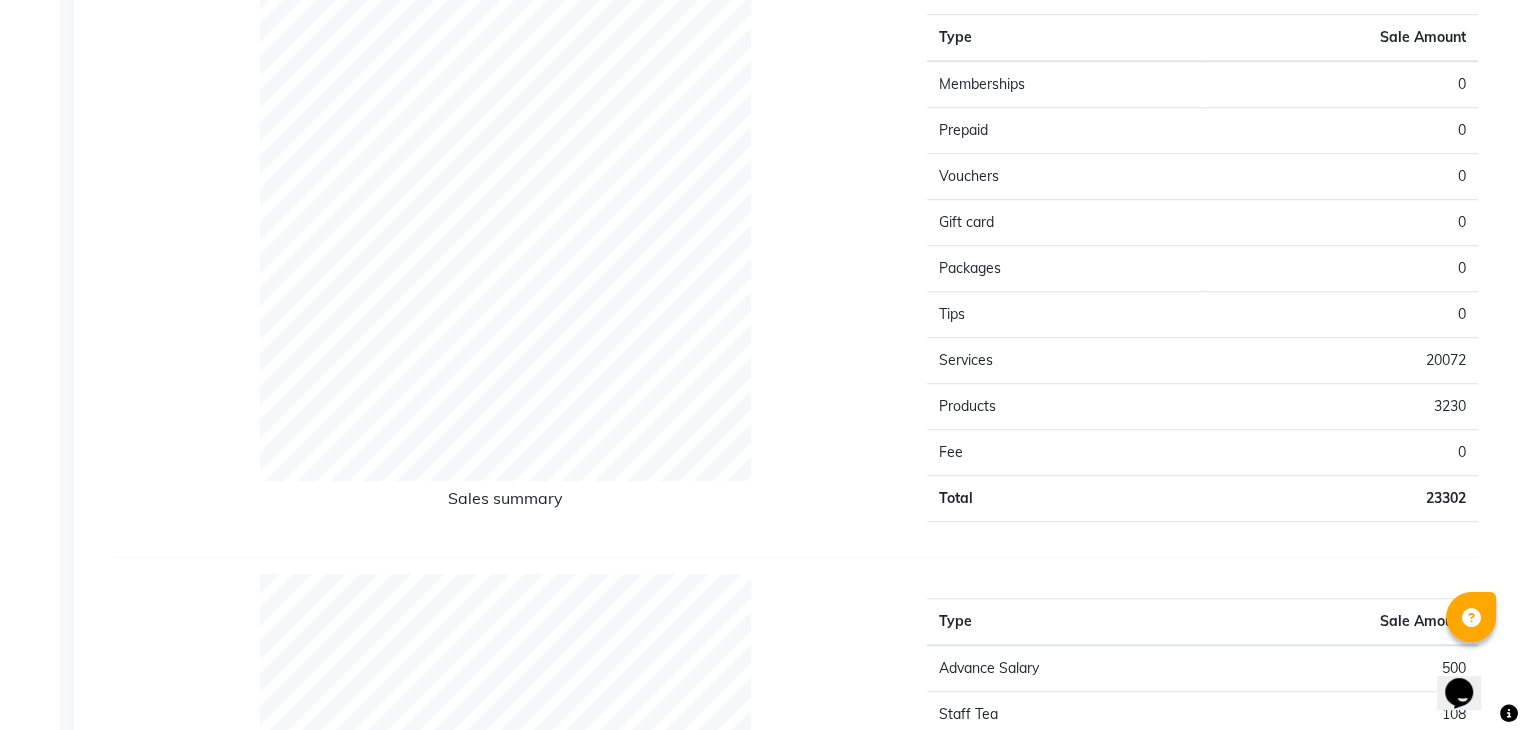 scroll, scrollTop: 1526, scrollLeft: 0, axis: vertical 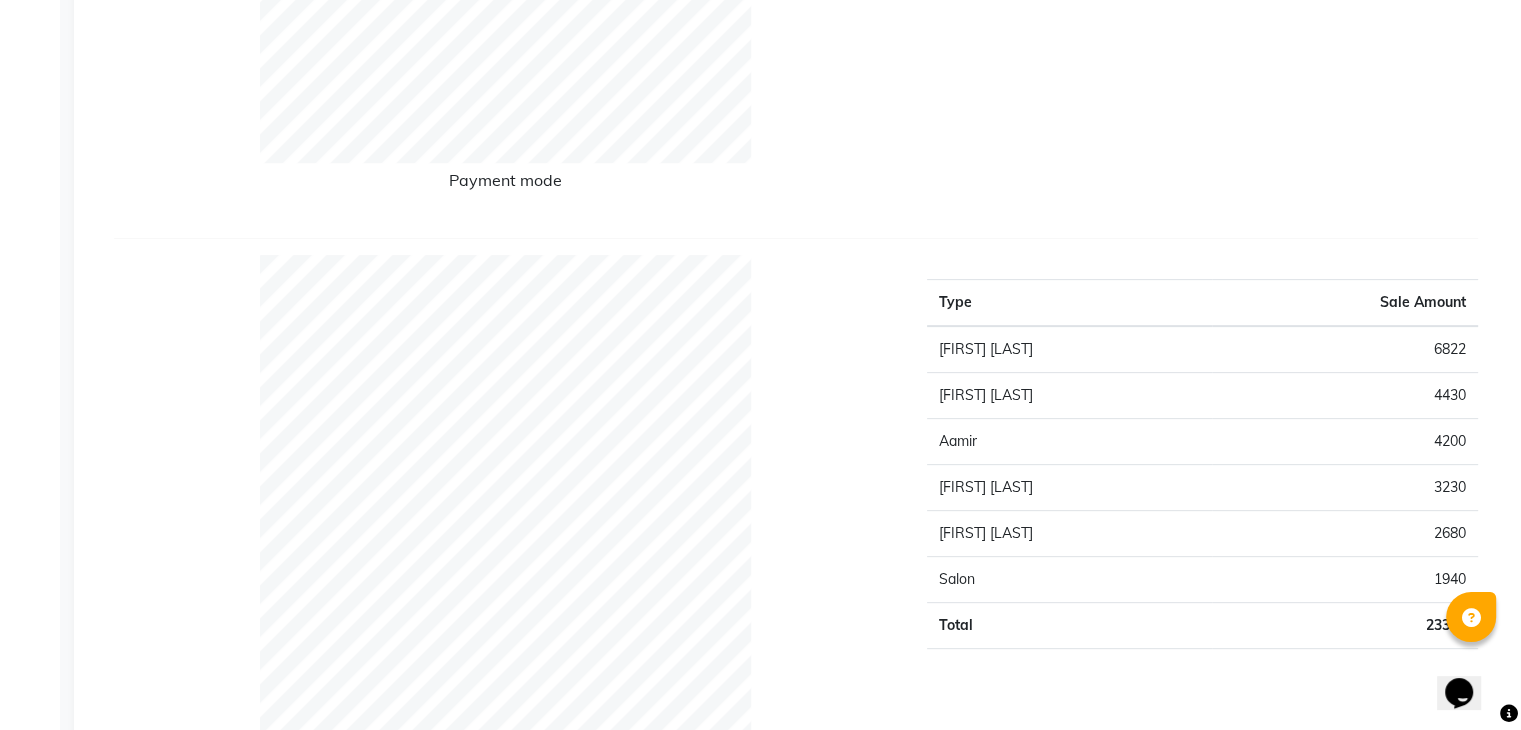click on "Type" 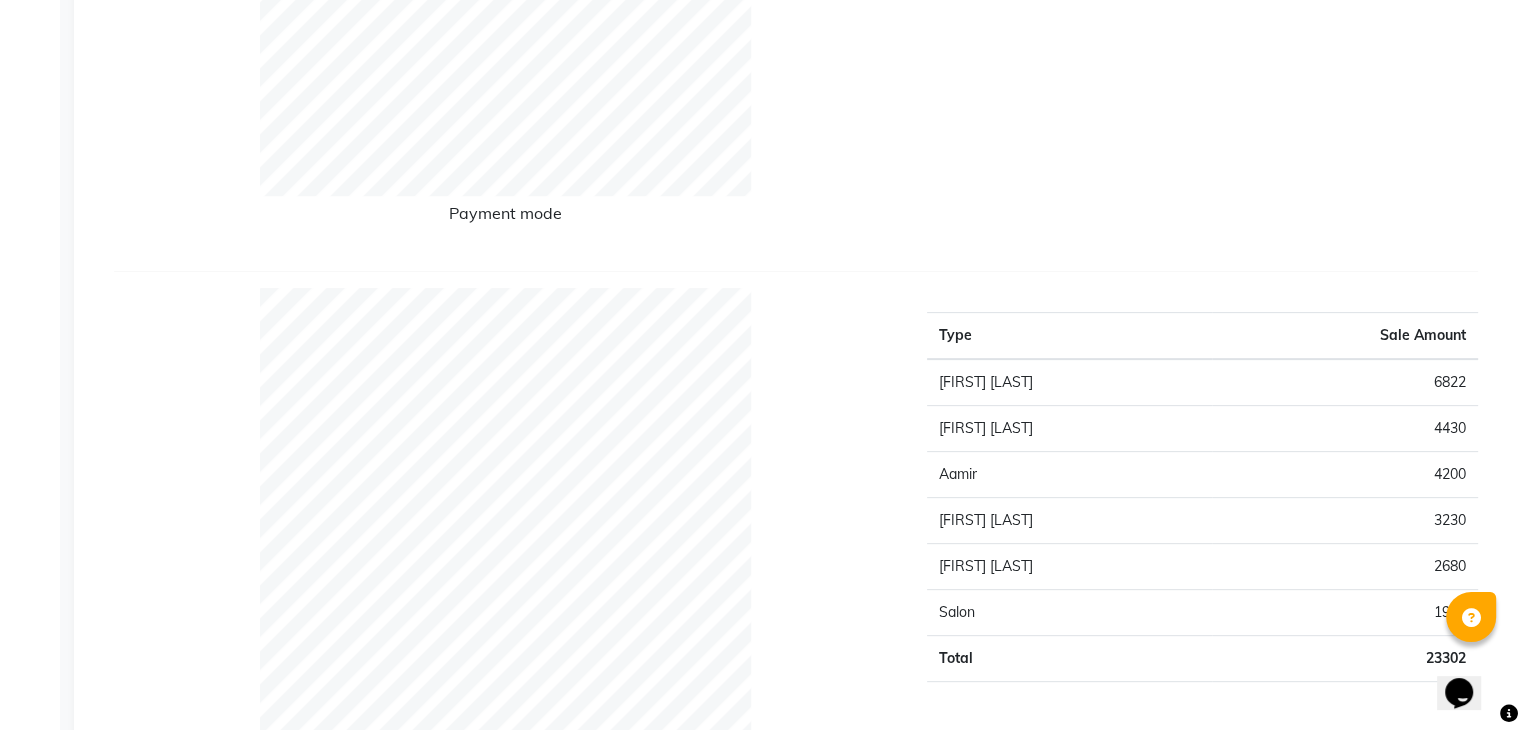 click on "Type Sale Amount [FIRST] [LAST] [PHONE] [FIRST] [LAST] [FIRST] [LAST] [FIRST] [LAST] [FIRST] [LAST] Total 23302" 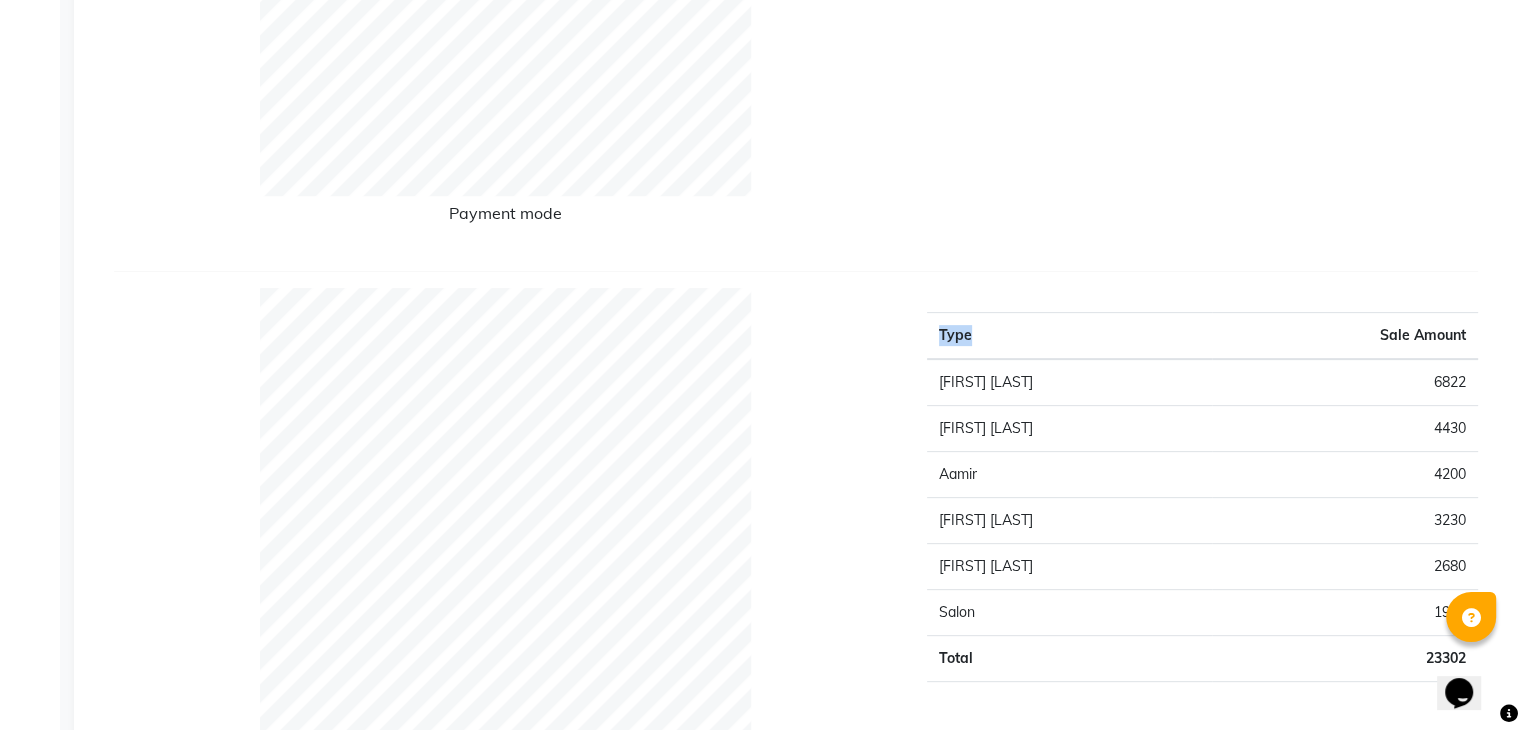 click on "Type Sale Amount UPI M 22882 Total 22882" 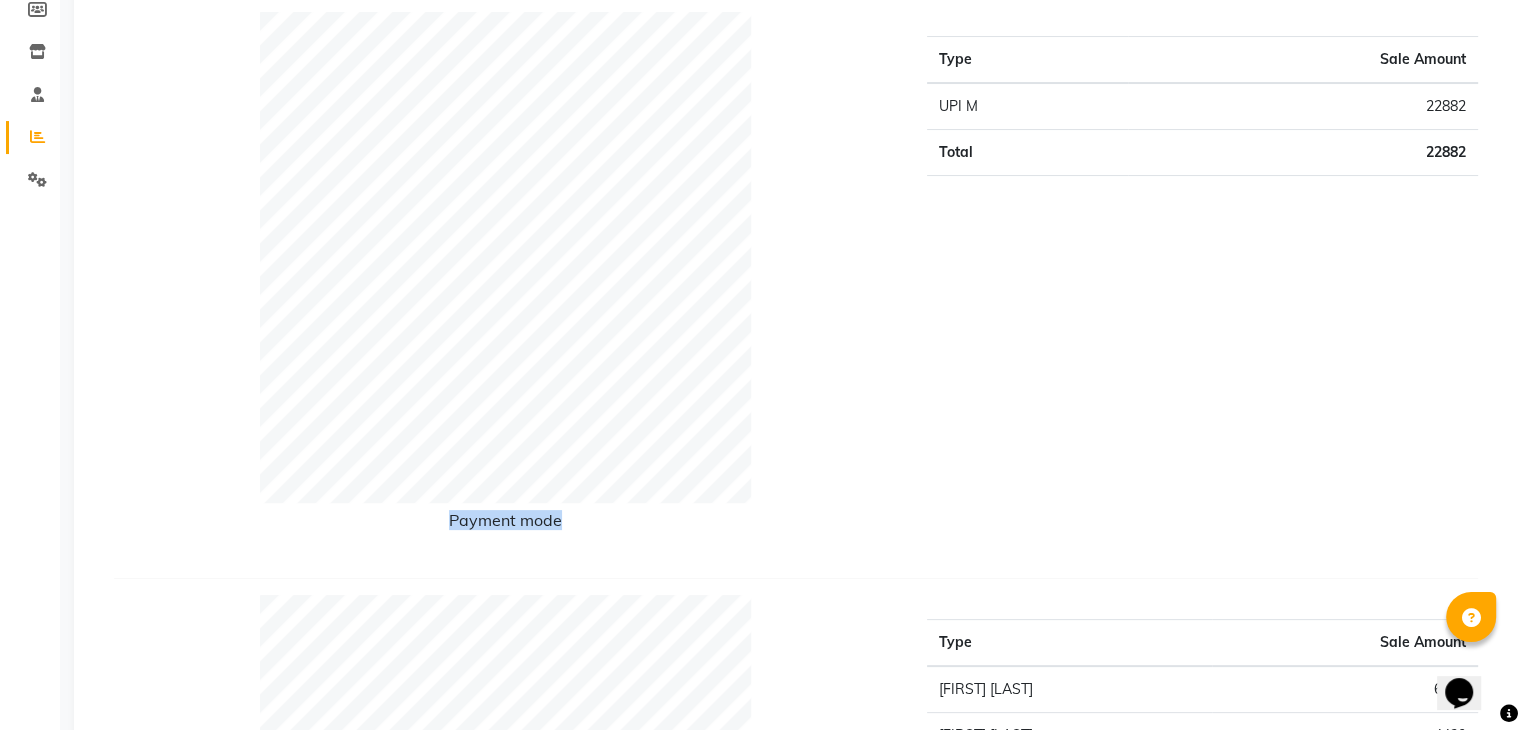 click on "Type Sale Amount UPI M 22882 Total 22882" 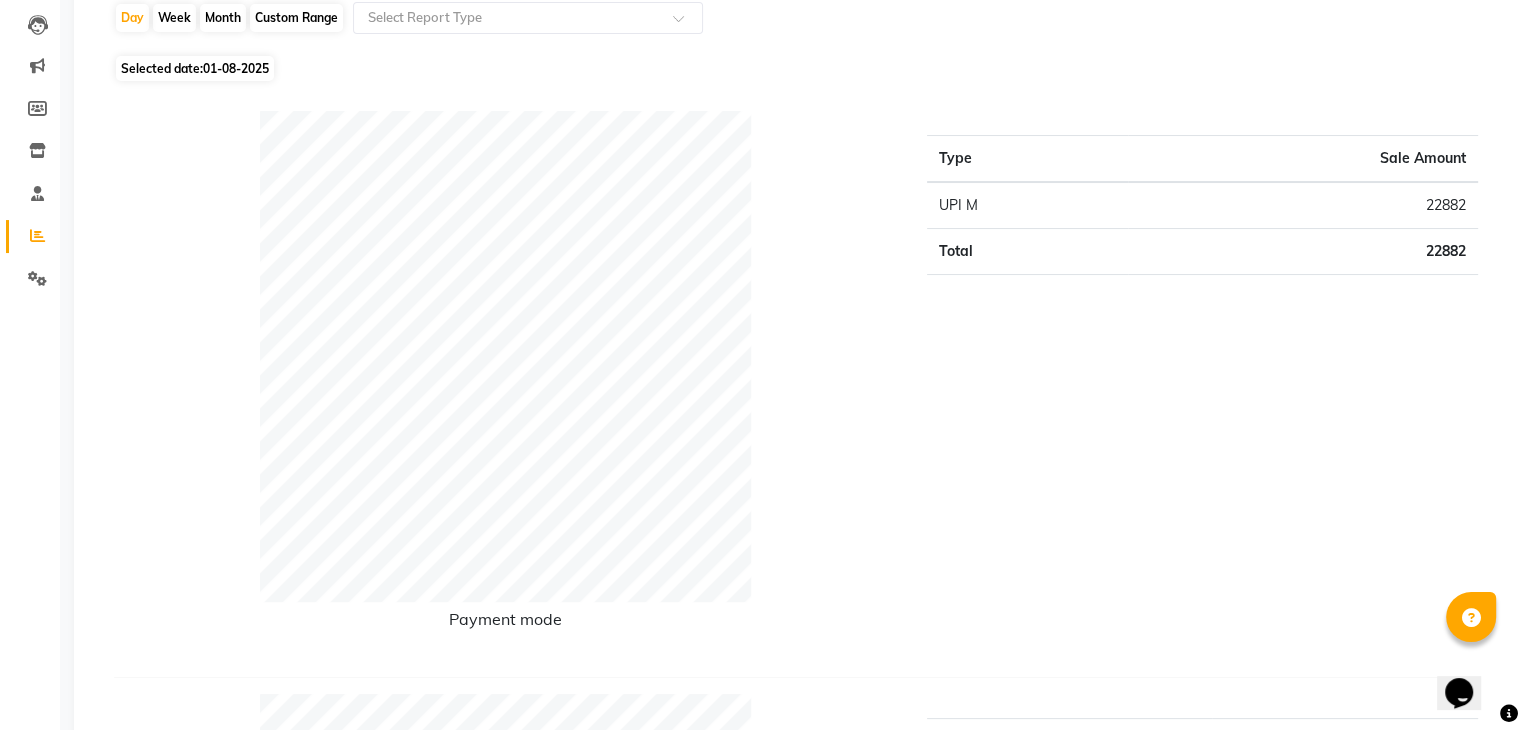 scroll, scrollTop: 206, scrollLeft: 0, axis: vertical 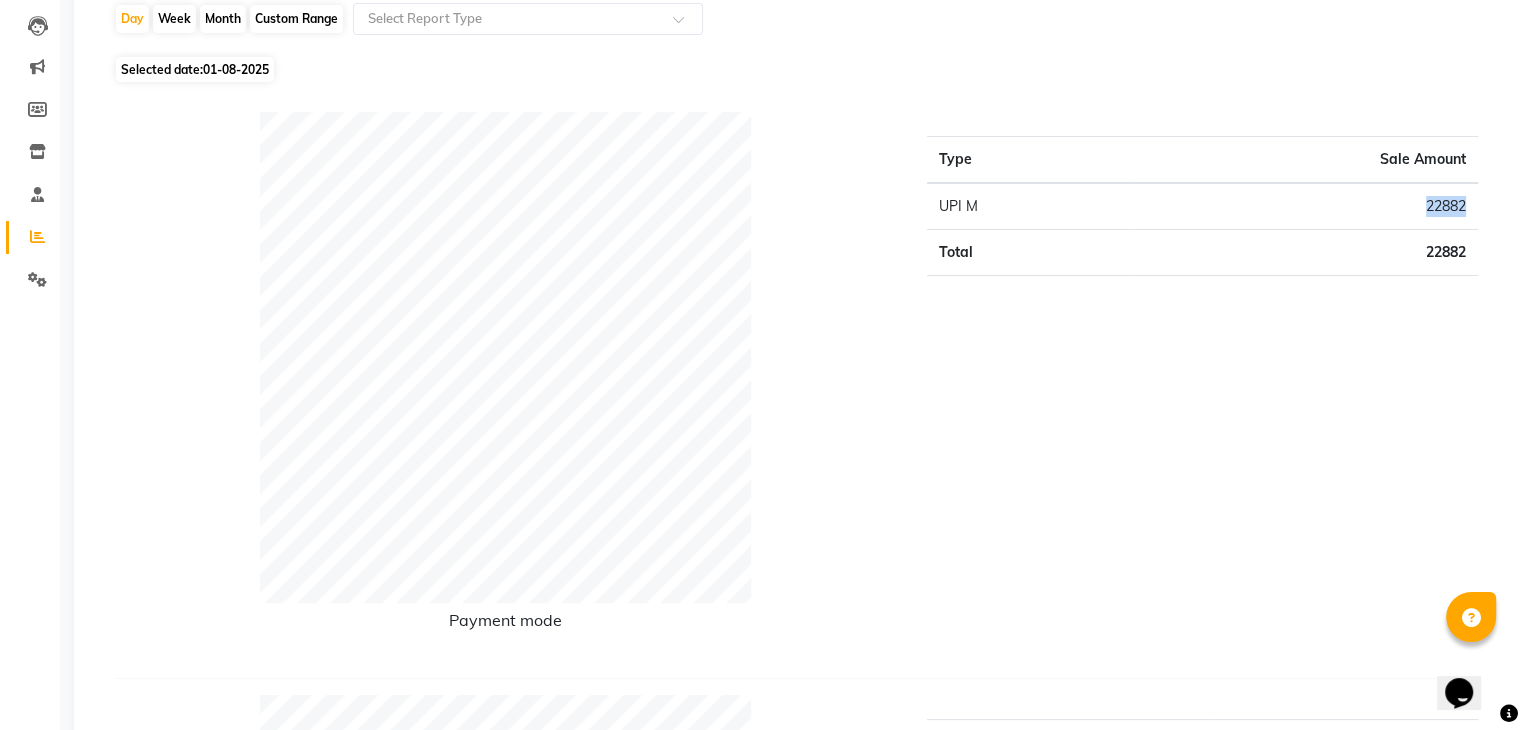 drag, startPoint x: 1473, startPoint y: 195, endPoint x: 1420, endPoint y: 197, distance: 53.037724 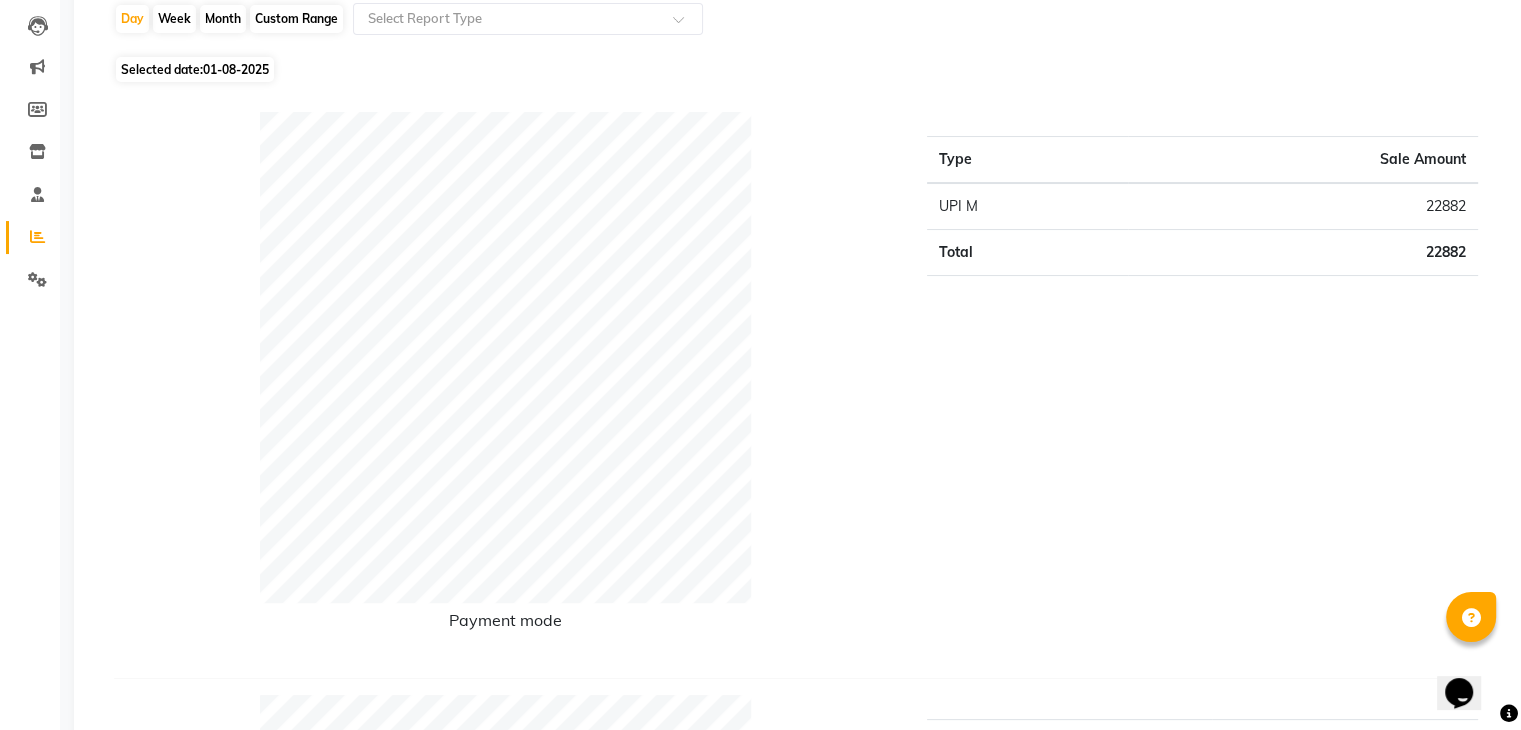 click on "Type Sale Amount UPI M 22882 Total 22882" 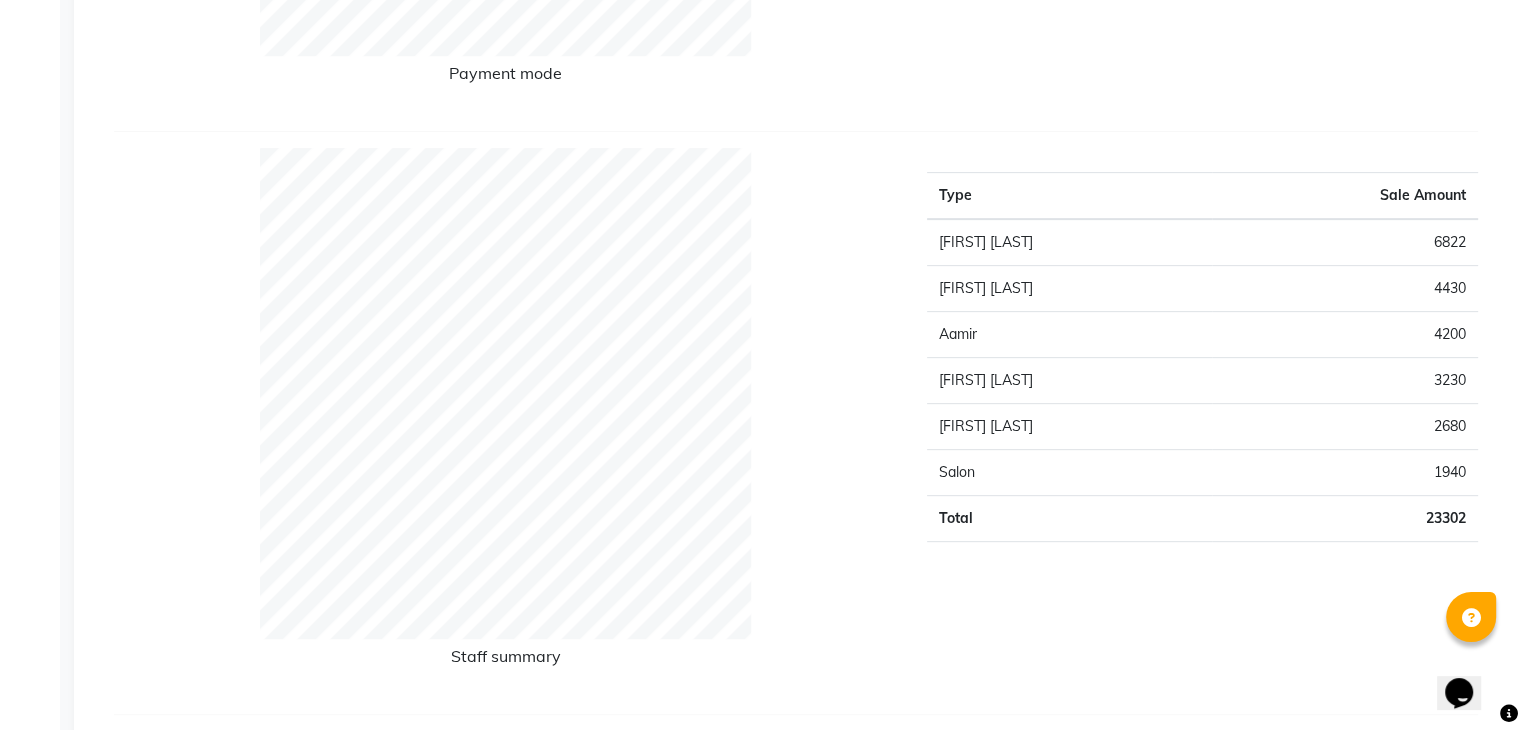 scroll, scrollTop: 860, scrollLeft: 0, axis: vertical 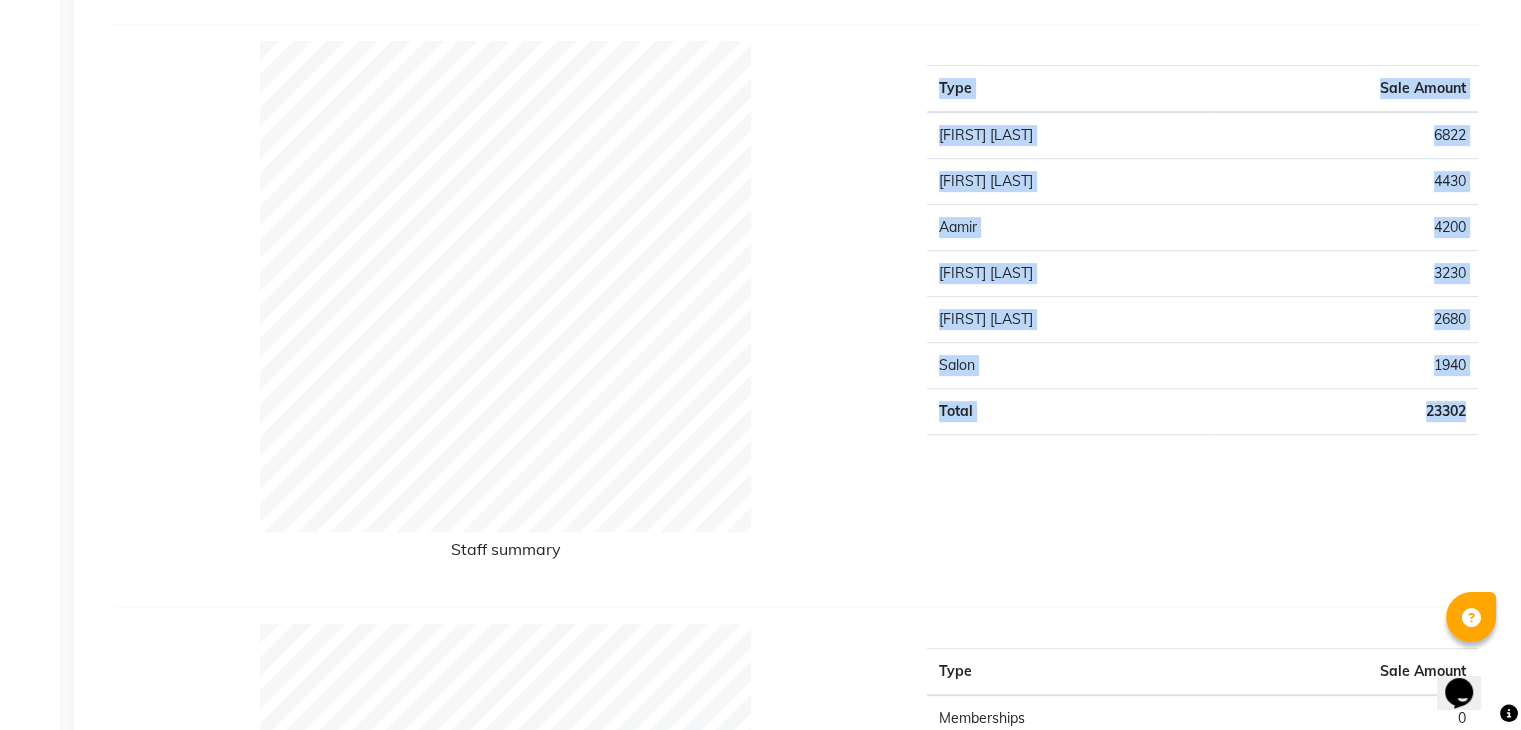 drag, startPoint x: 1474, startPoint y: 424, endPoint x: 1416, endPoint y: 433, distance: 58.694122 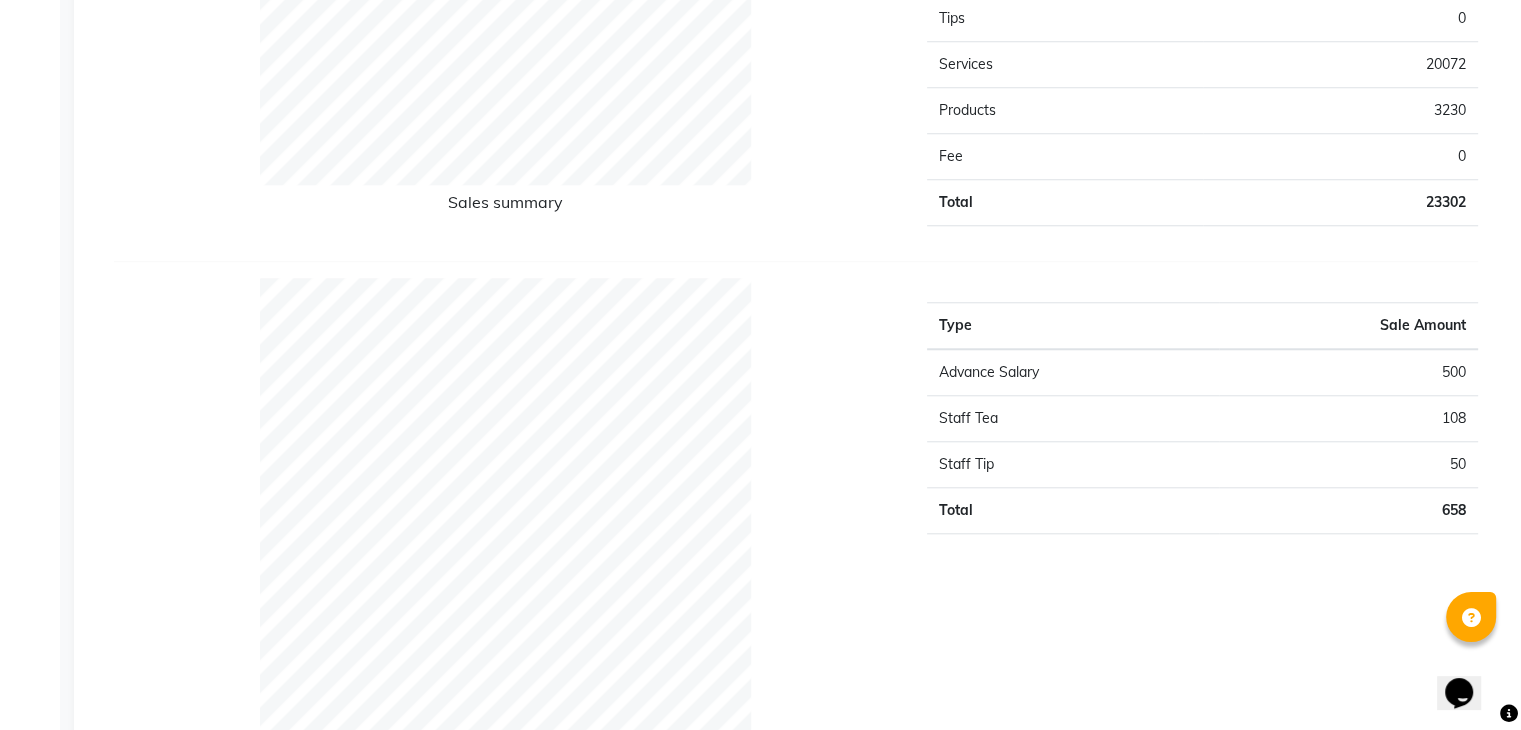 scroll, scrollTop: 1800, scrollLeft: 0, axis: vertical 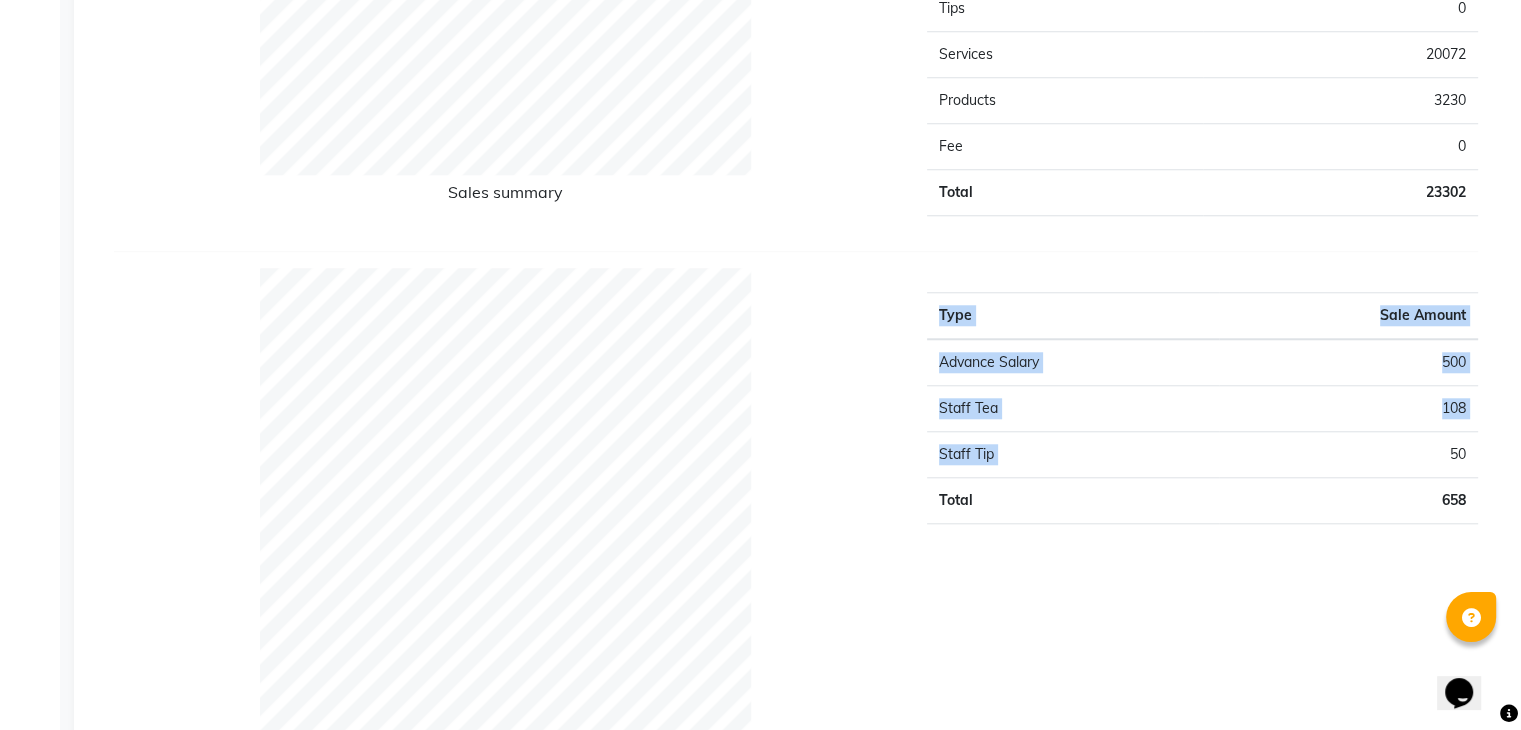 drag, startPoint x: 1478, startPoint y: 455, endPoint x: 1443, endPoint y: 457, distance: 35.057095 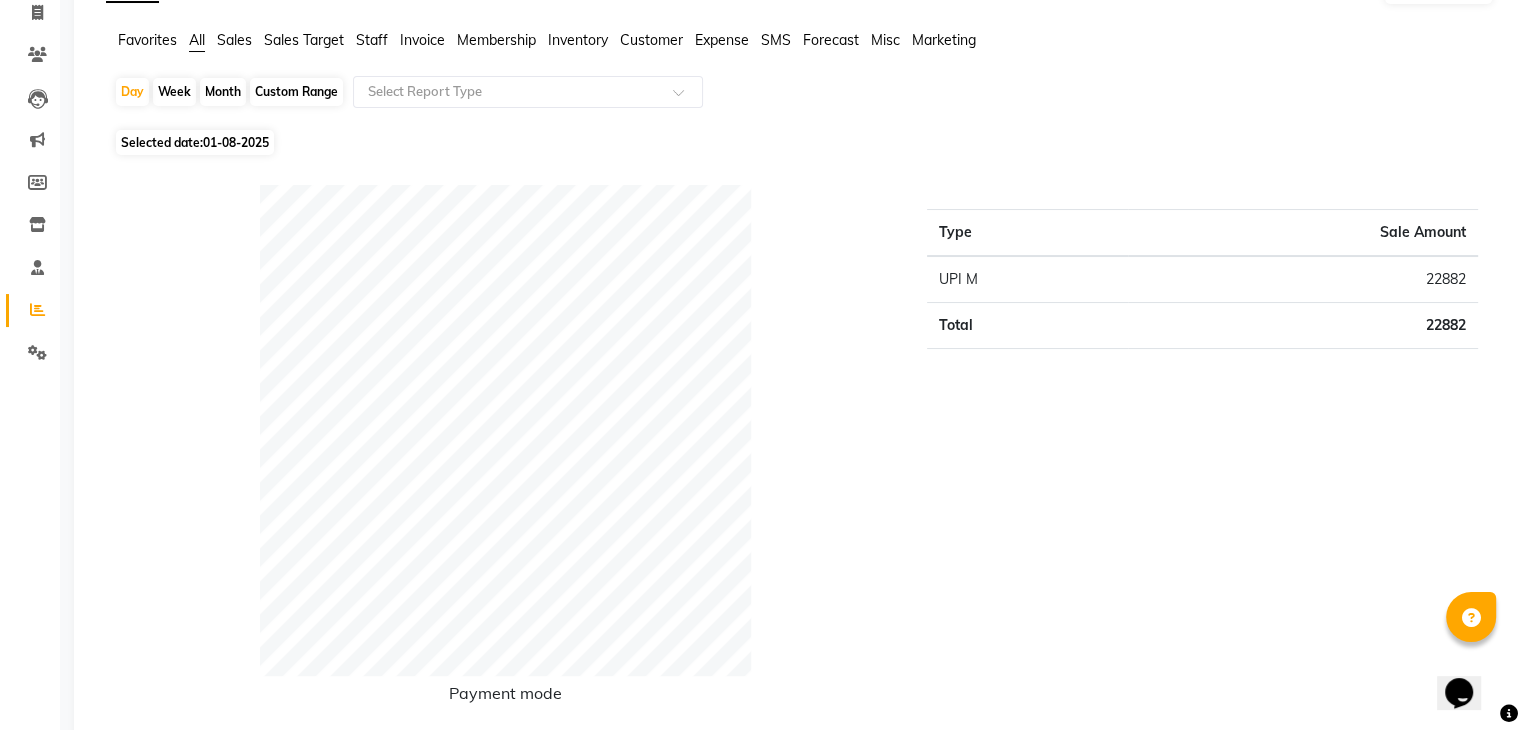 scroll, scrollTop: 166, scrollLeft: 0, axis: vertical 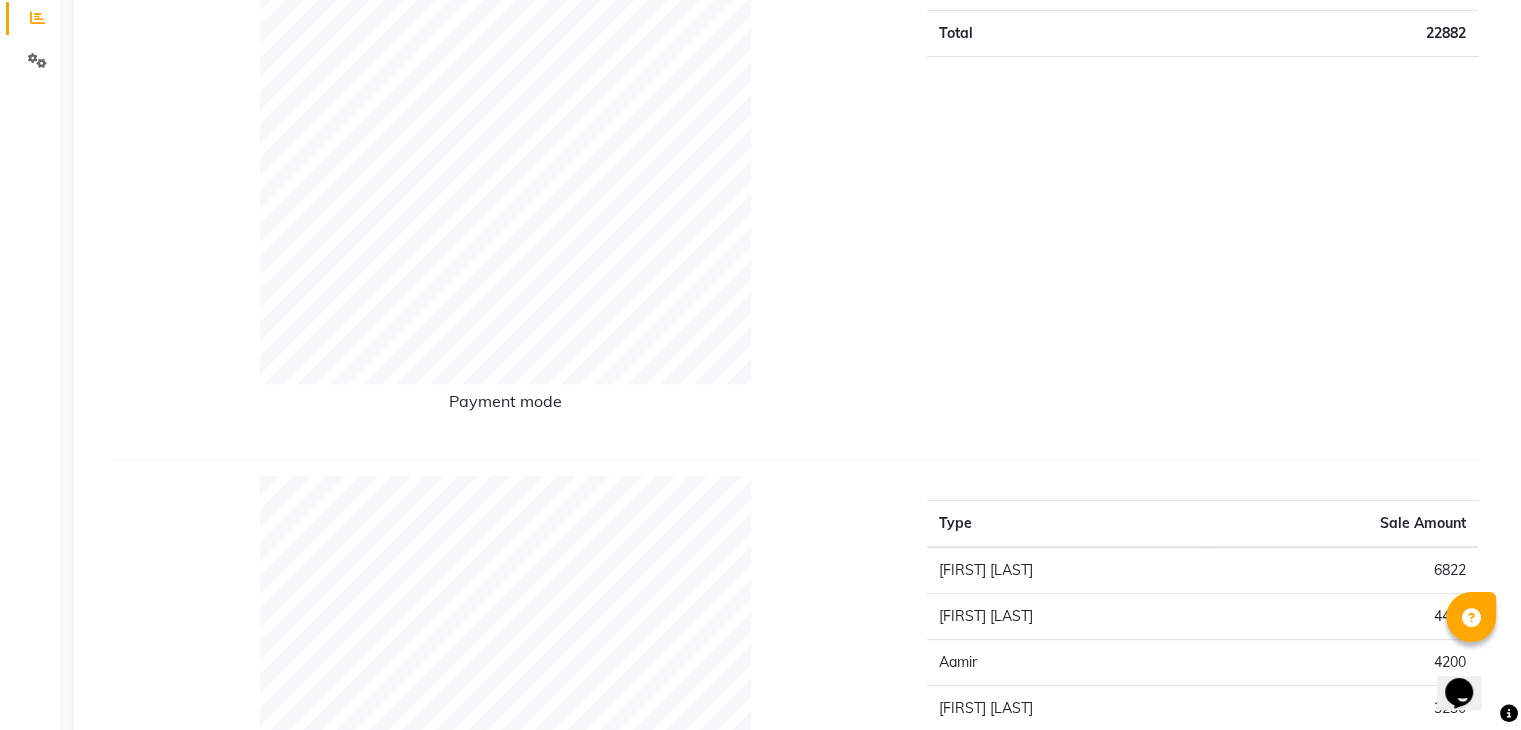 click on "Type Sale Amount UPI M 22882 Total 22882" 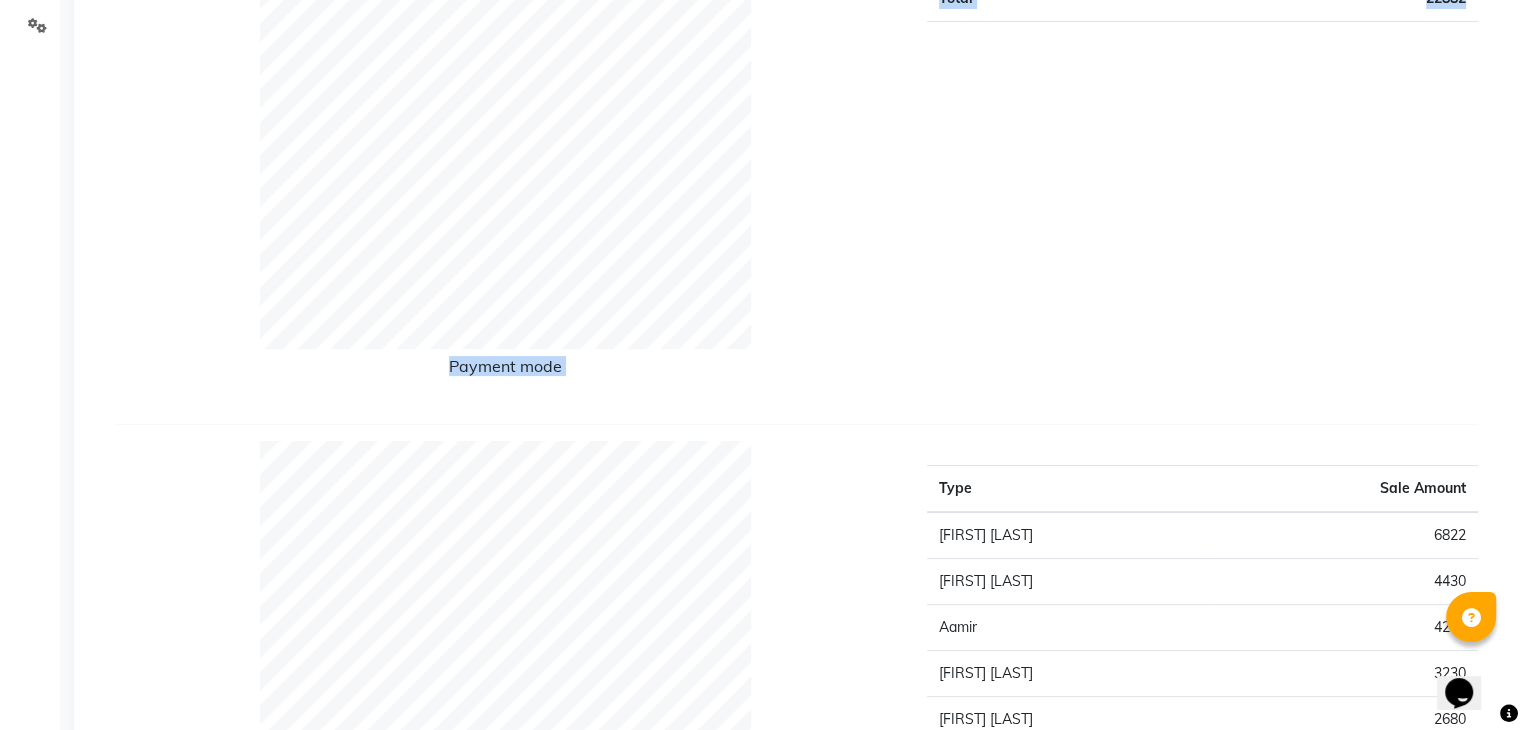 drag, startPoint x: 1424, startPoint y: 366, endPoint x: 1415, endPoint y: 346, distance: 21.931713 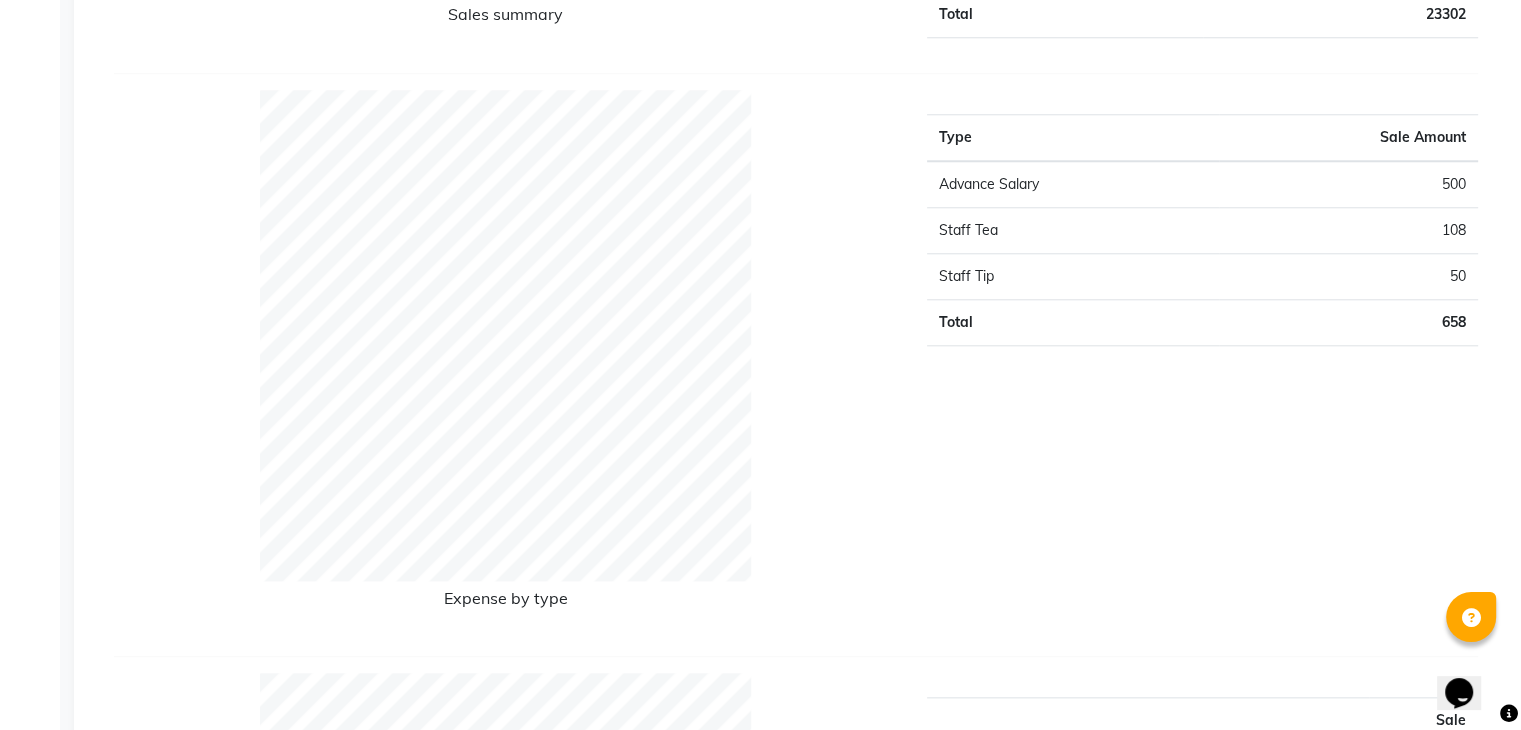 drag, startPoint x: 1400, startPoint y: 334, endPoint x: 1479, endPoint y: 460, distance: 148.71785 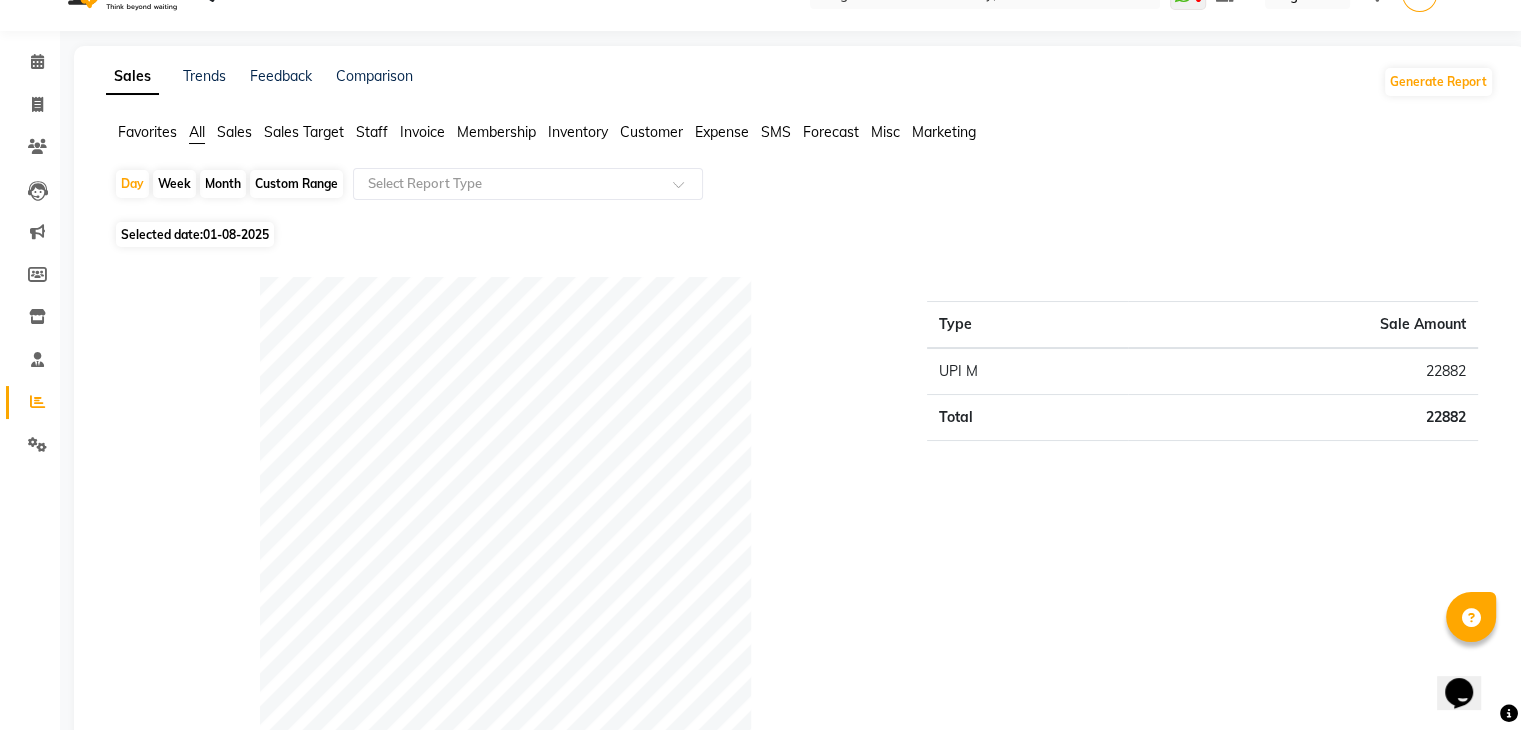 scroll, scrollTop: 0, scrollLeft: 0, axis: both 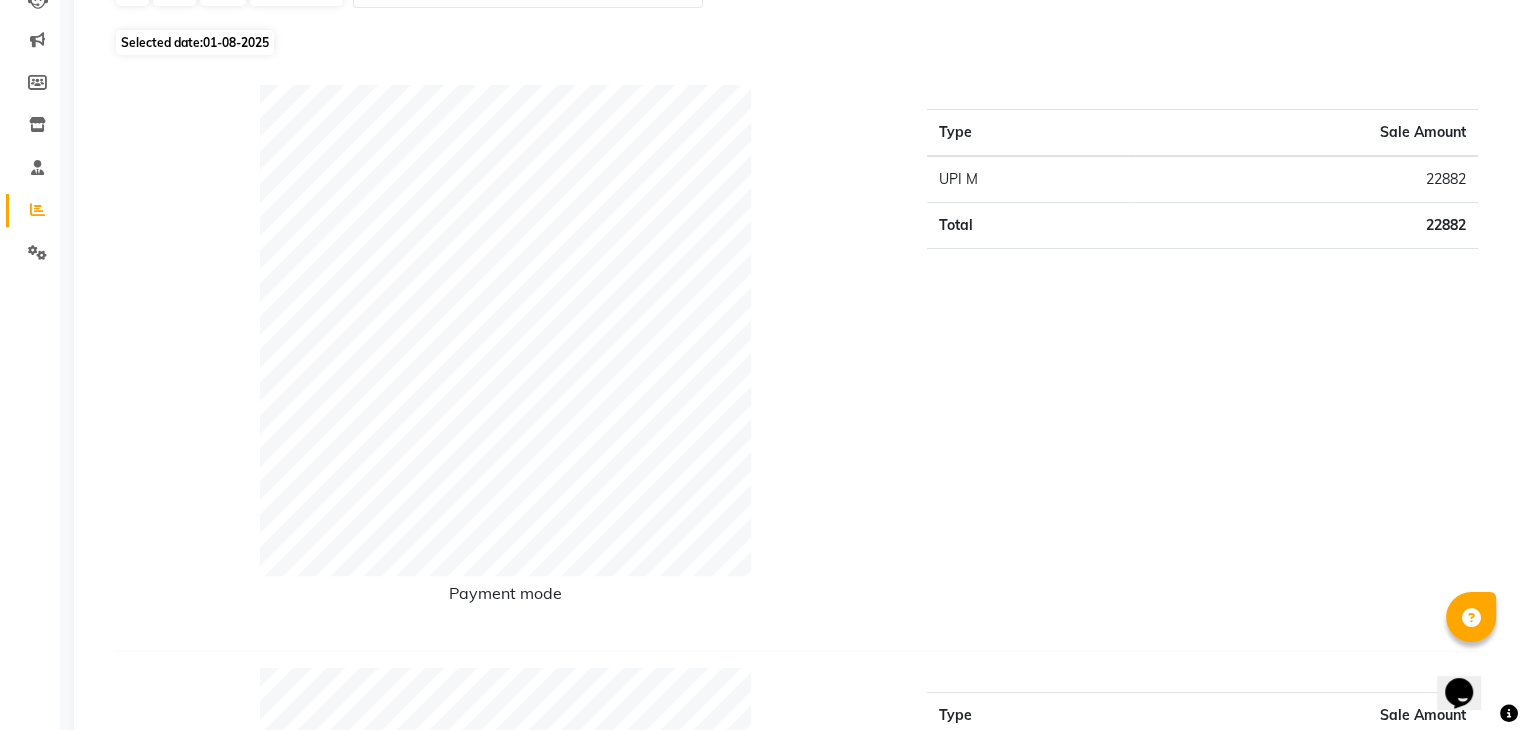 click on "Type Sale Amount UPI M 22882 Total 22882" 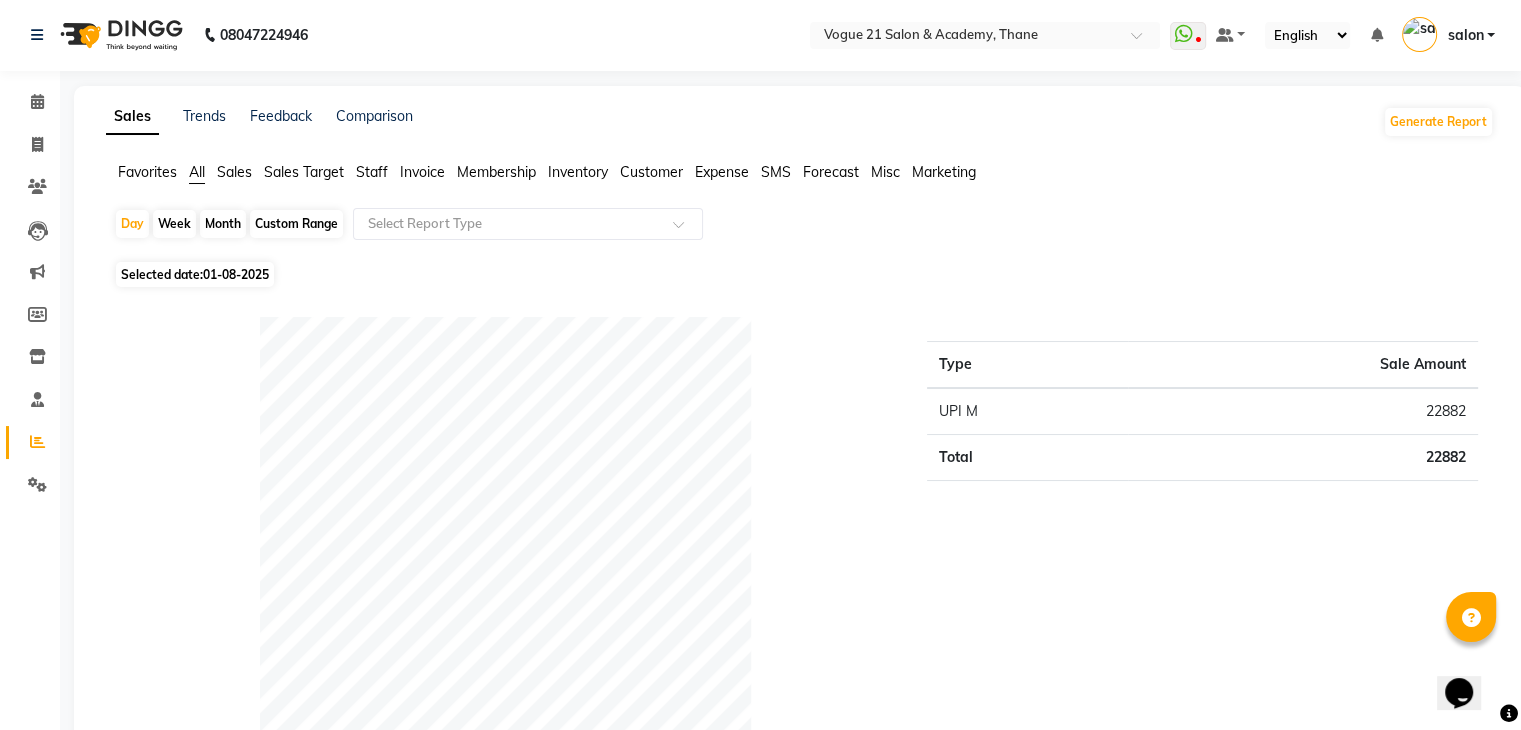 scroll, scrollTop: 0, scrollLeft: 0, axis: both 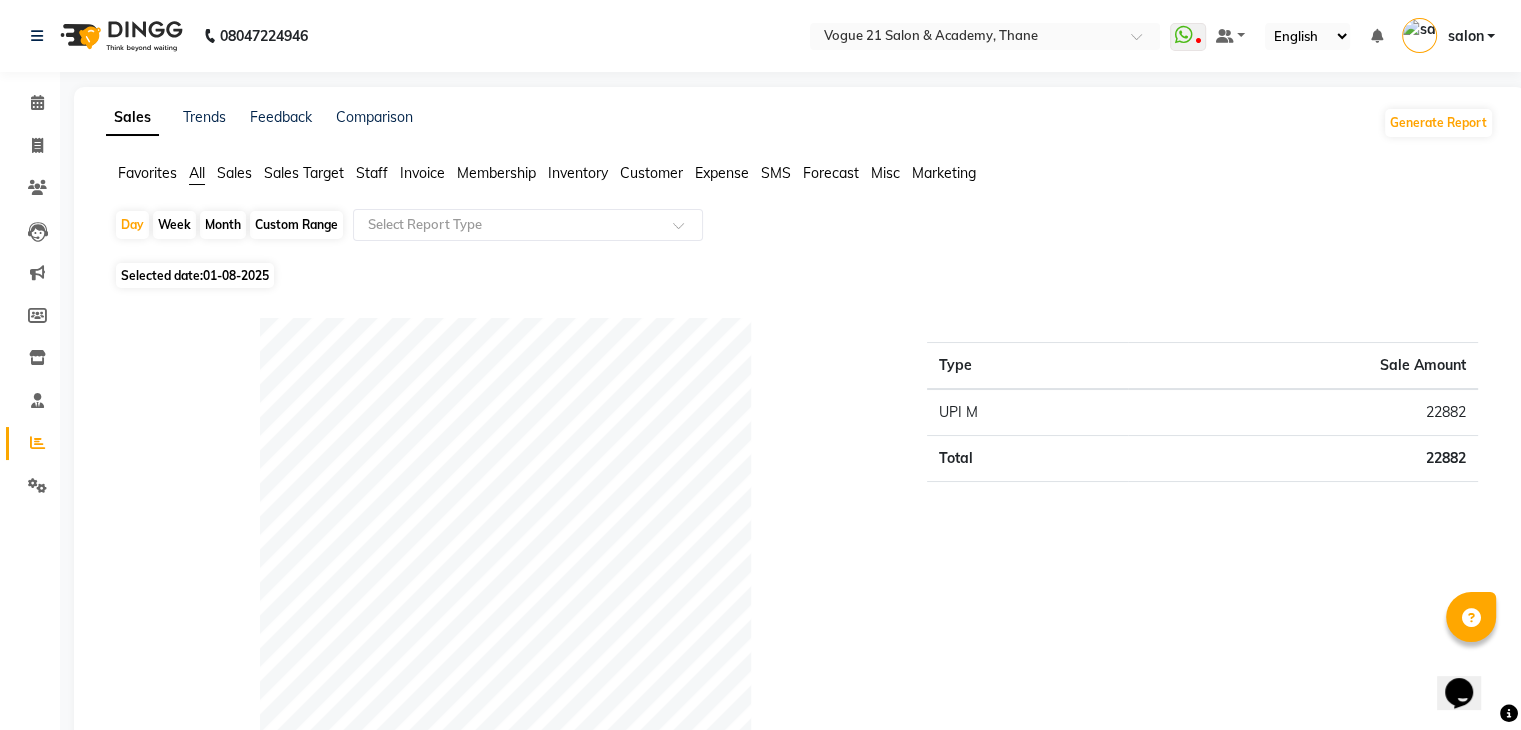 click on "Day   Week   Month   Custom Range  Select Report Type" 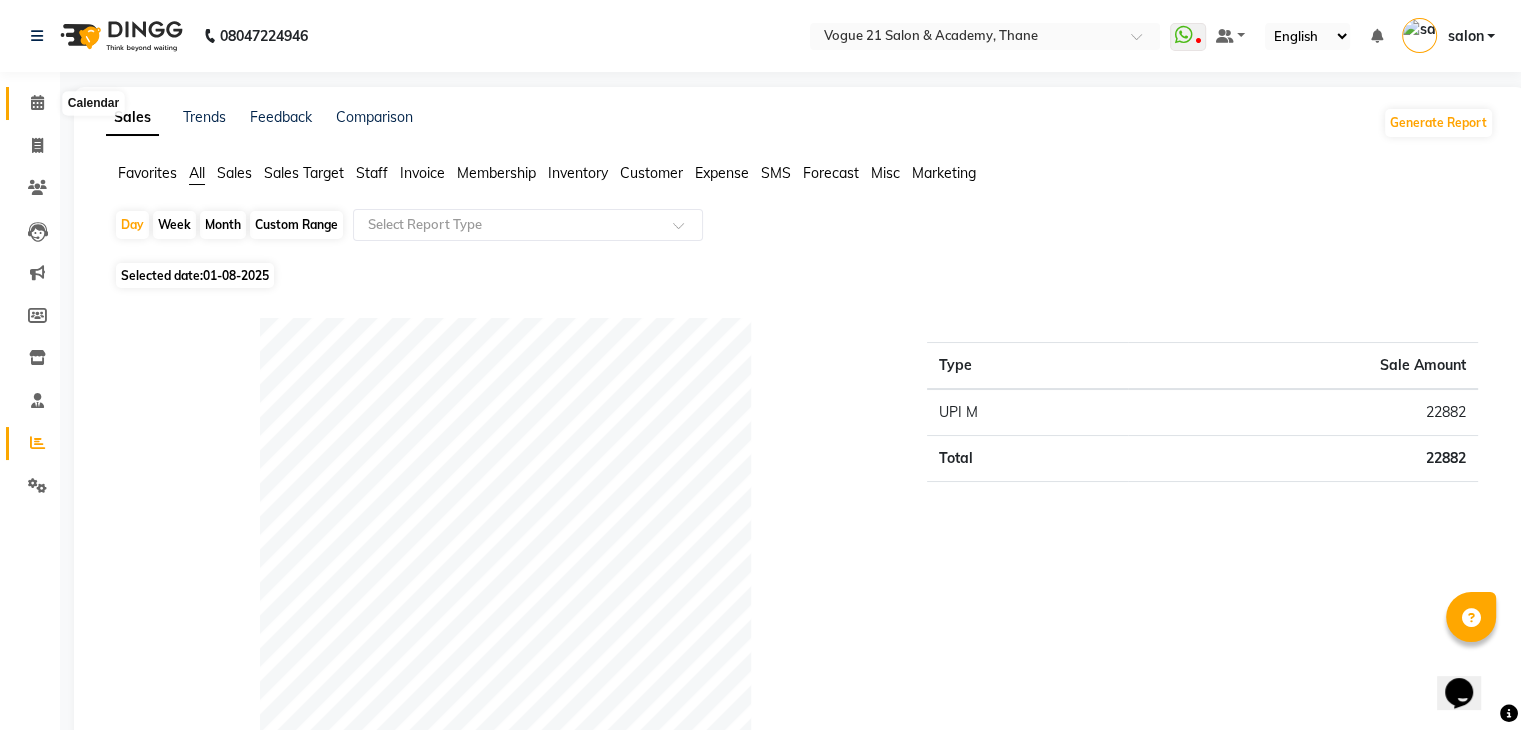 click 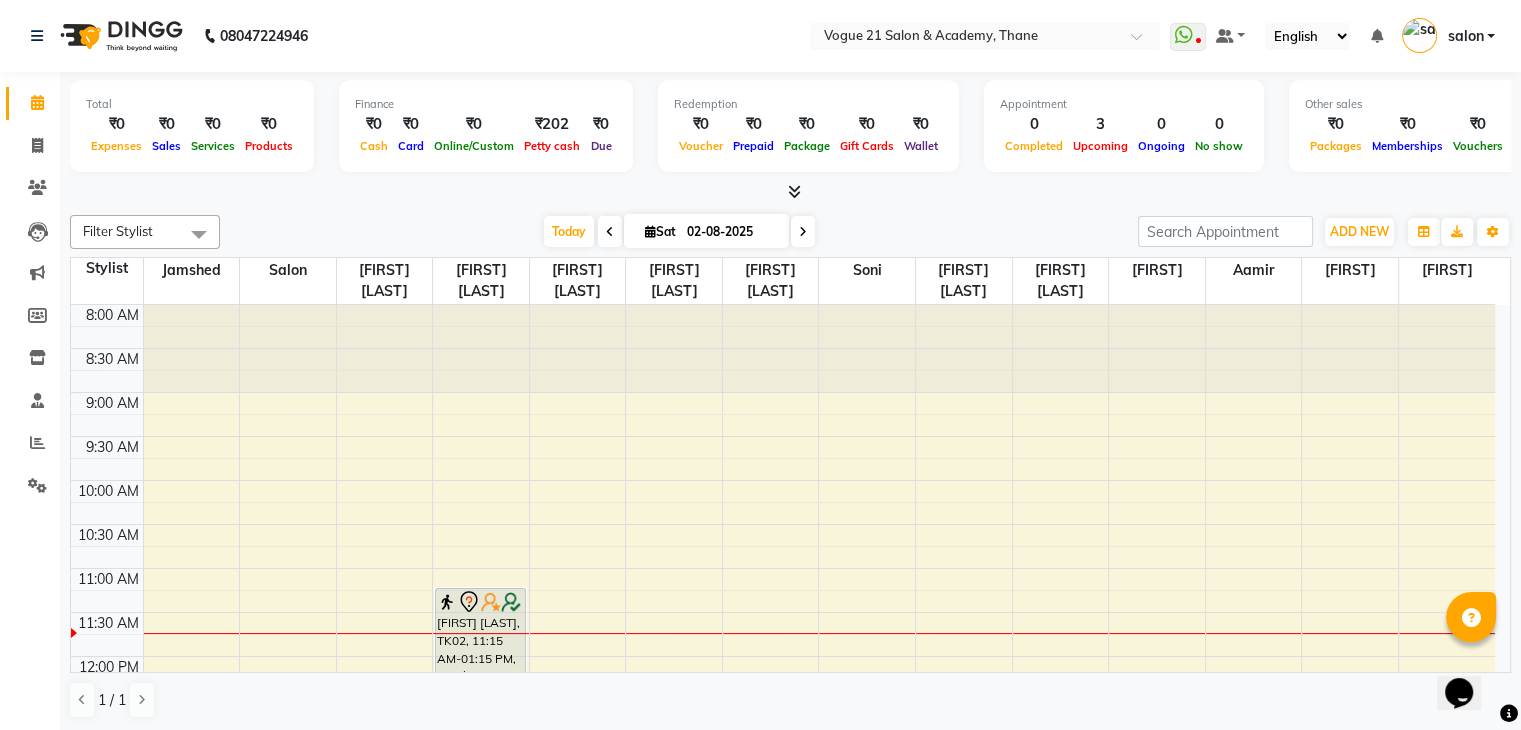scroll, scrollTop: 1, scrollLeft: 0, axis: vertical 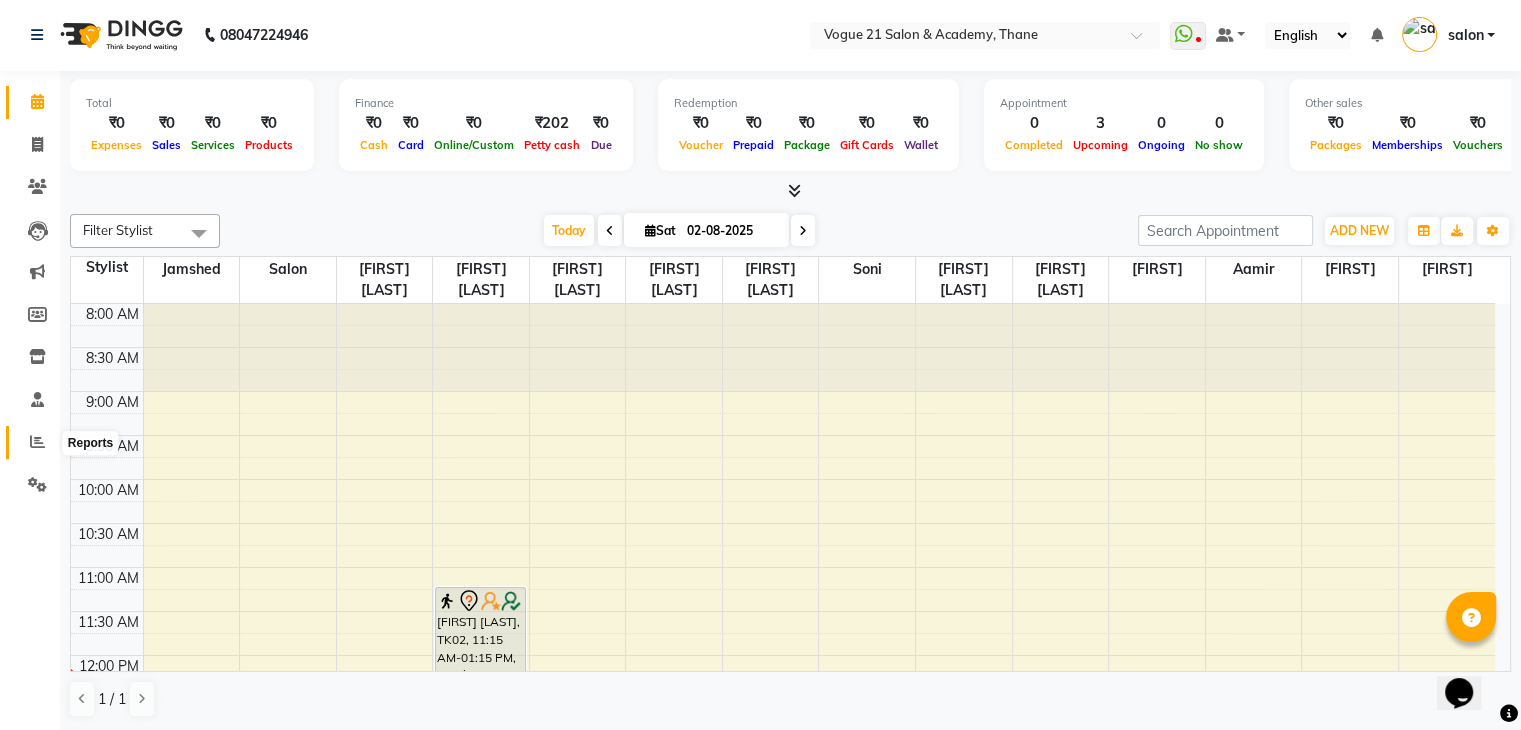 click 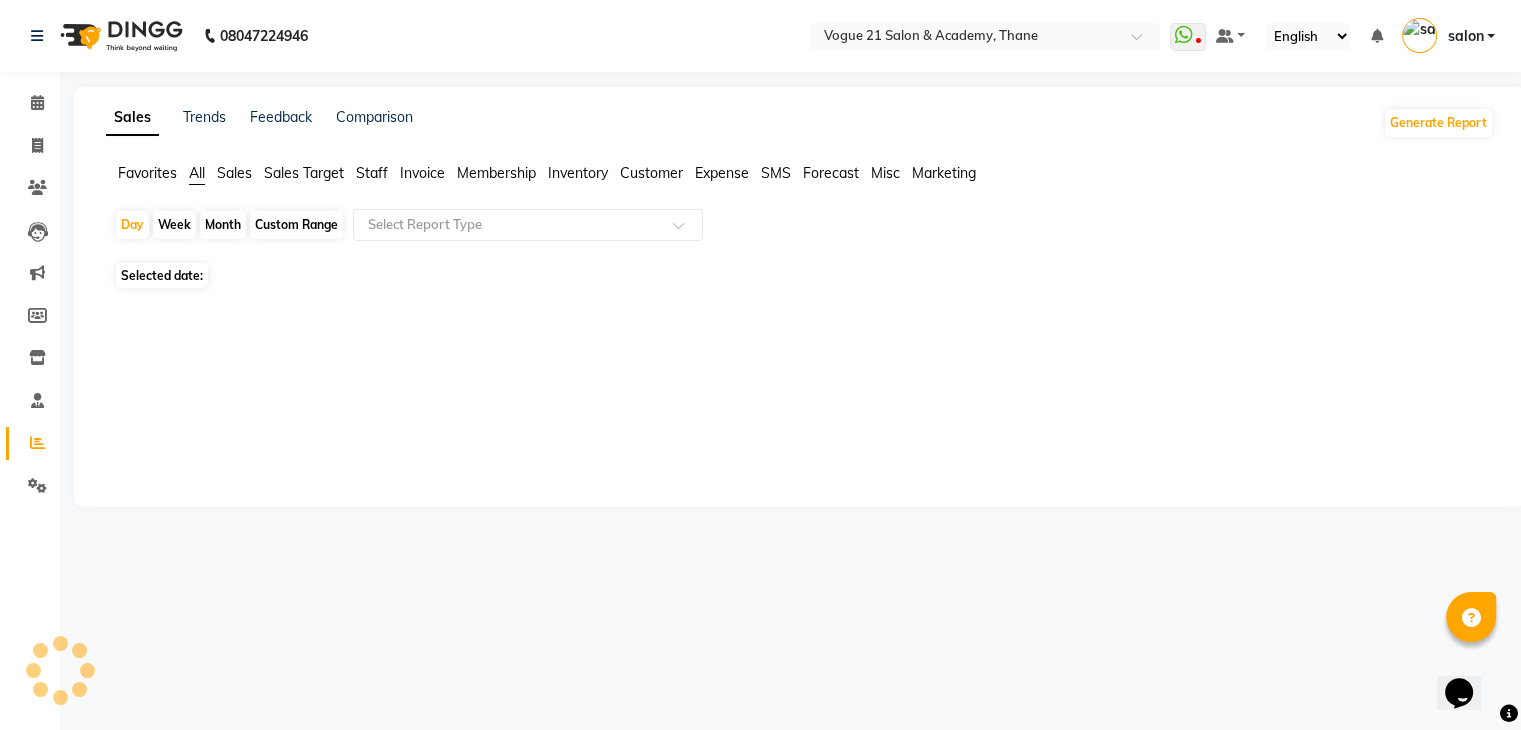 scroll, scrollTop: 0, scrollLeft: 0, axis: both 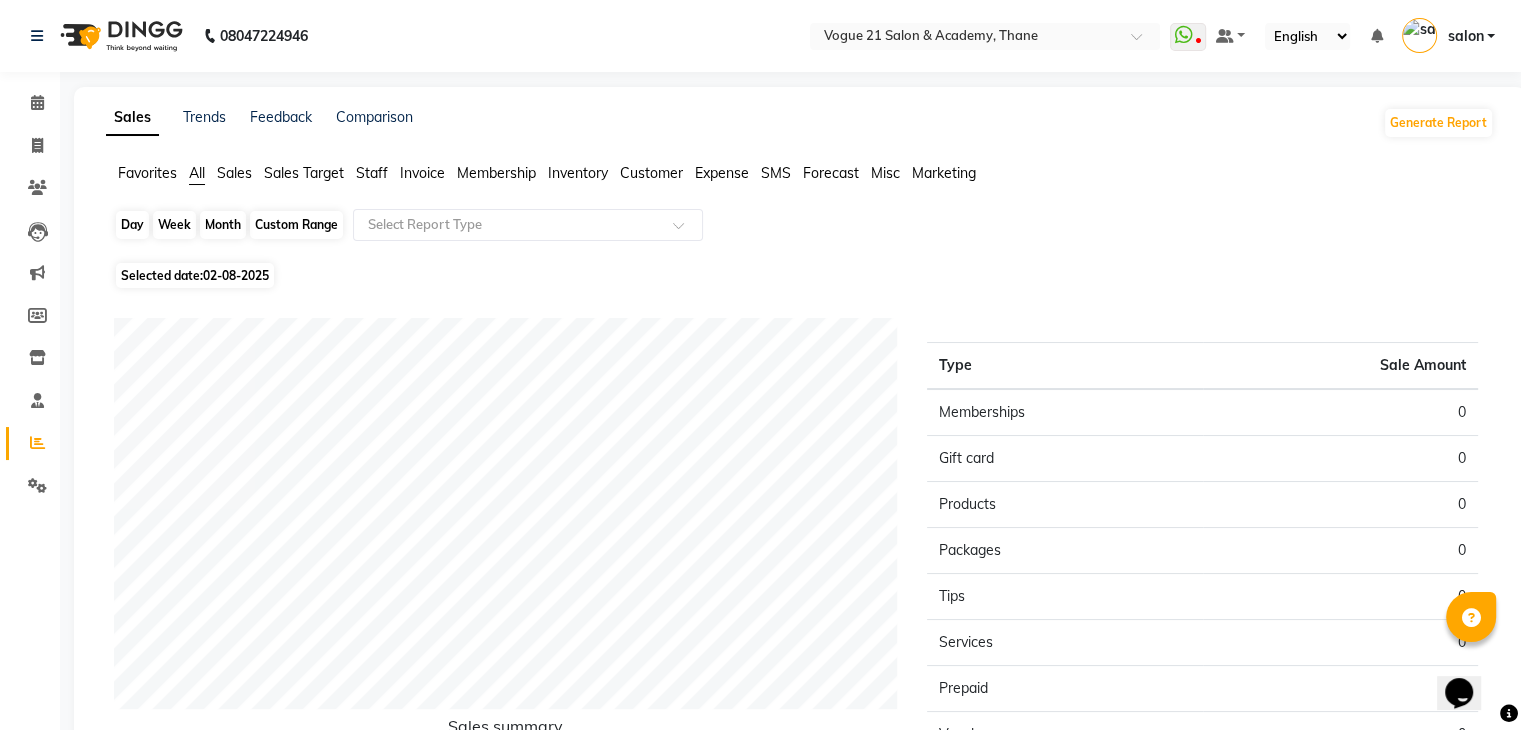 click on "Day" 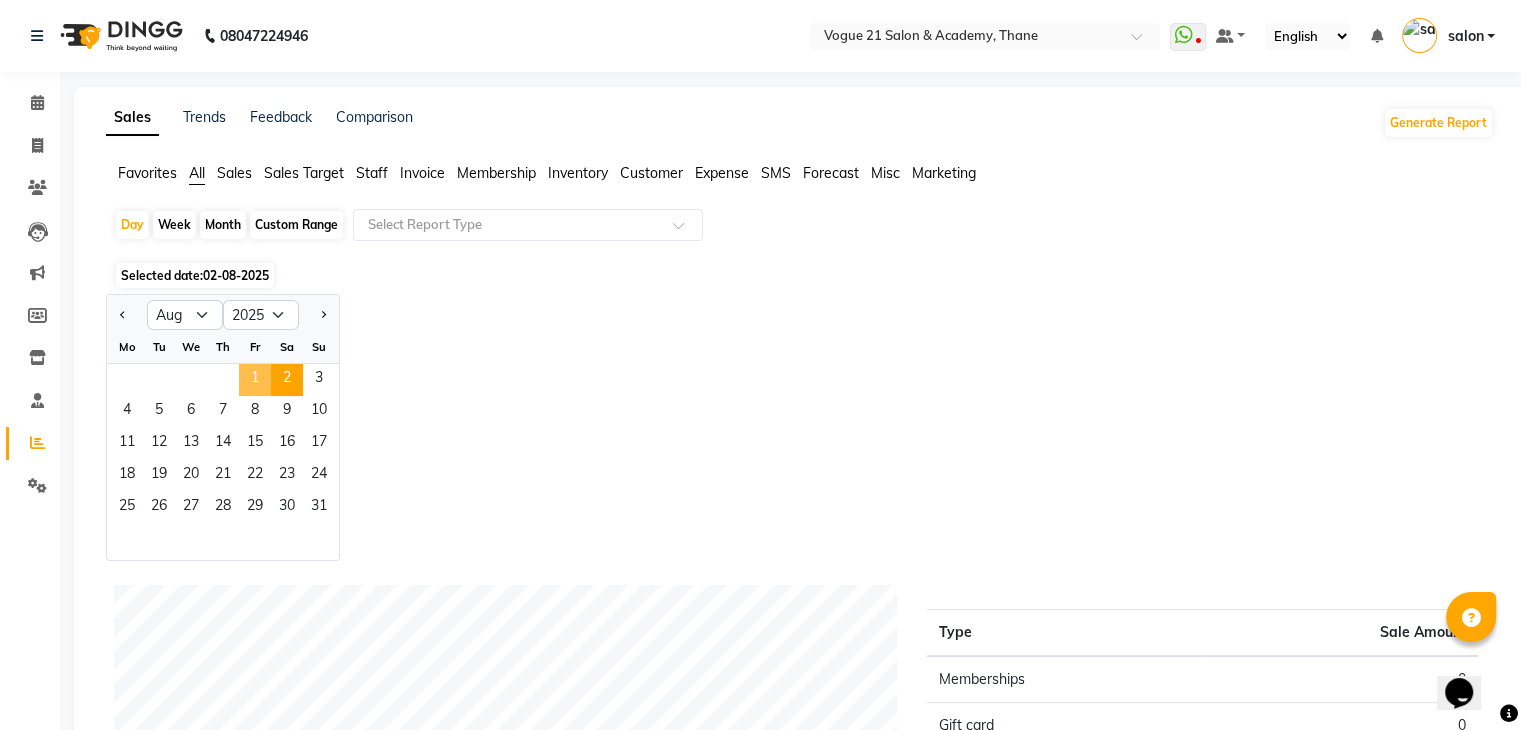 click on "1" 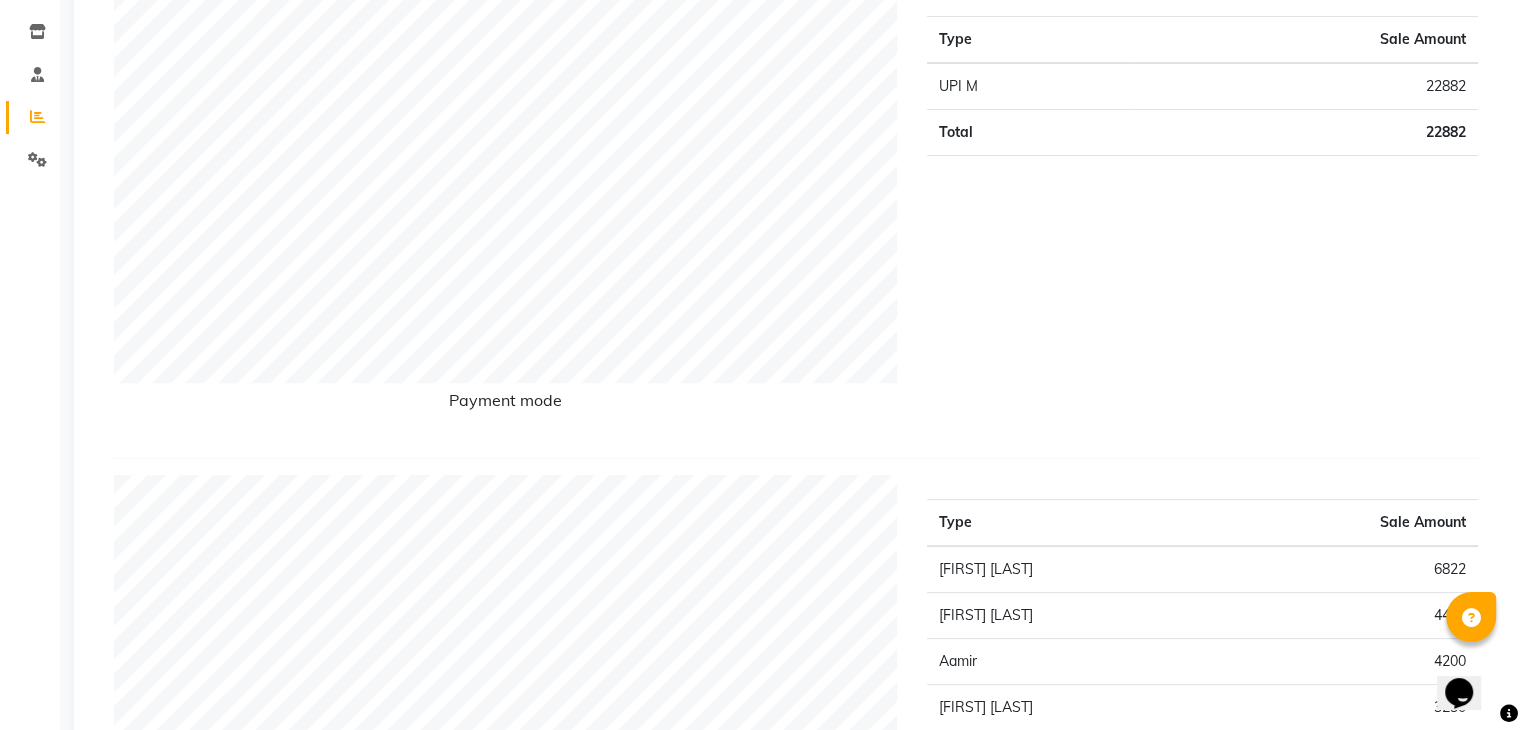 scroll, scrollTop: 120, scrollLeft: 0, axis: vertical 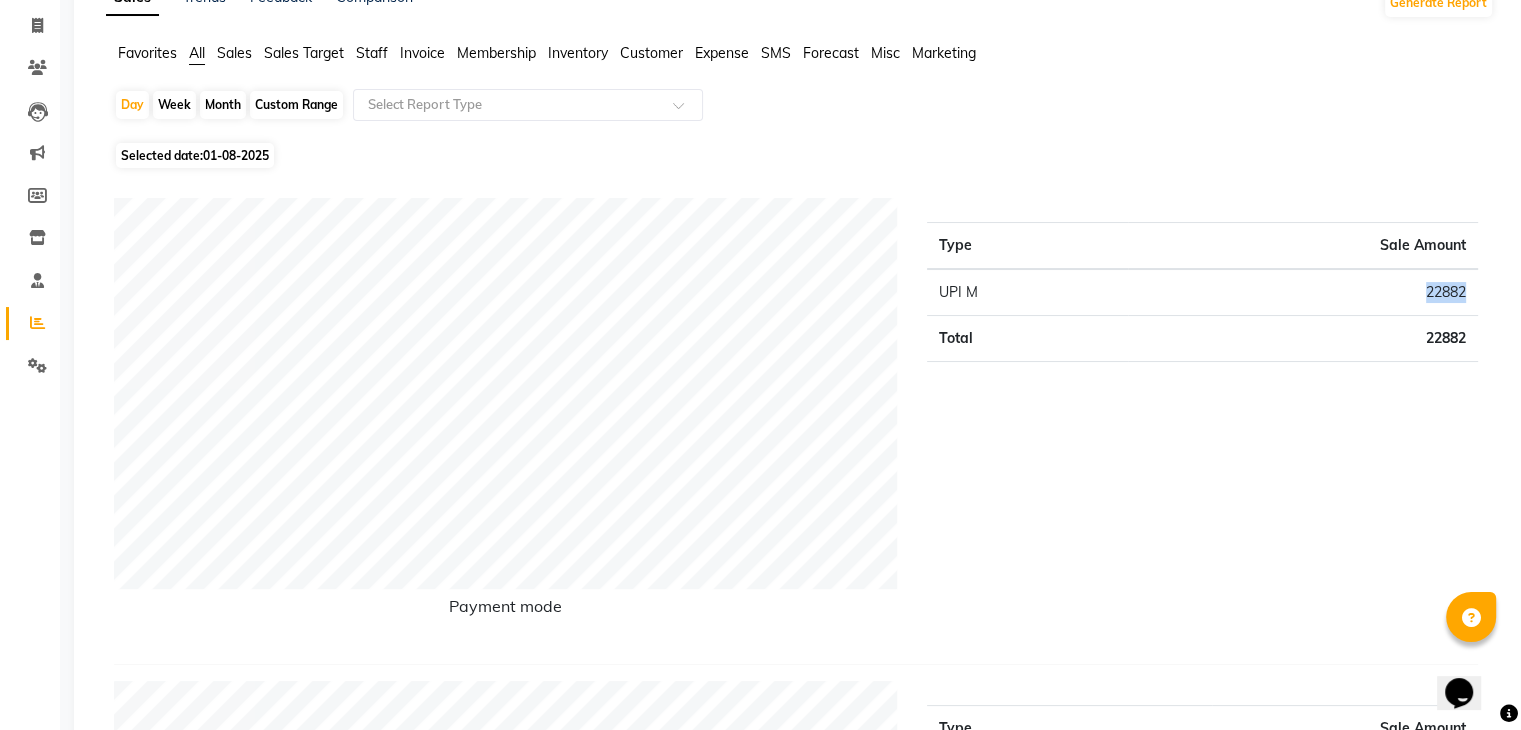 drag, startPoint x: 1476, startPoint y: 298, endPoint x: 1424, endPoint y: 303, distance: 52.23983 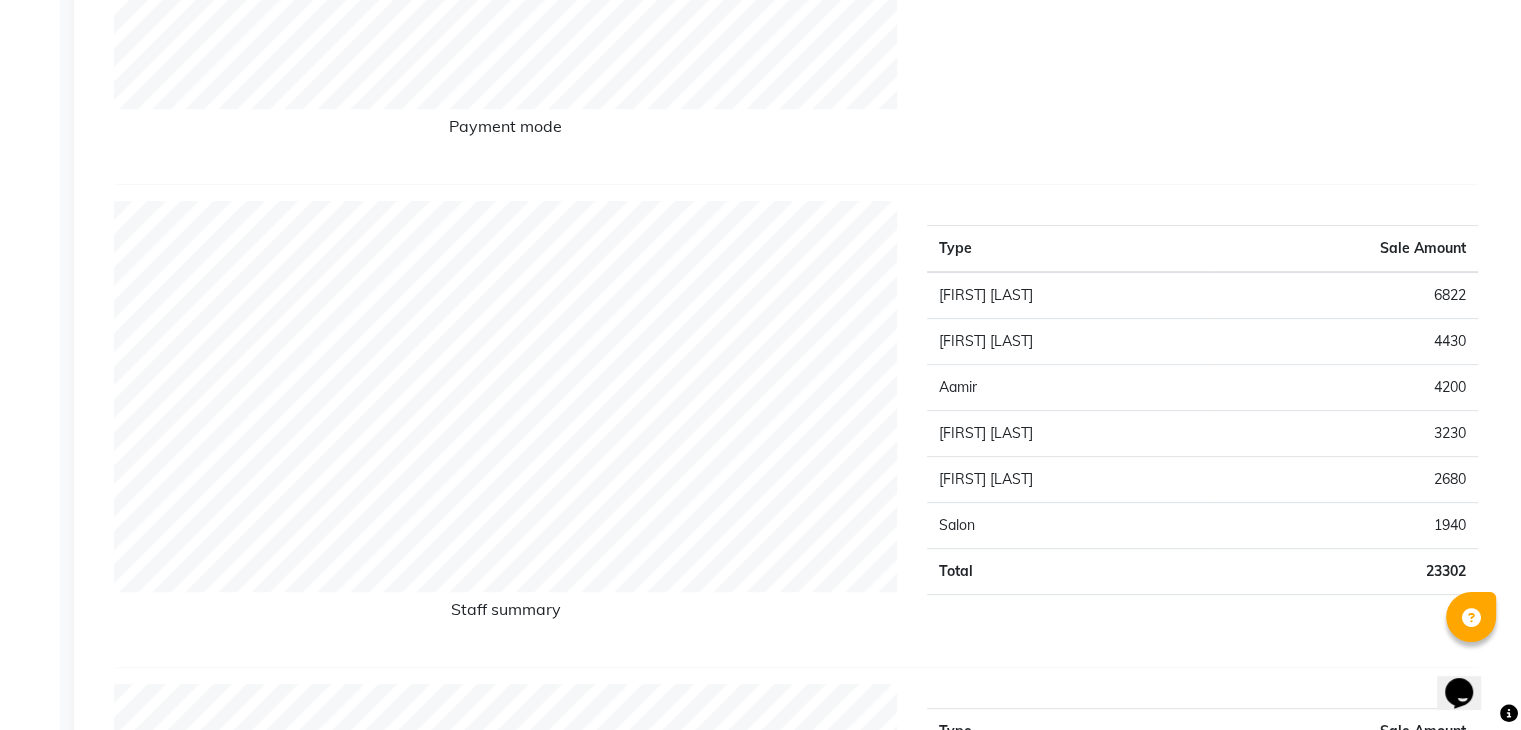 scroll, scrollTop: 740, scrollLeft: 0, axis: vertical 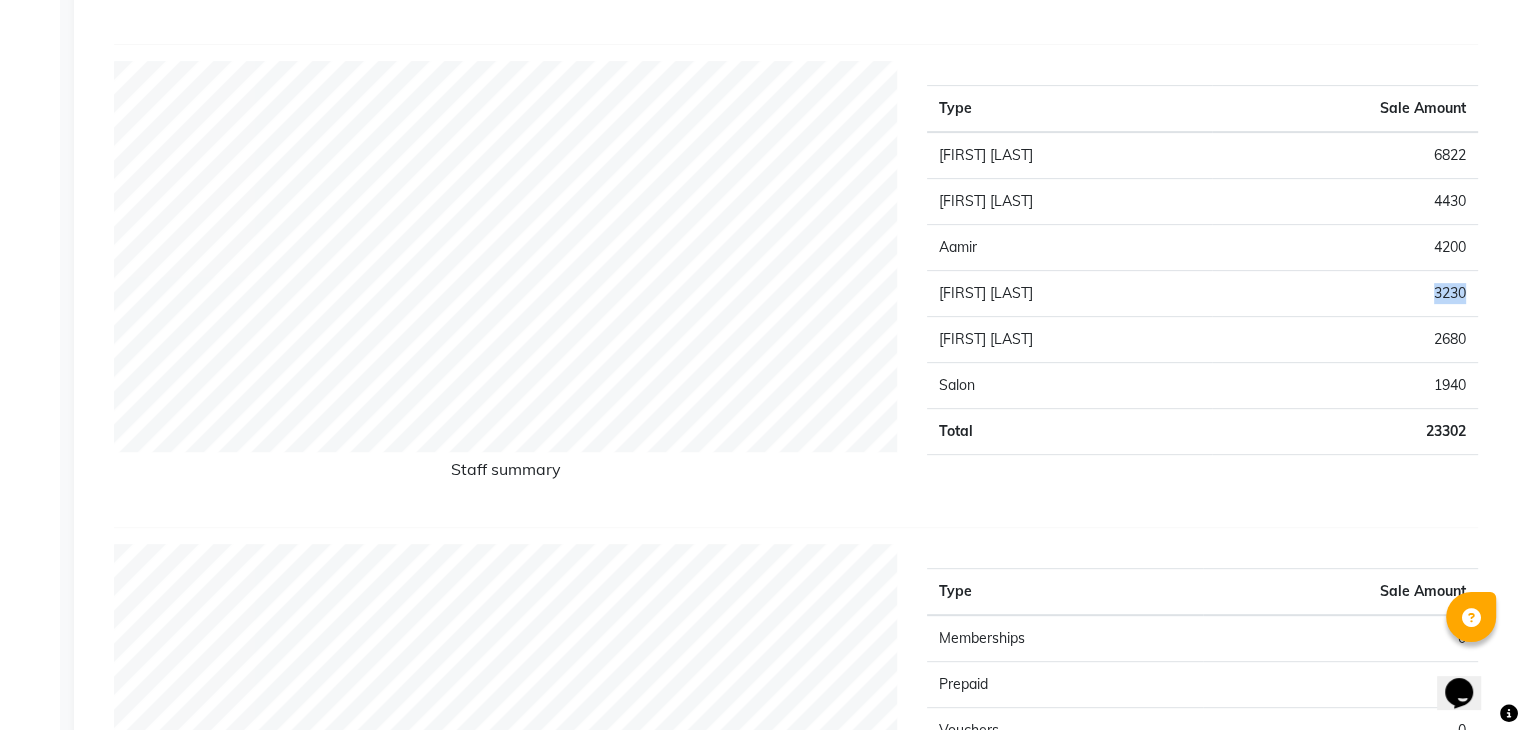drag, startPoint x: 1463, startPoint y: 293, endPoint x: 1412, endPoint y: 296, distance: 51.088158 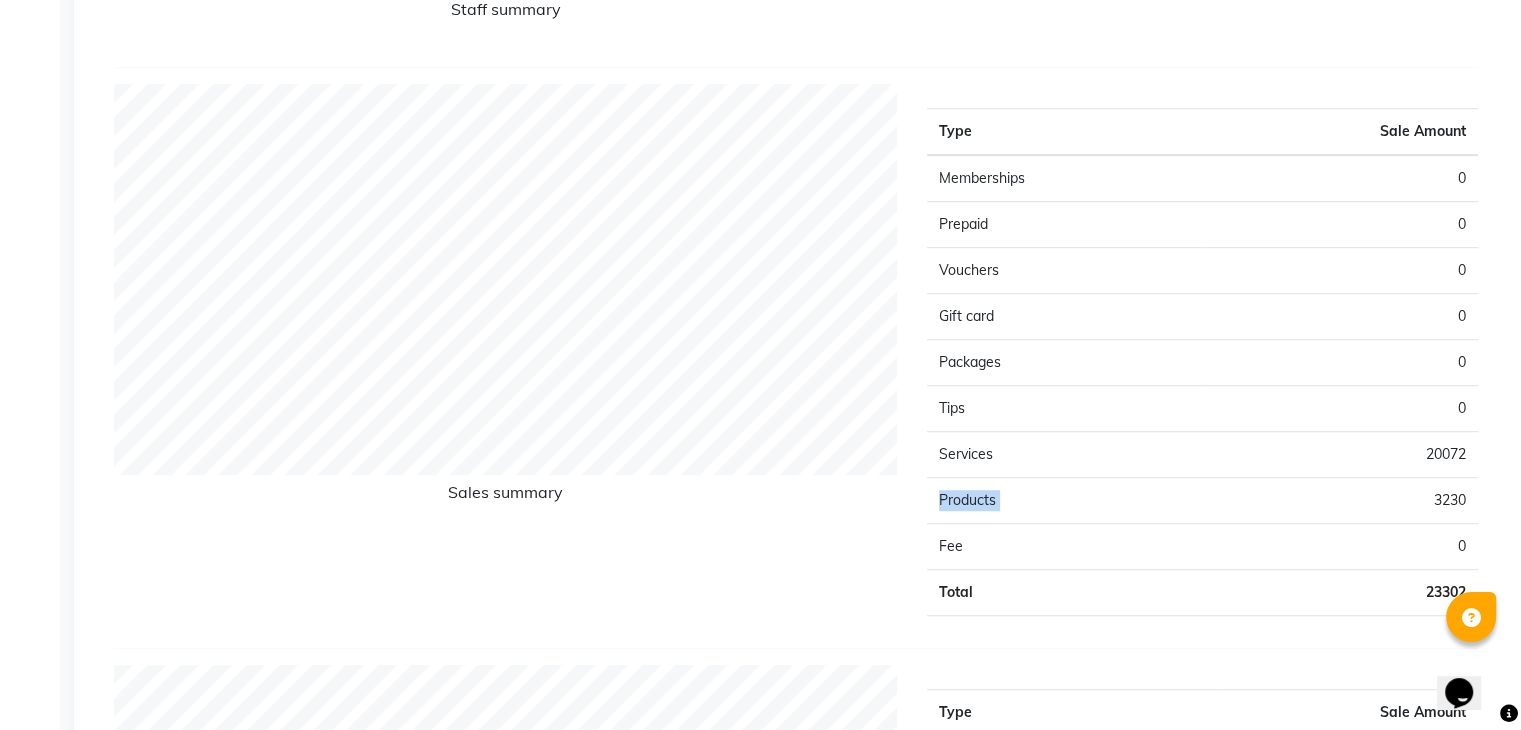 drag, startPoint x: 1465, startPoint y: 465, endPoint x: 1400, endPoint y: 480, distance: 66.70832 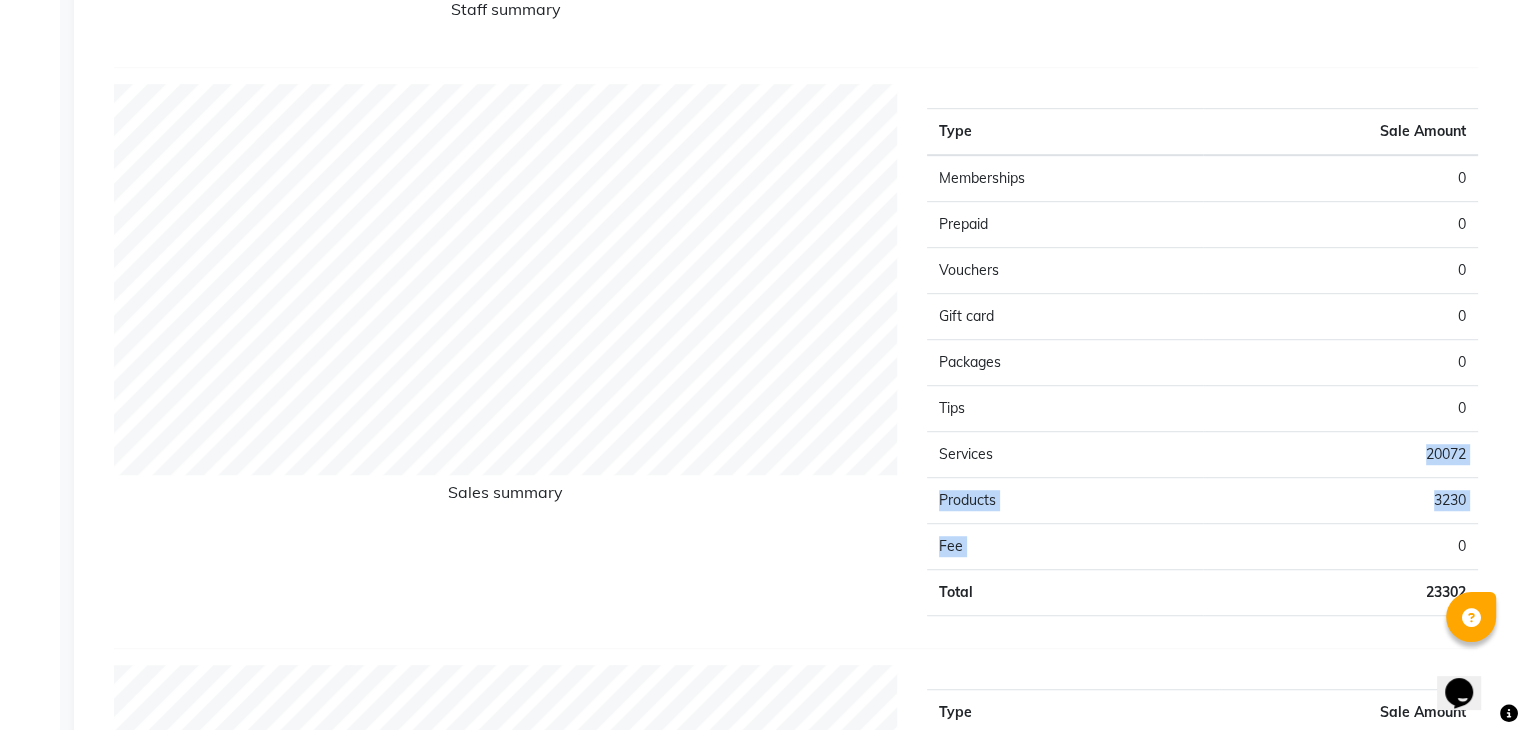drag, startPoint x: 1327, startPoint y: 524, endPoint x: 1324, endPoint y: 439, distance: 85.052925 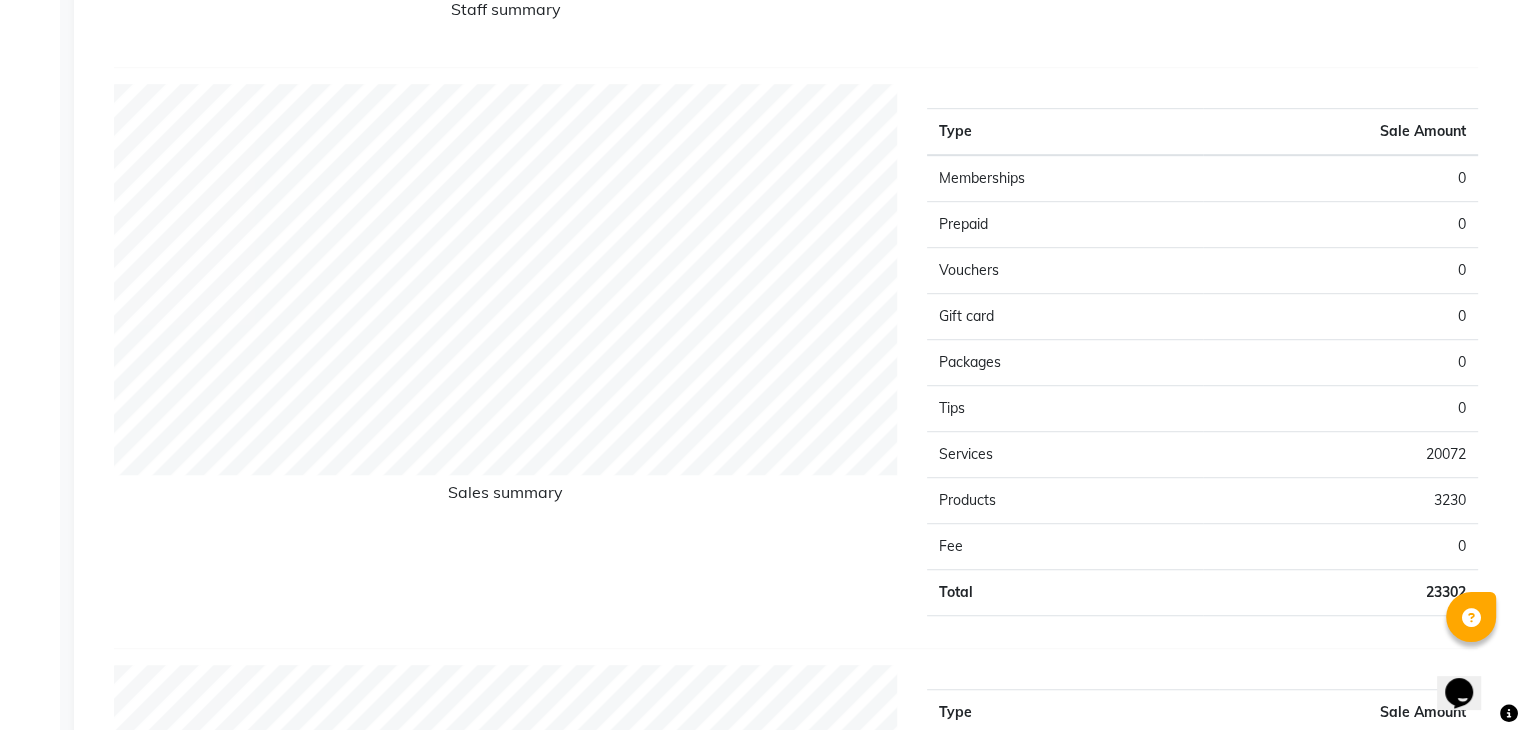 scroll, scrollTop: 1352, scrollLeft: 0, axis: vertical 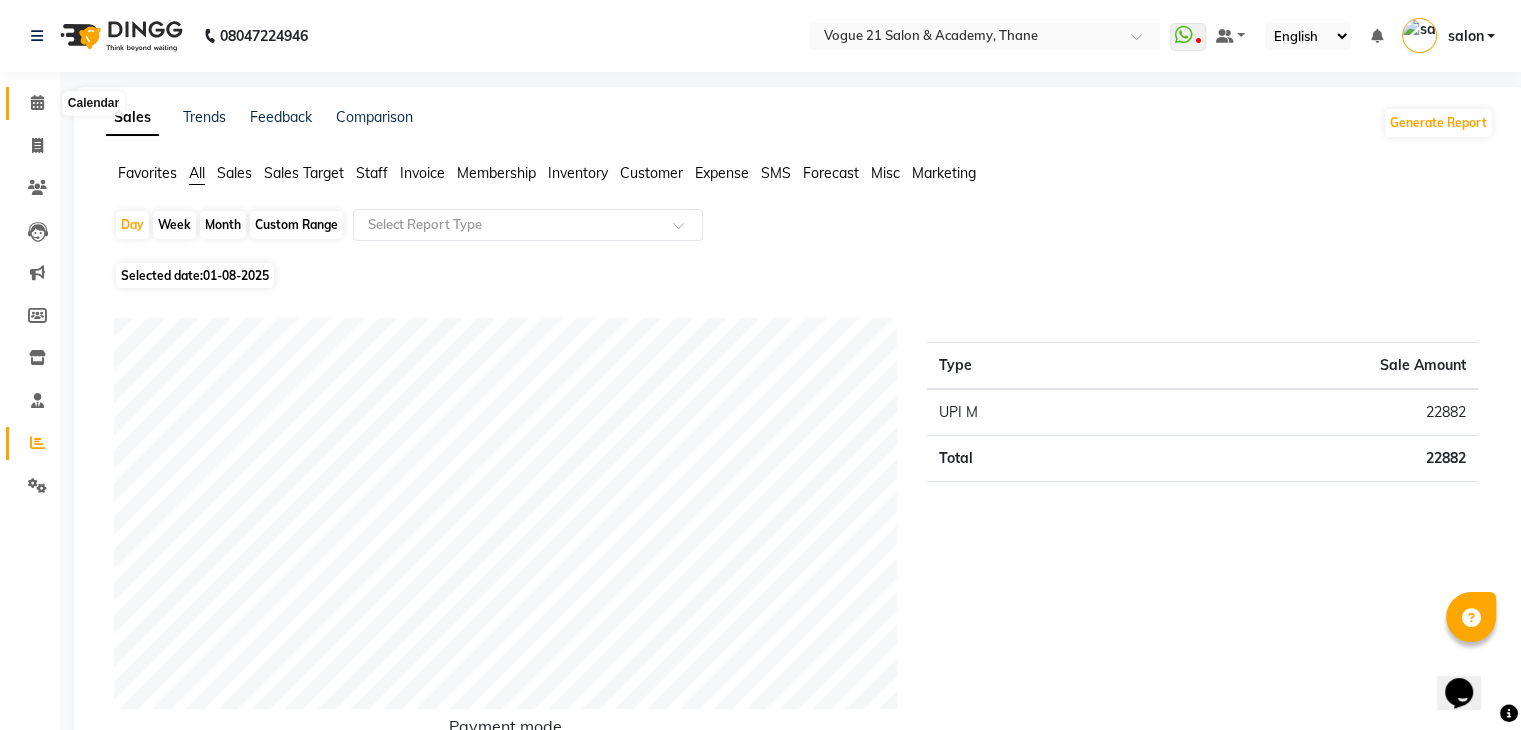click 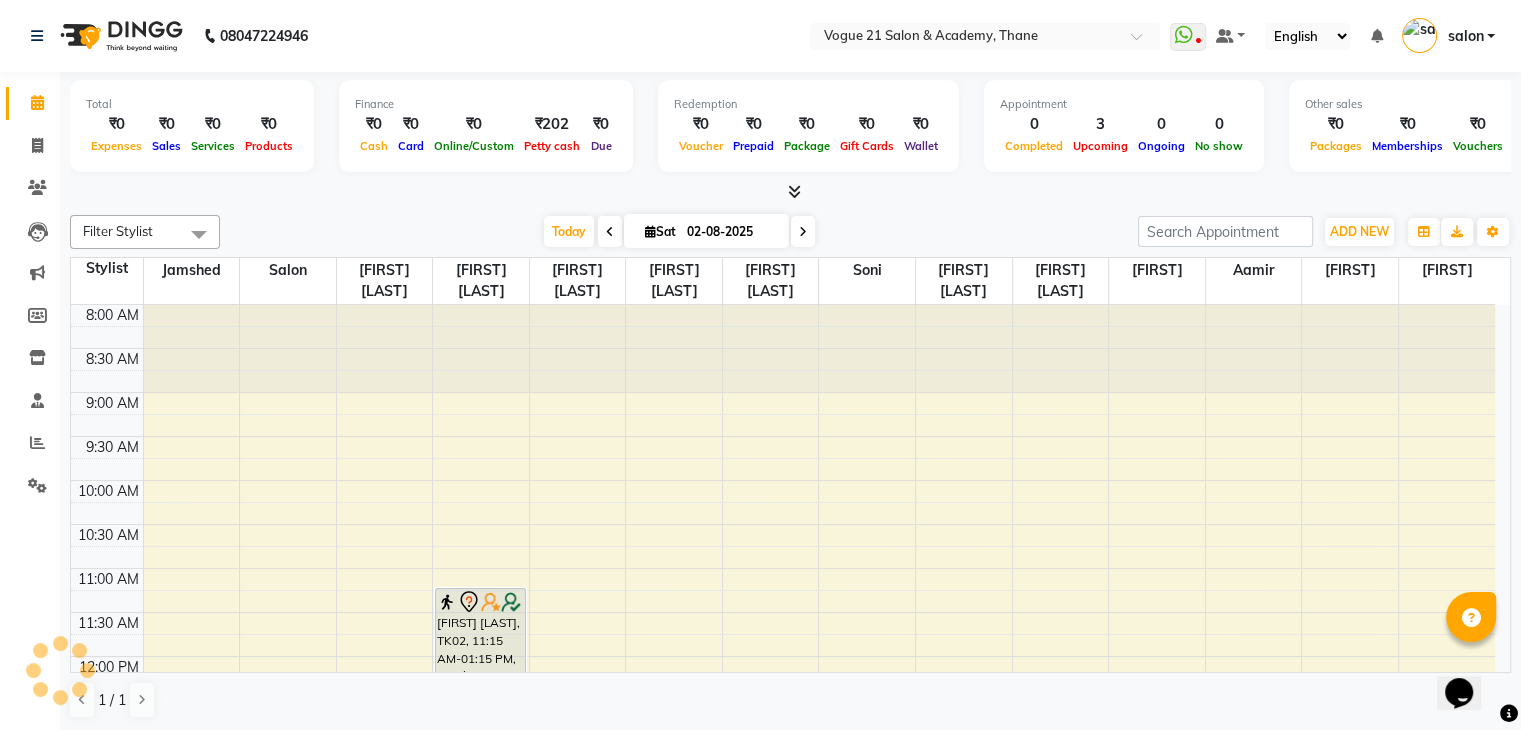 scroll, scrollTop: 0, scrollLeft: 0, axis: both 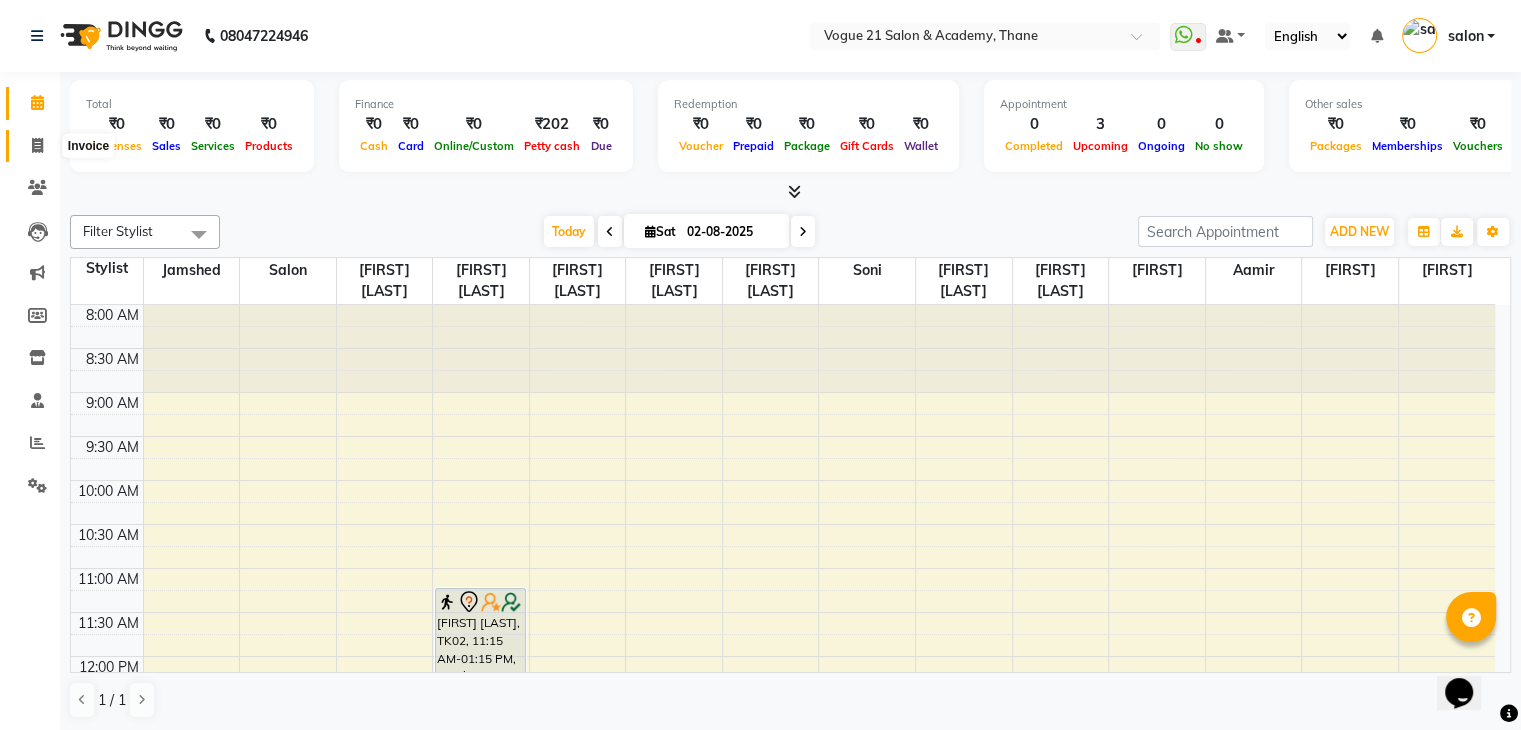 click 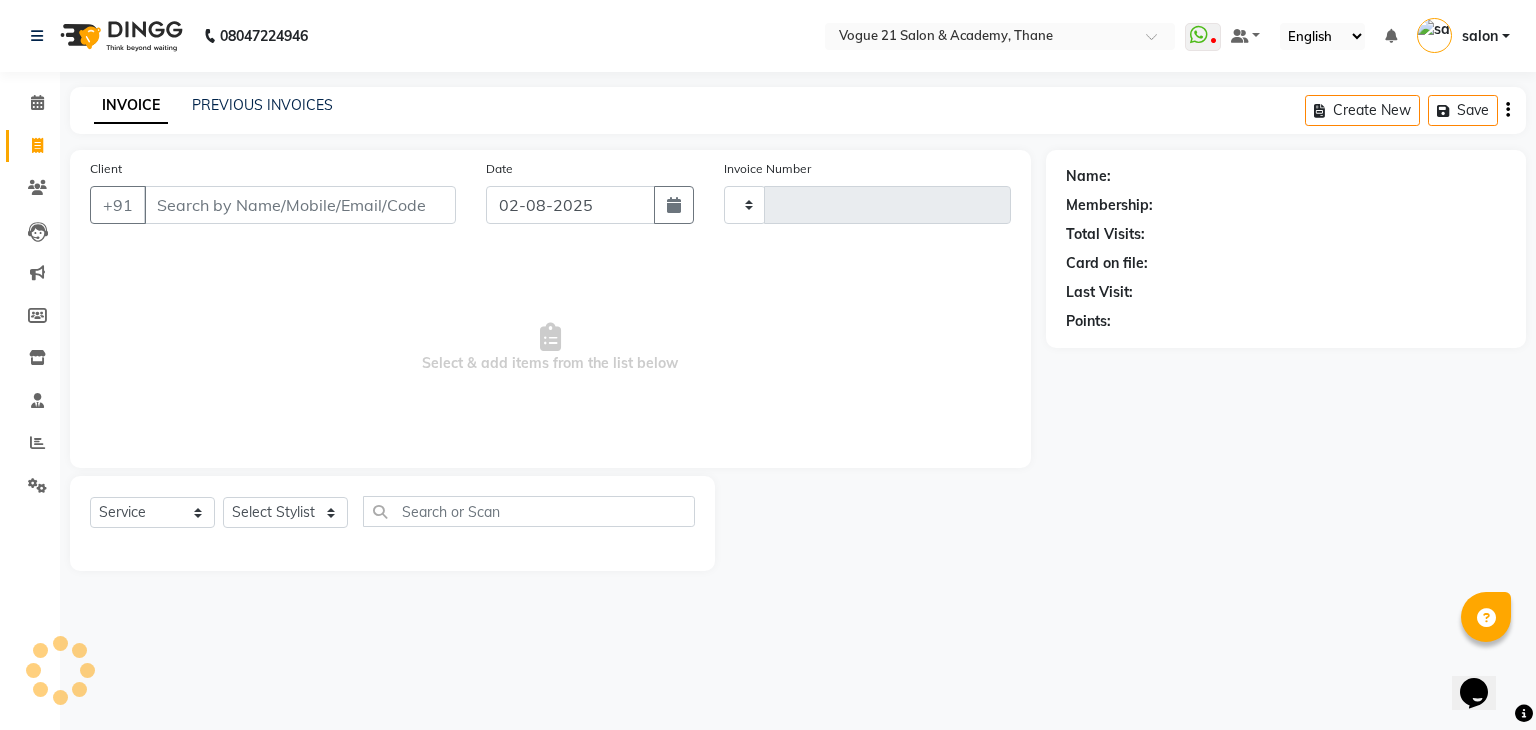 type on "2167" 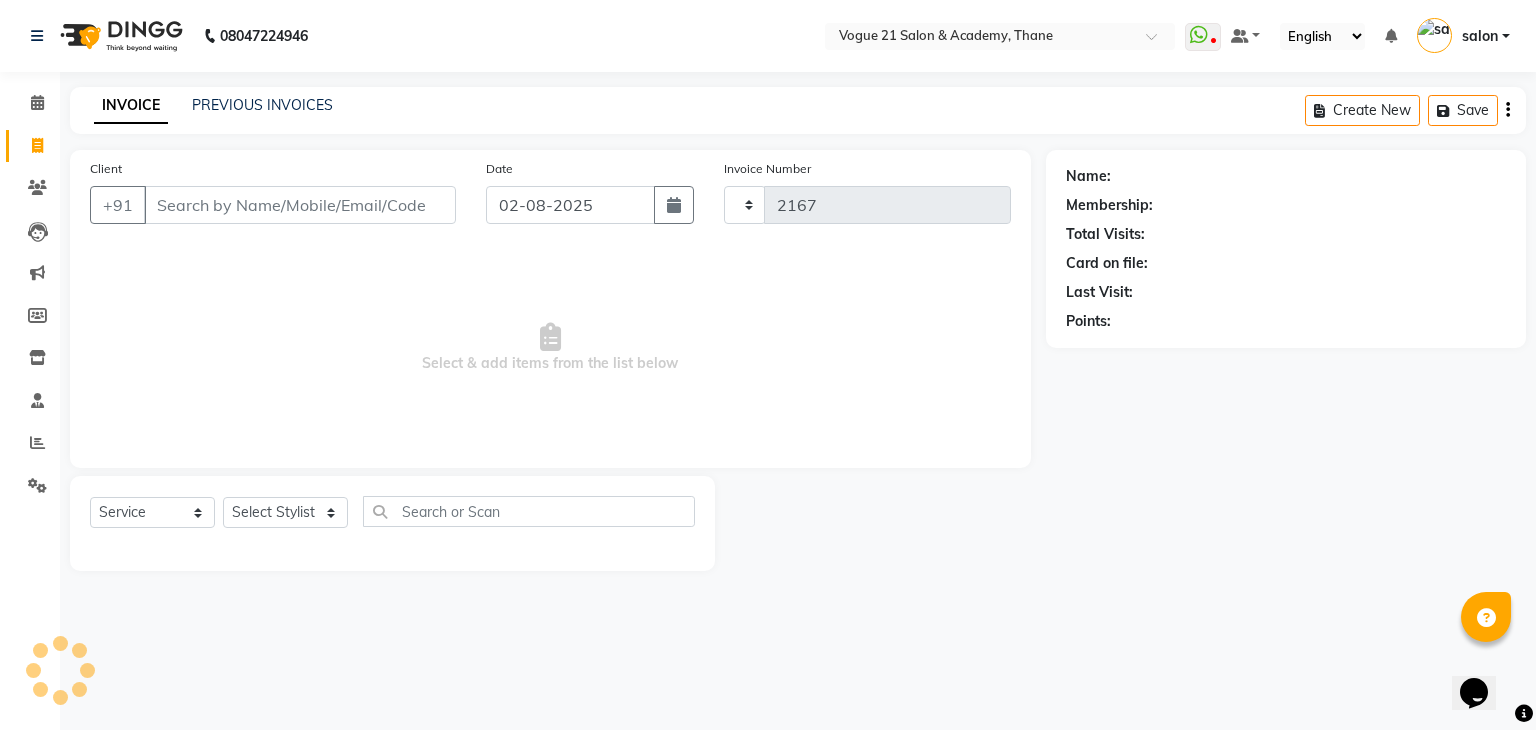 select on "4433" 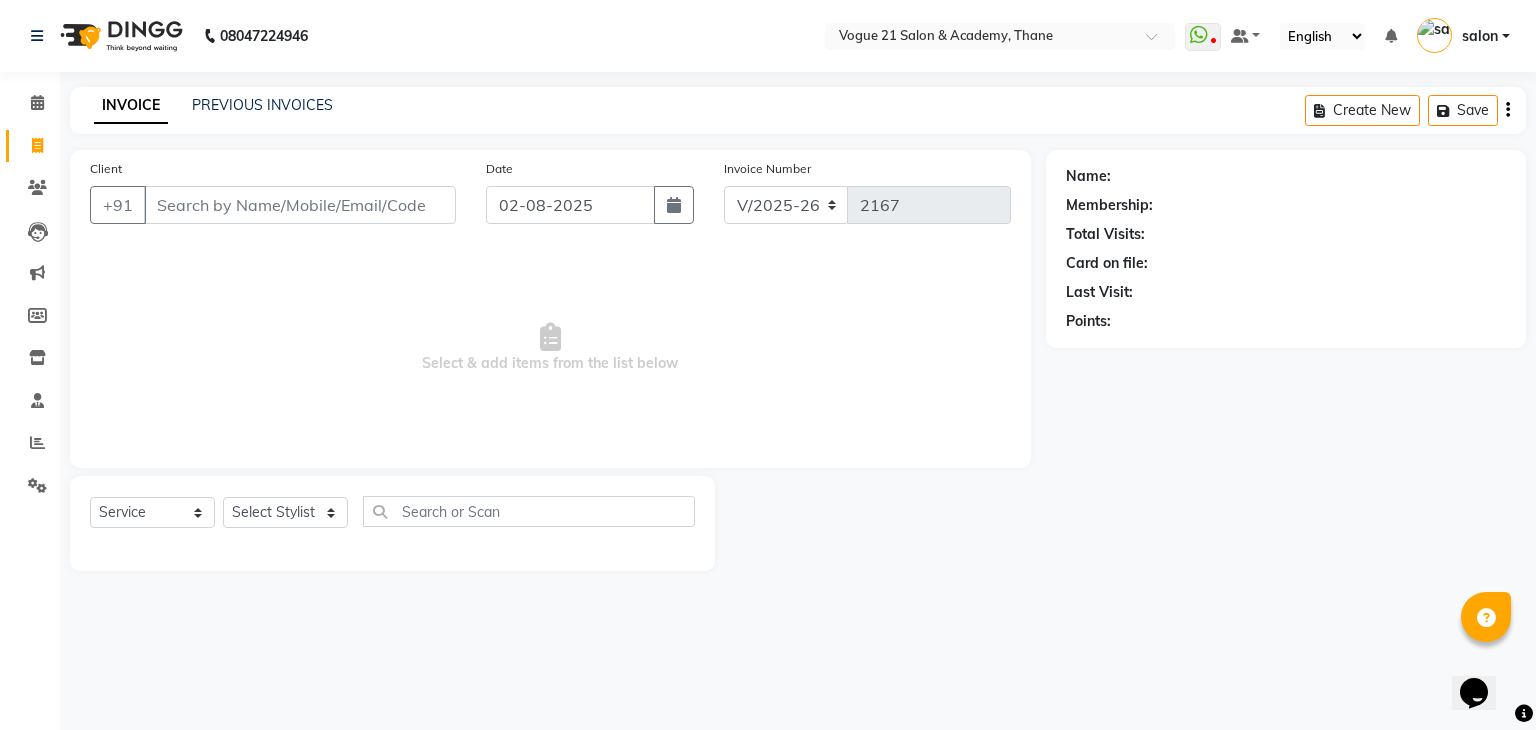 click on "Client" at bounding box center [300, 205] 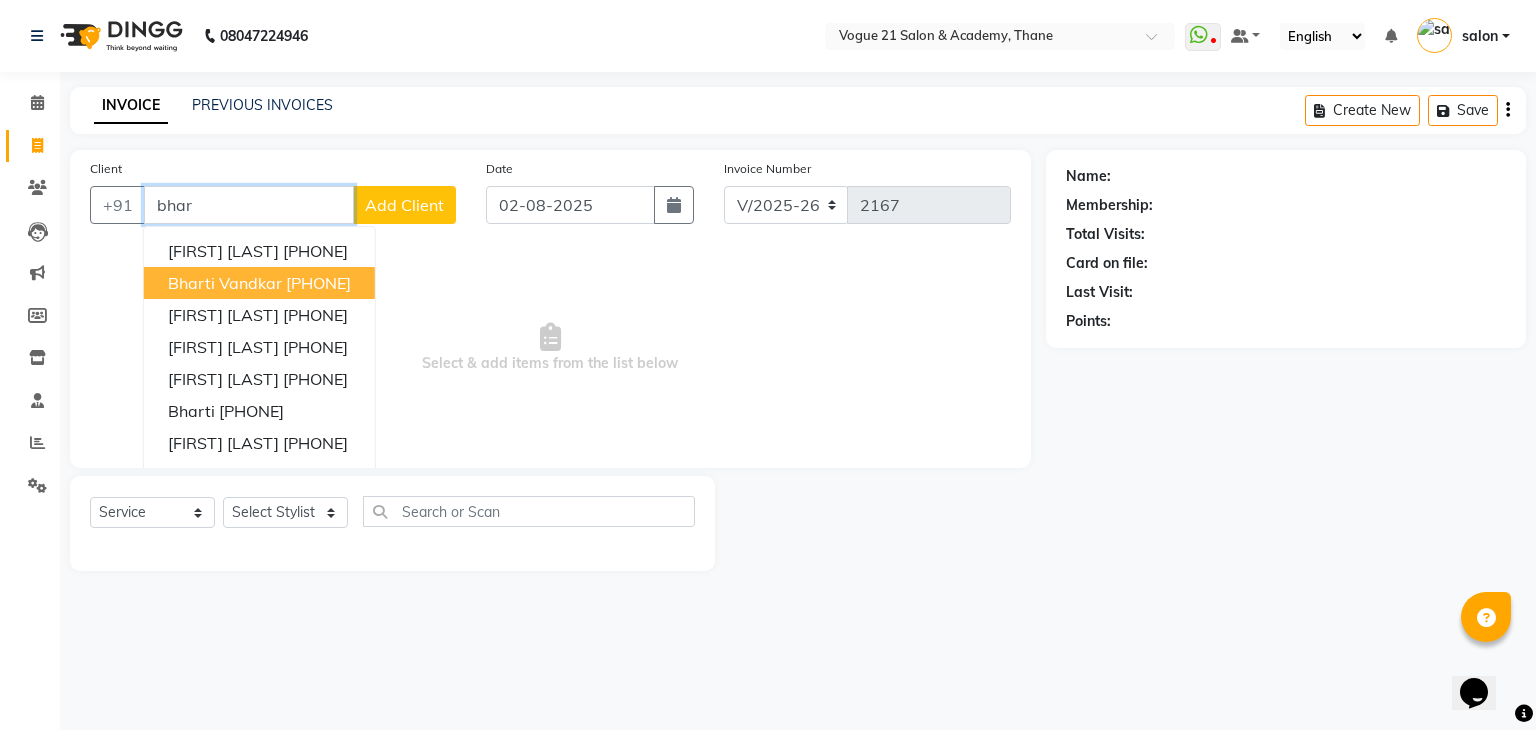 click on "bharti vandkar" at bounding box center [225, 283] 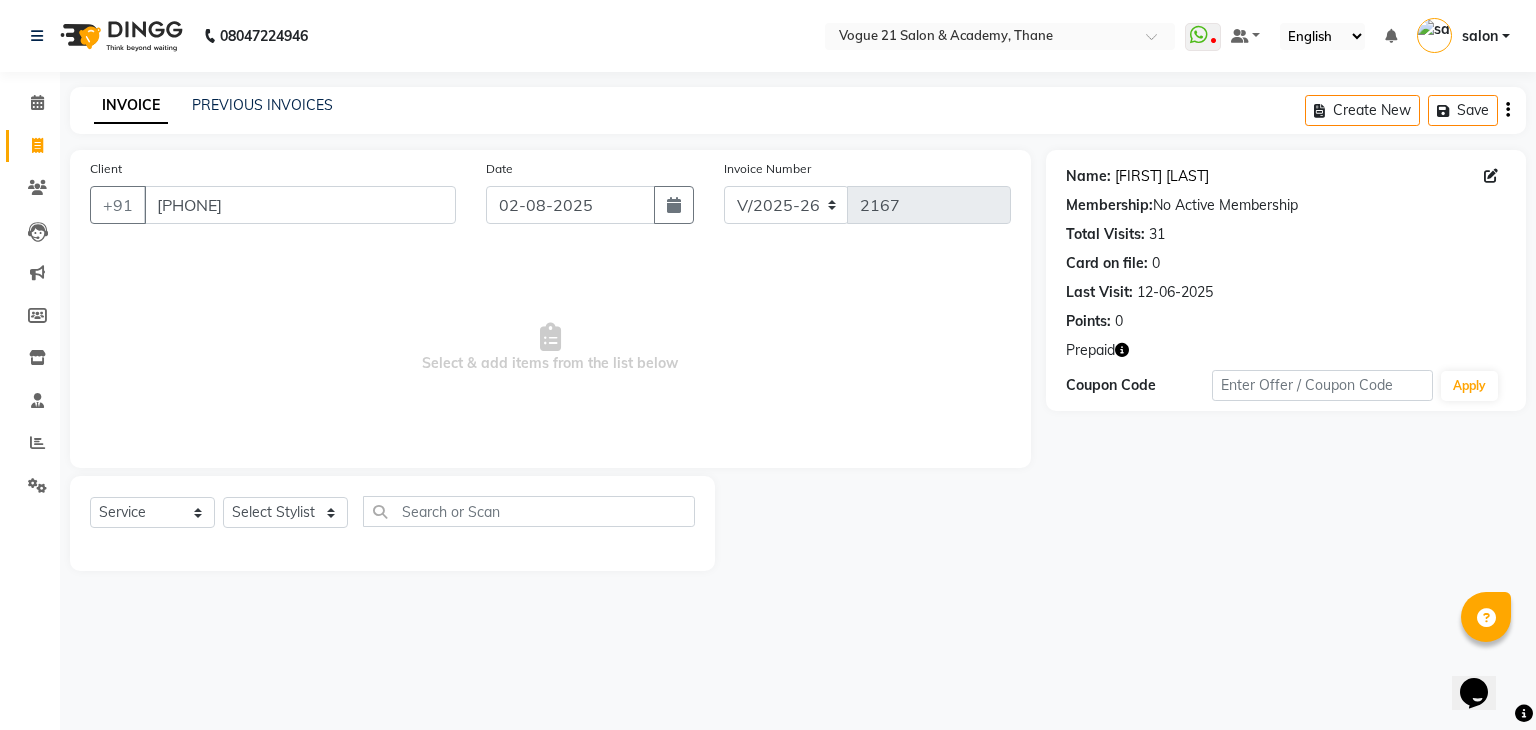 click on "[FIRST] [LAST]" 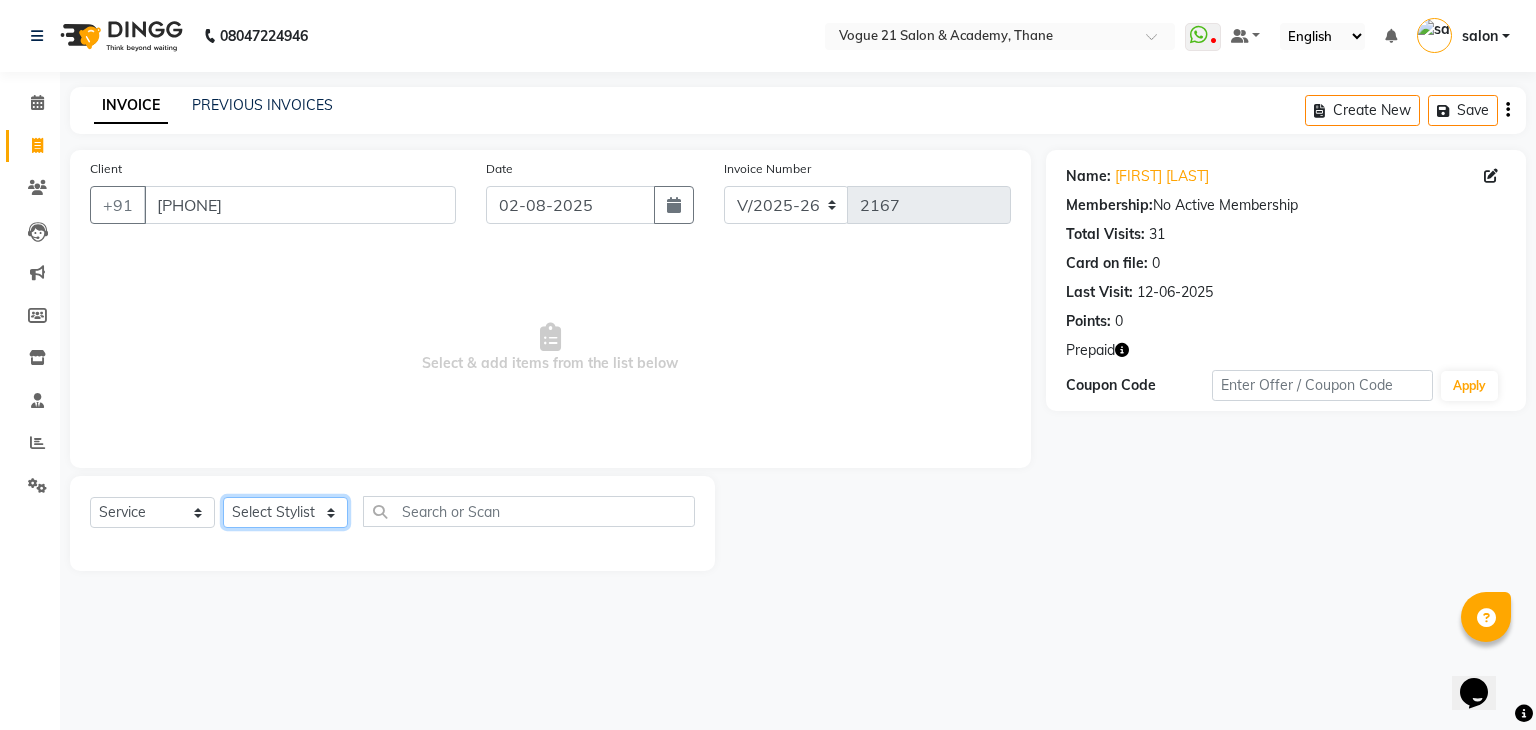 click on "Select Stylist [FIRST] [LAST]  [FIRST] [LAST]  [FIRST] [LAST]  [FIRST] [LAST] [FIRST] [LAST] [FIRST] [LAST] [FIRST] [LAST] [FIRST] [LAST] [FIRST] [LAST]" 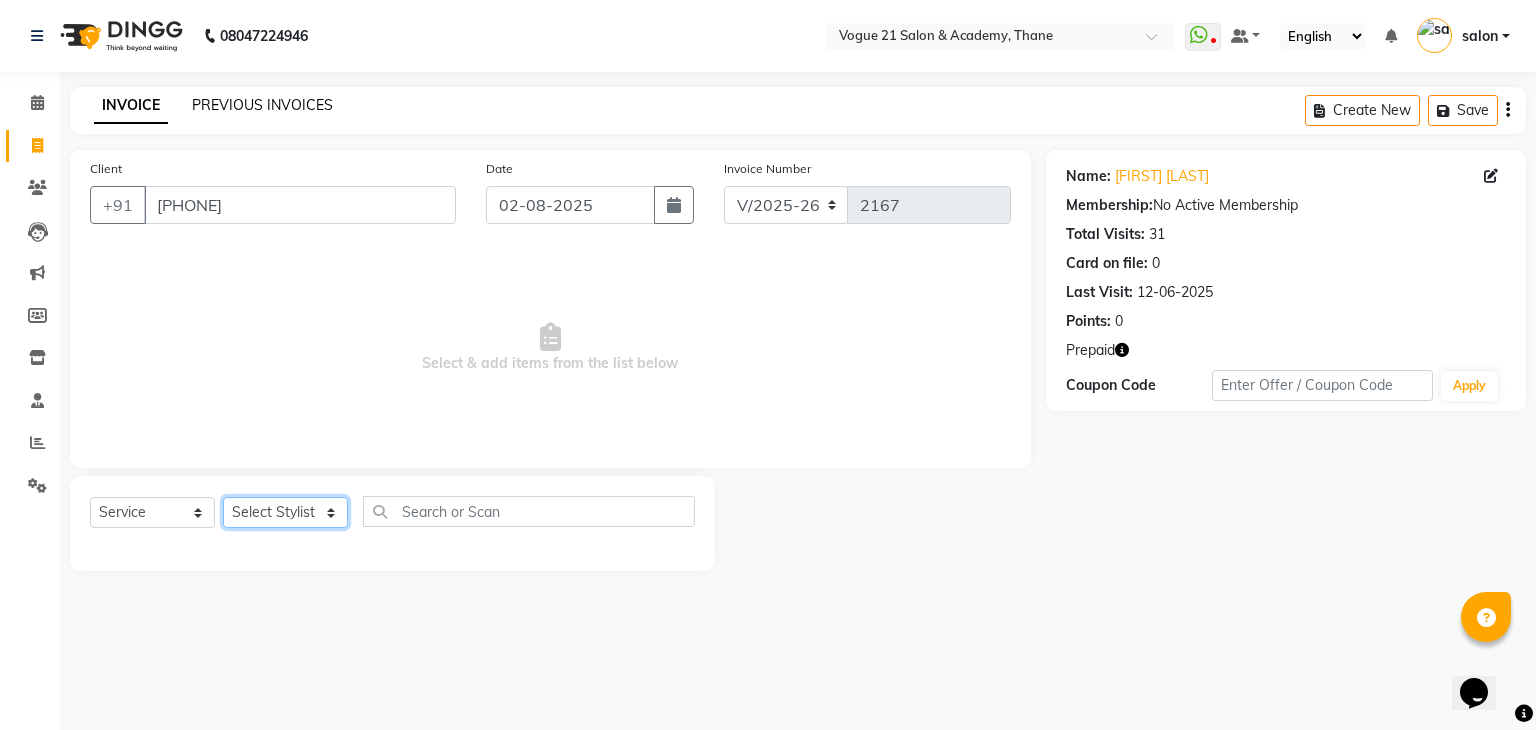select on "40287" 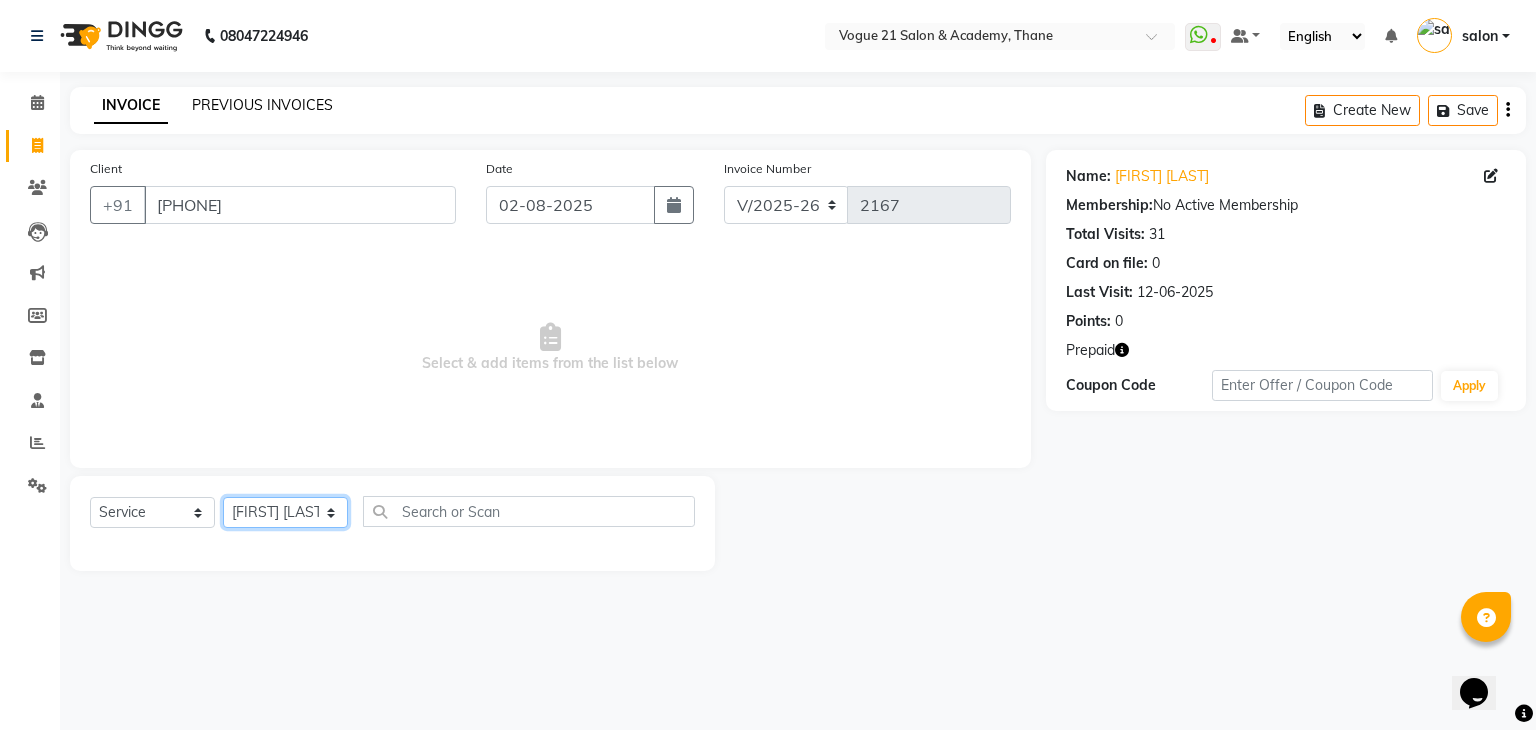 click on "Select Stylist [FIRST] [LAST]  [FIRST] [LAST]  [FIRST] [LAST]  [FIRST] [LAST] [FIRST] [LAST] [FIRST] [LAST] [FIRST] [LAST] [FIRST] [LAST] [FIRST] [LAST]" 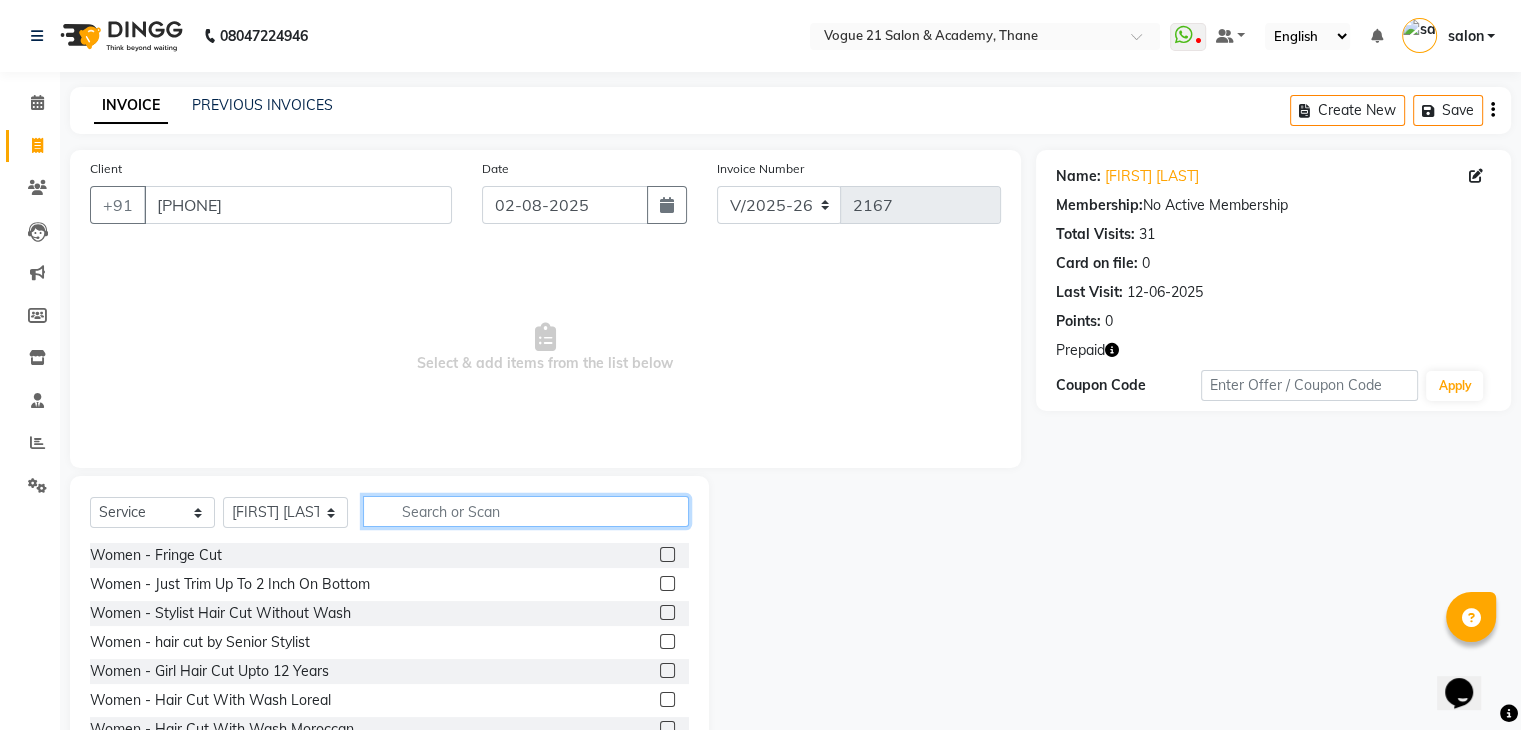 click 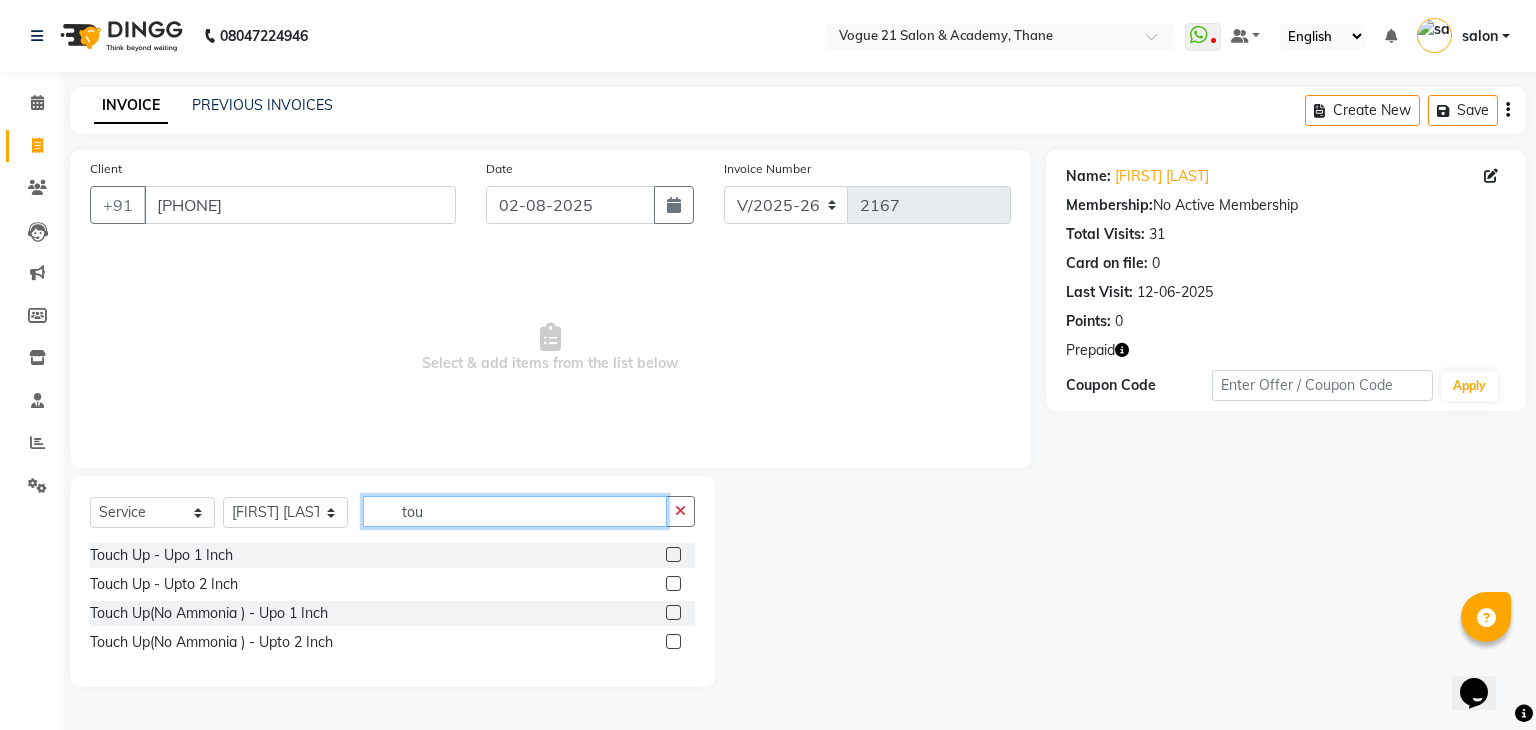 type on "tou" 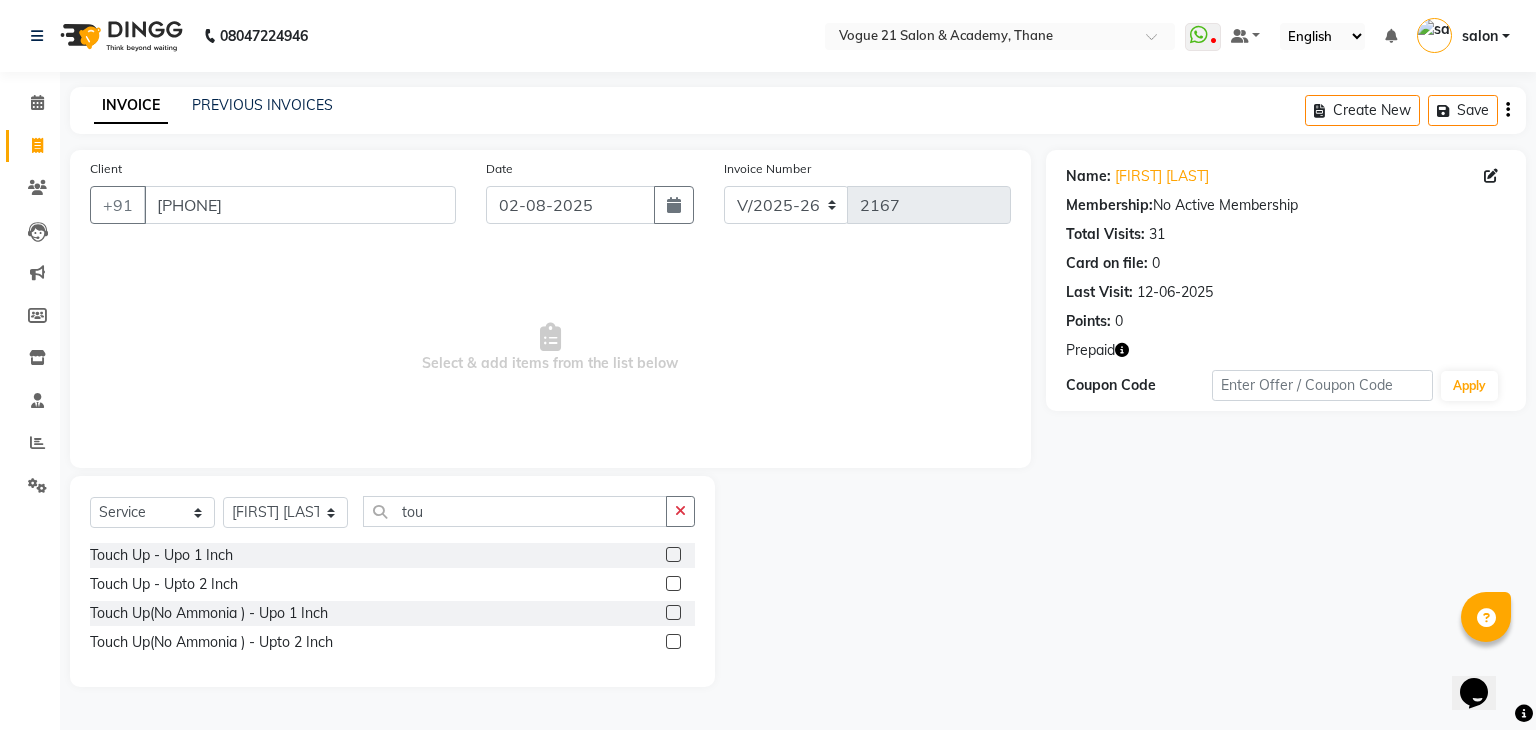 click on "Touch Up   -   Upo 1 Inch" 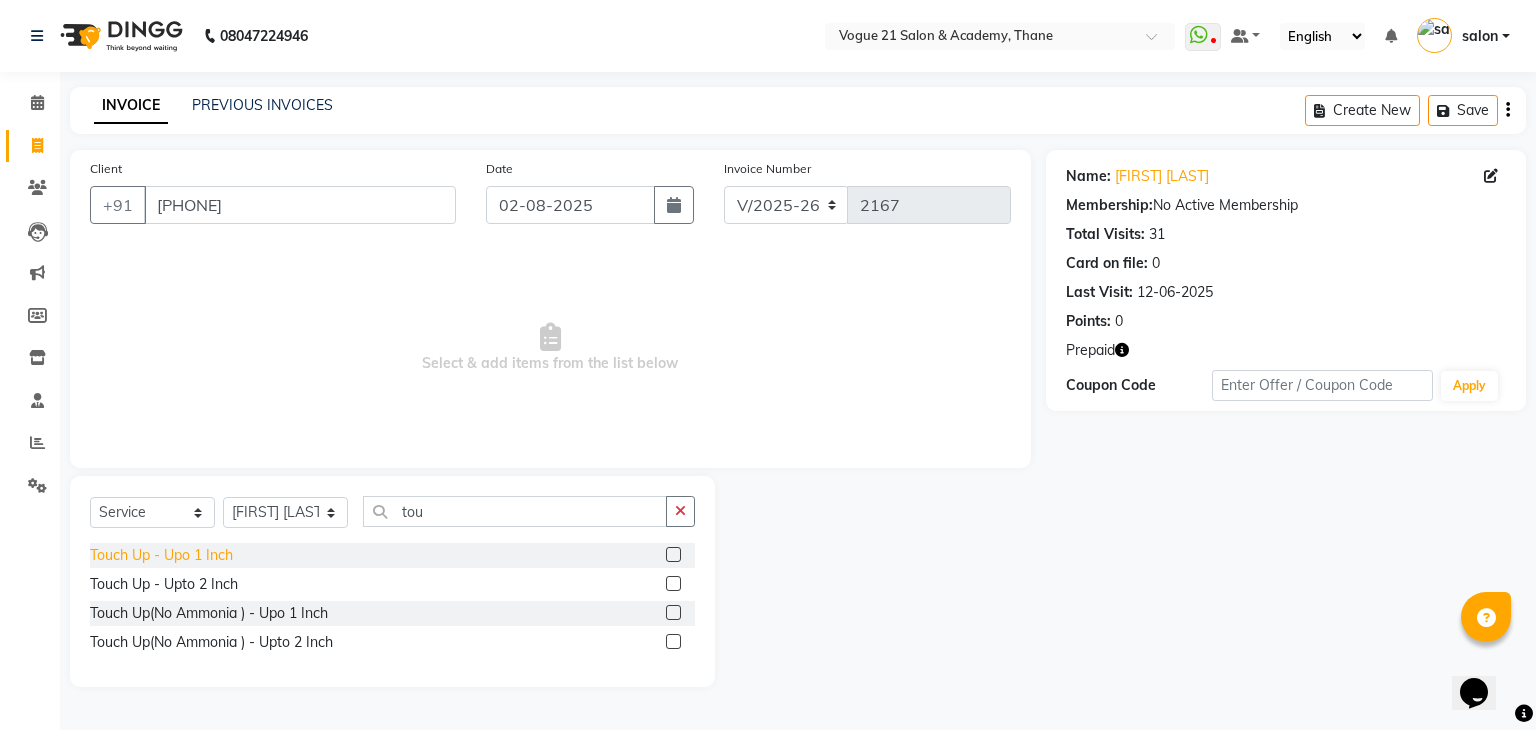 click on "Touch Up   -   Upo 1 Inch" 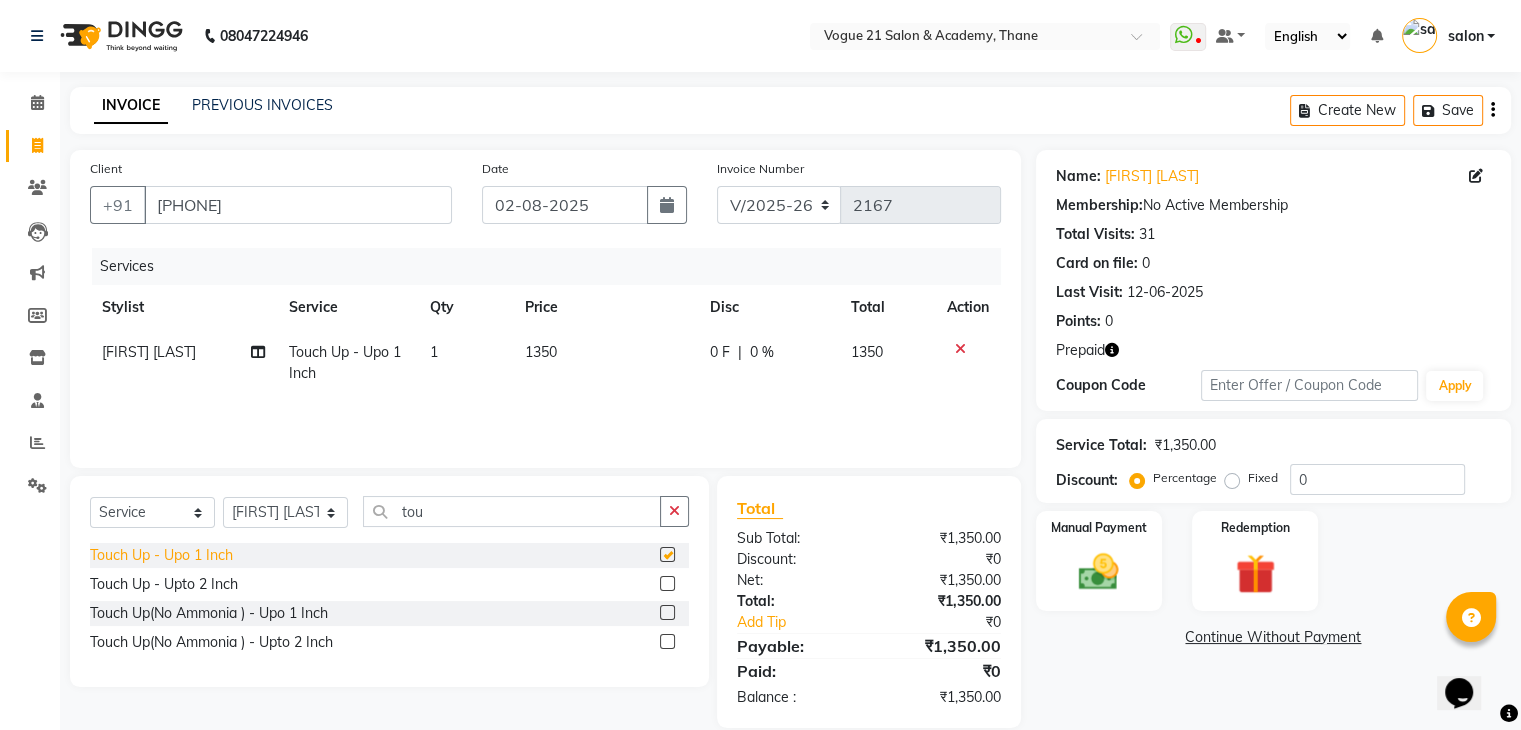 checkbox on "false" 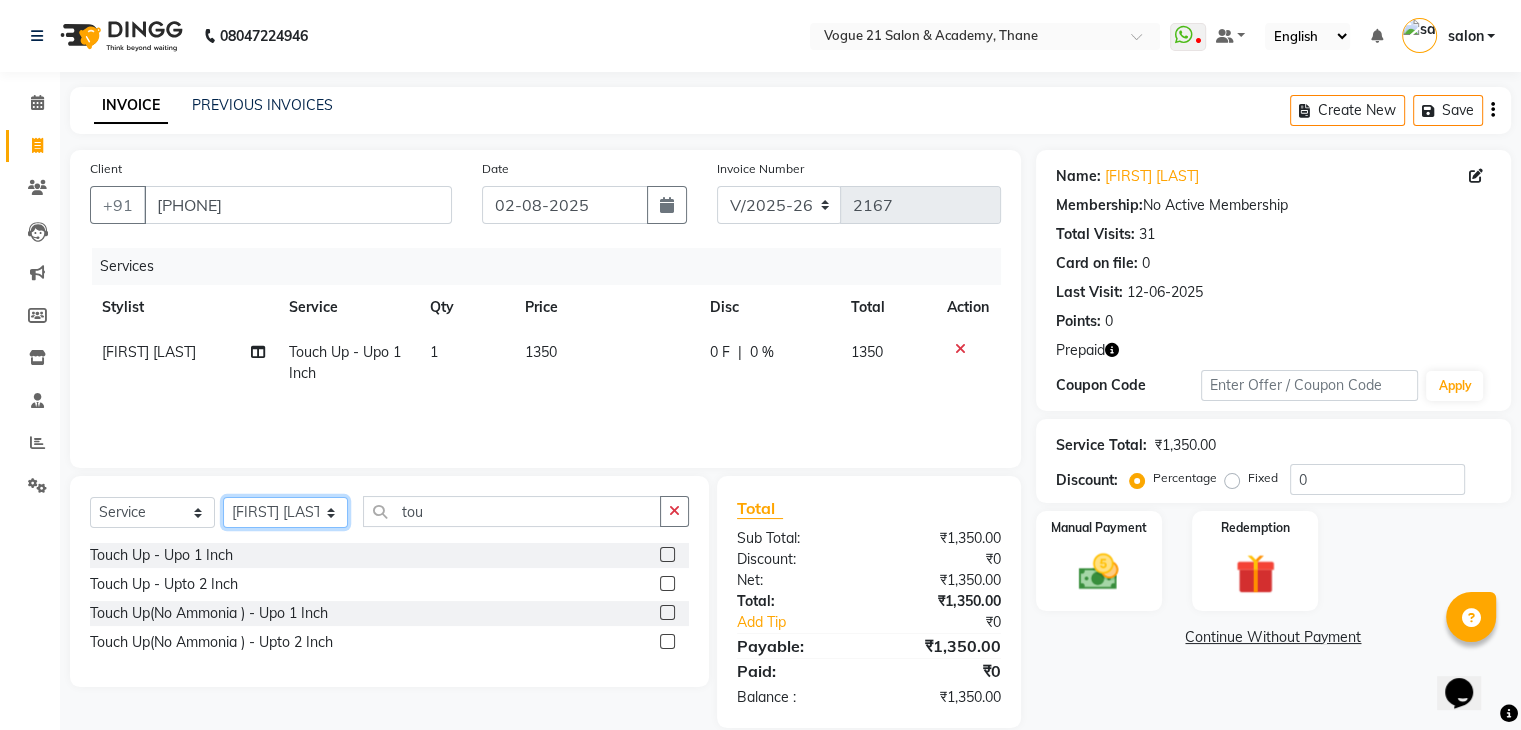 click on "Select Stylist [FIRST] [LAST]  [FIRST] [LAST]  [FIRST] [LAST]  [FIRST] [LAST] [FIRST] [LAST] [FIRST] [LAST] [FIRST] [LAST] [FIRST] [LAST] [FIRST] [LAST]" 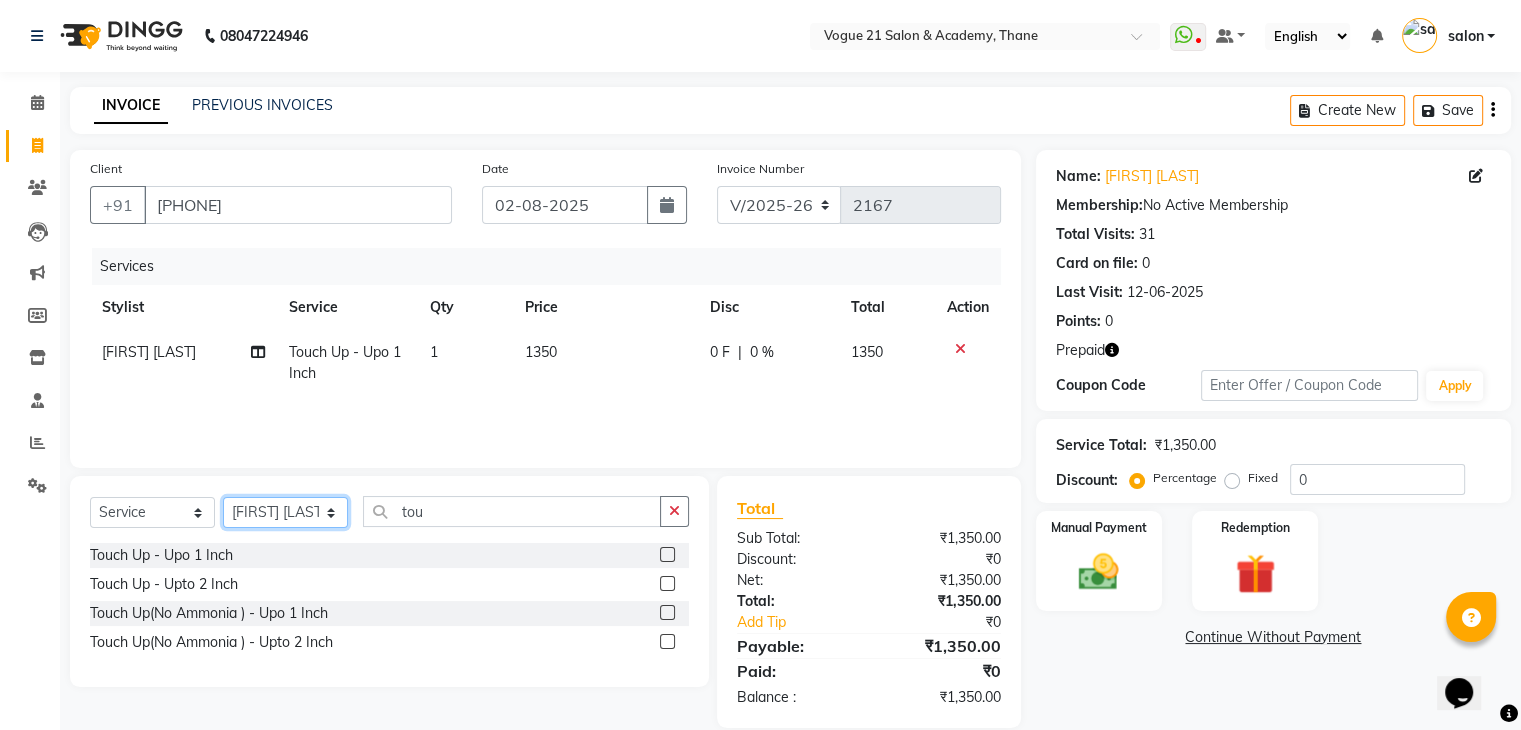 select on "25490" 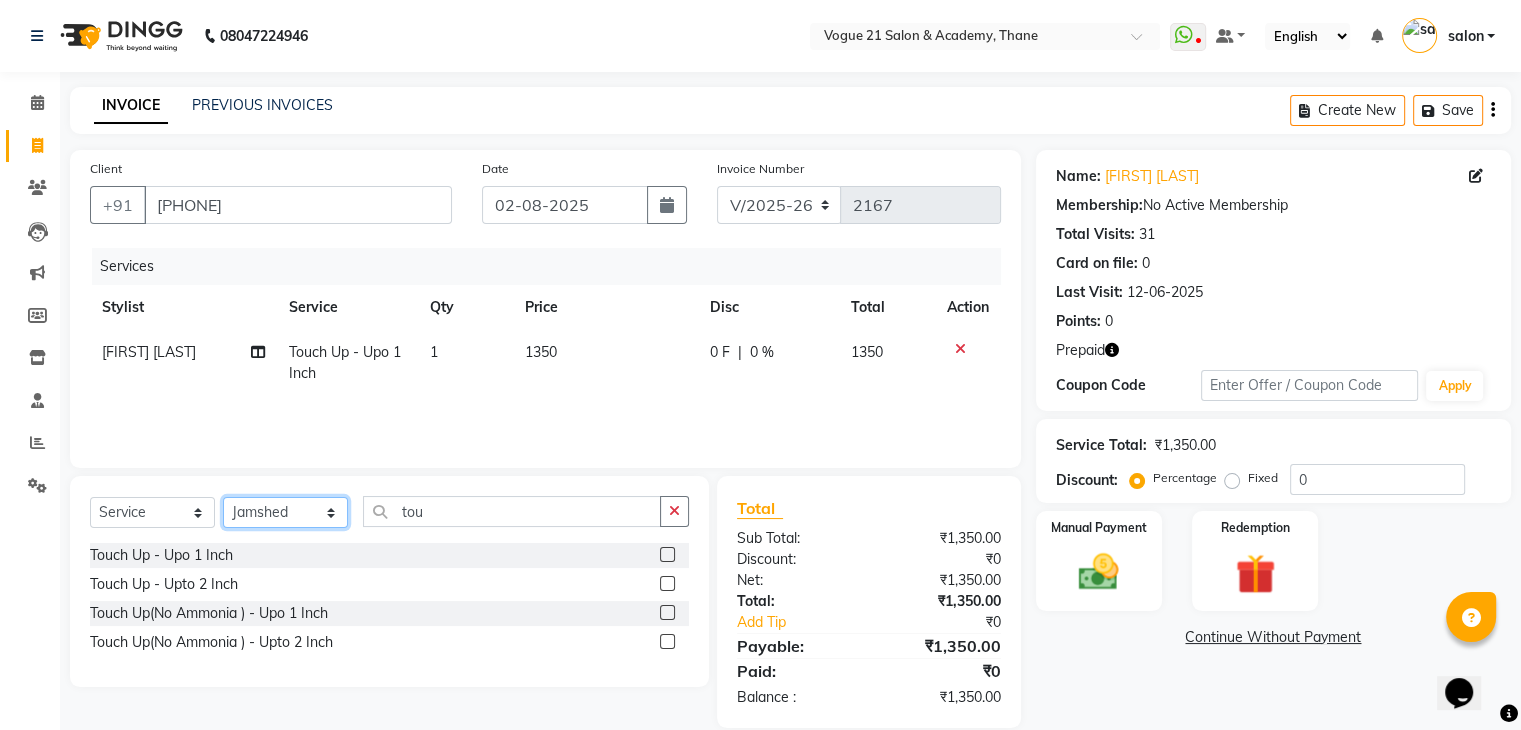 click on "Select Stylist [FIRST] [LAST]  [FIRST] [LAST]  [FIRST] [LAST]  [FIRST] [LAST] [FIRST] [LAST] [FIRST] [LAST] [FIRST] [LAST] [FIRST] [LAST] [FIRST] [LAST]" 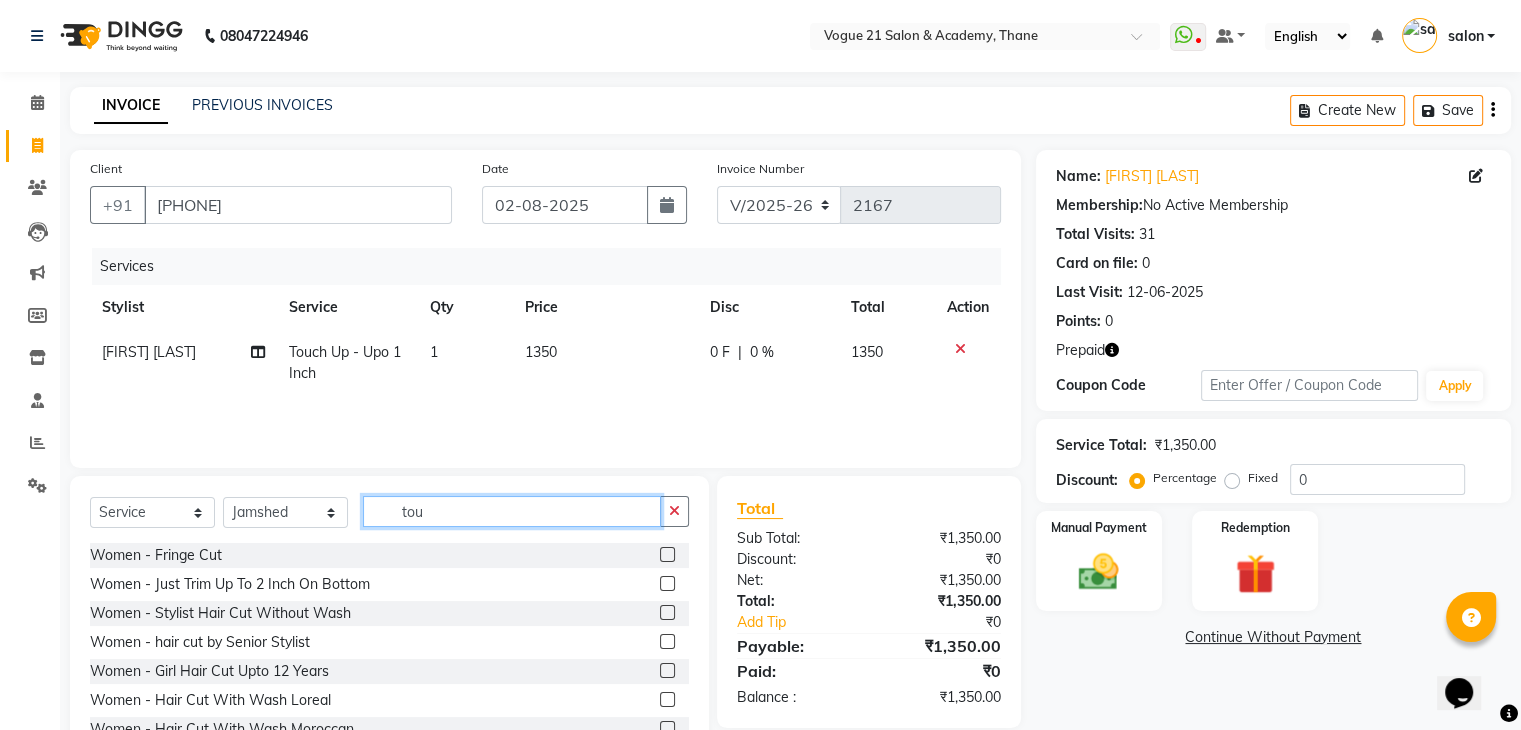 click on "tou" 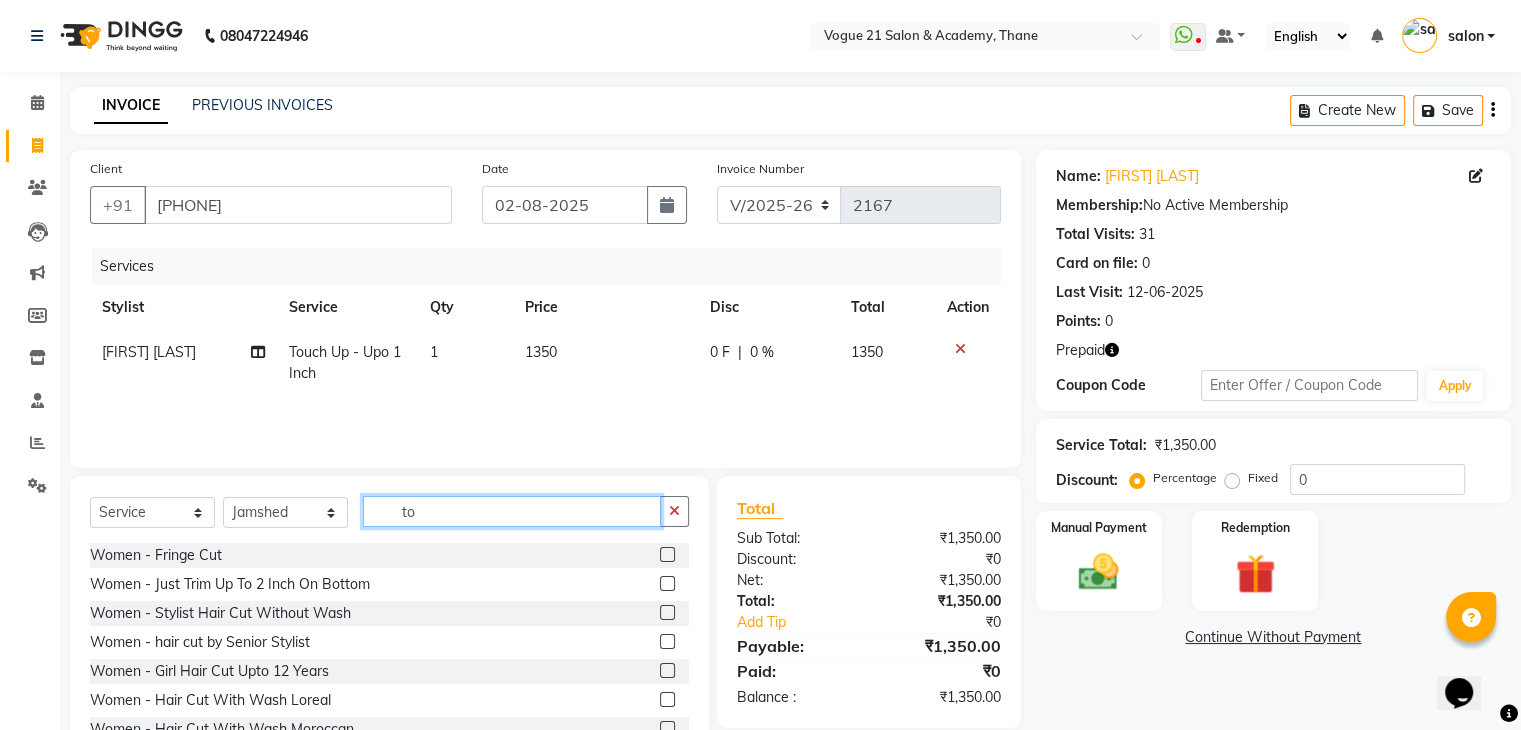 type on "t" 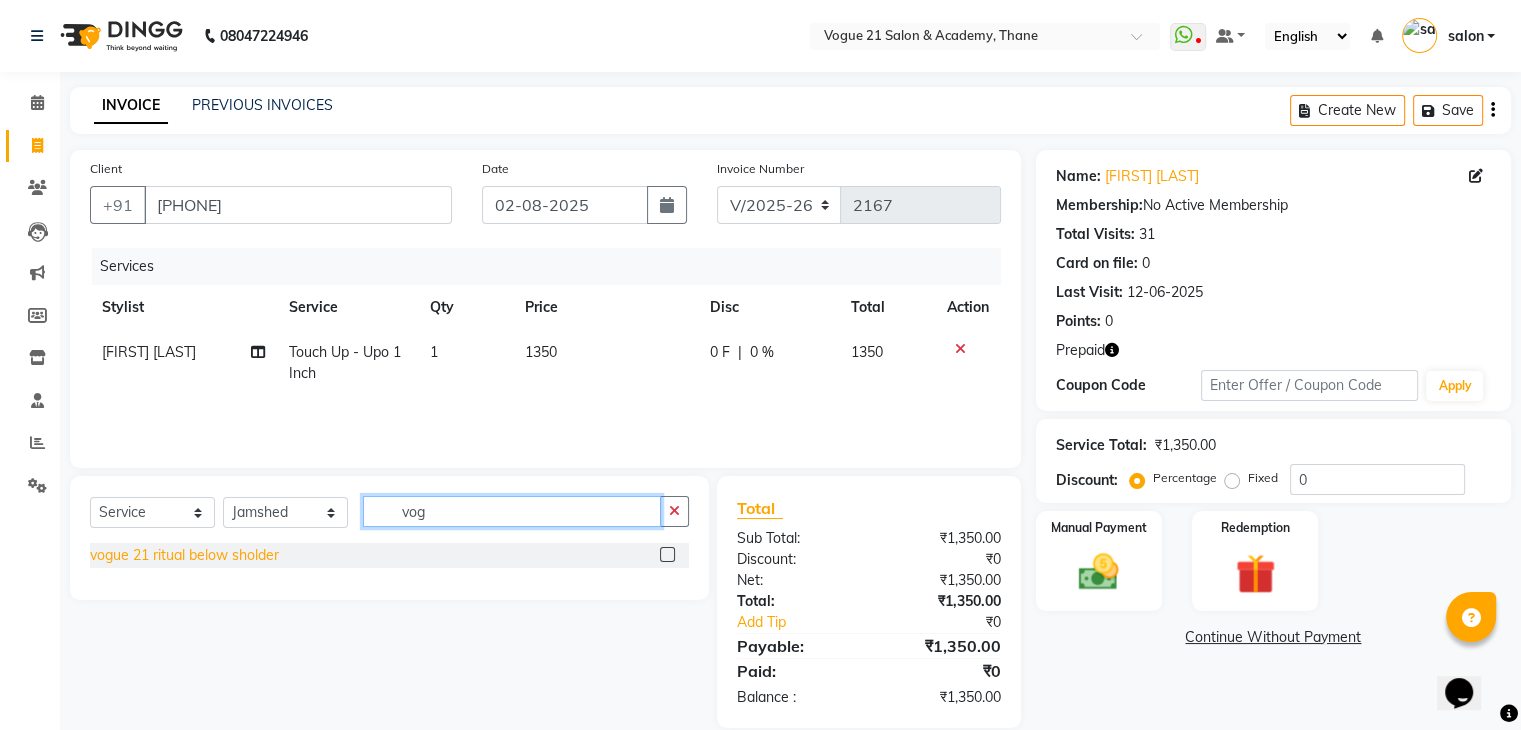type on "vog" 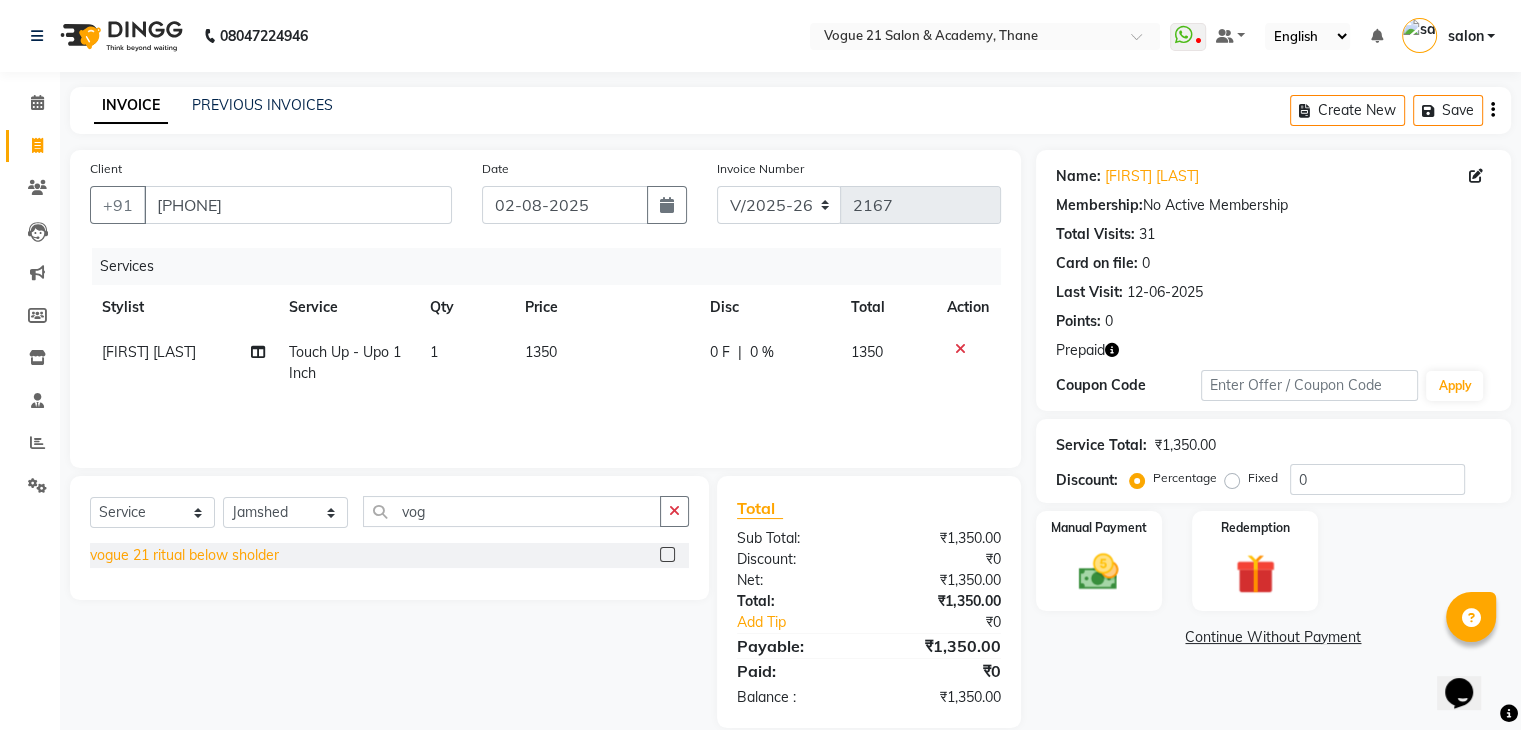click on "vogue 21 ritual below sholder" 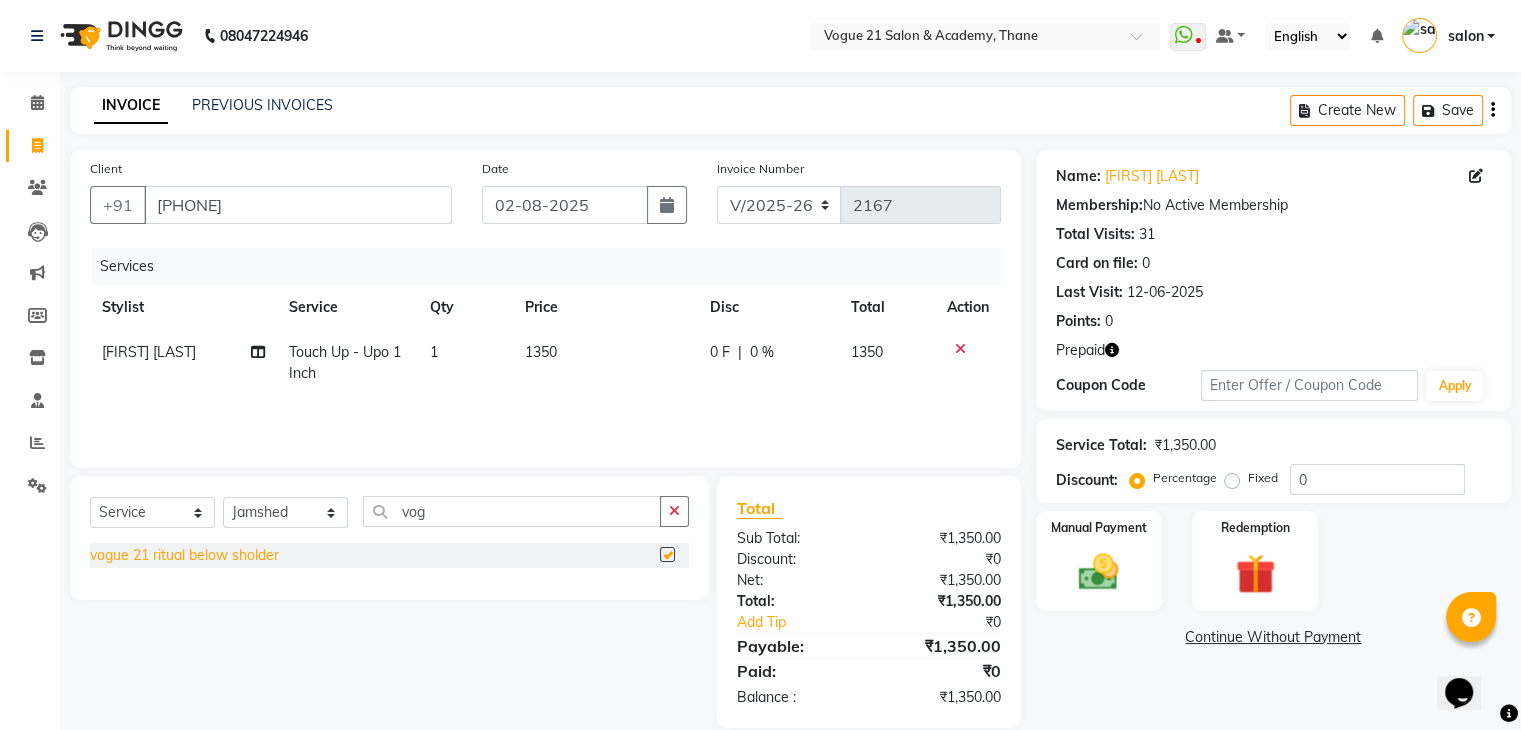 checkbox on "false" 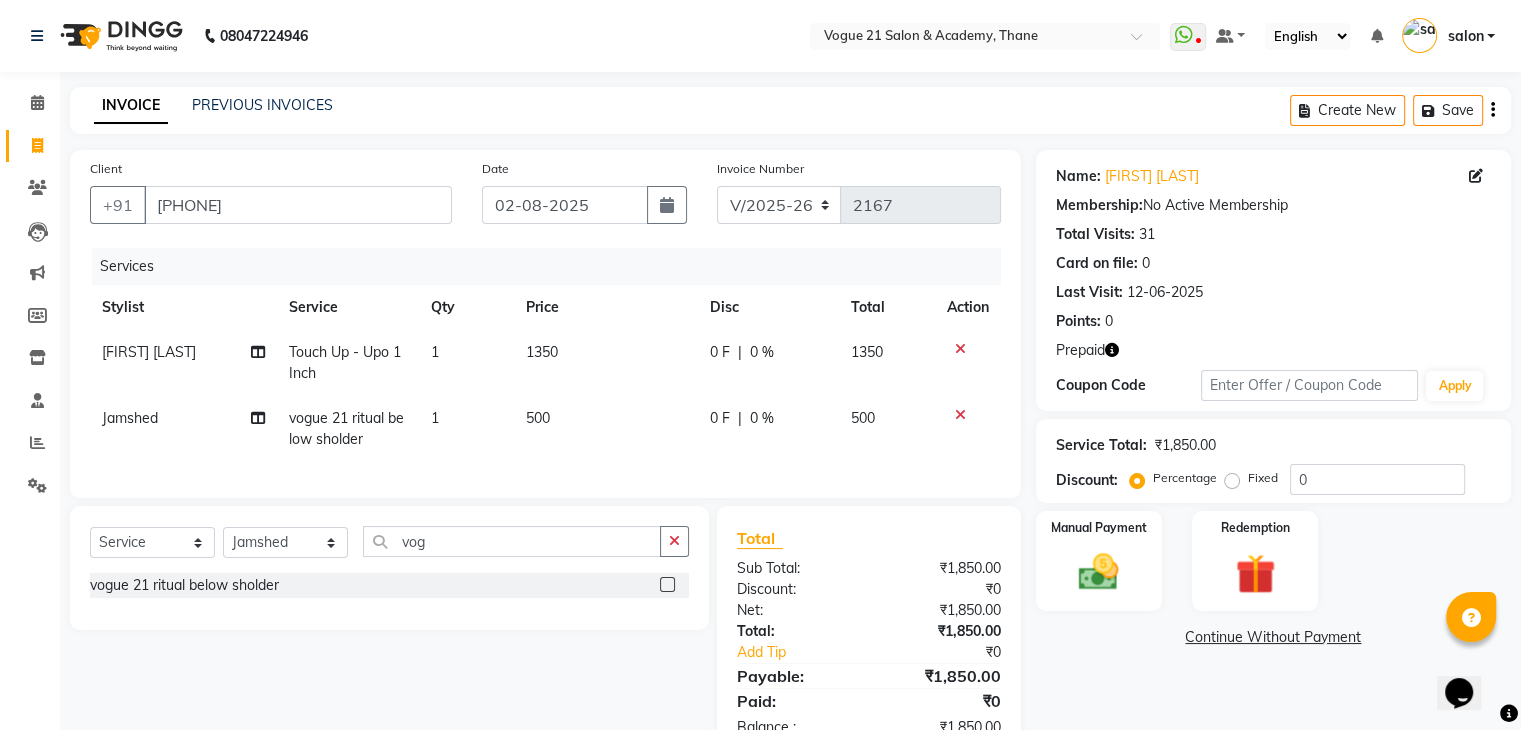 click on "500" 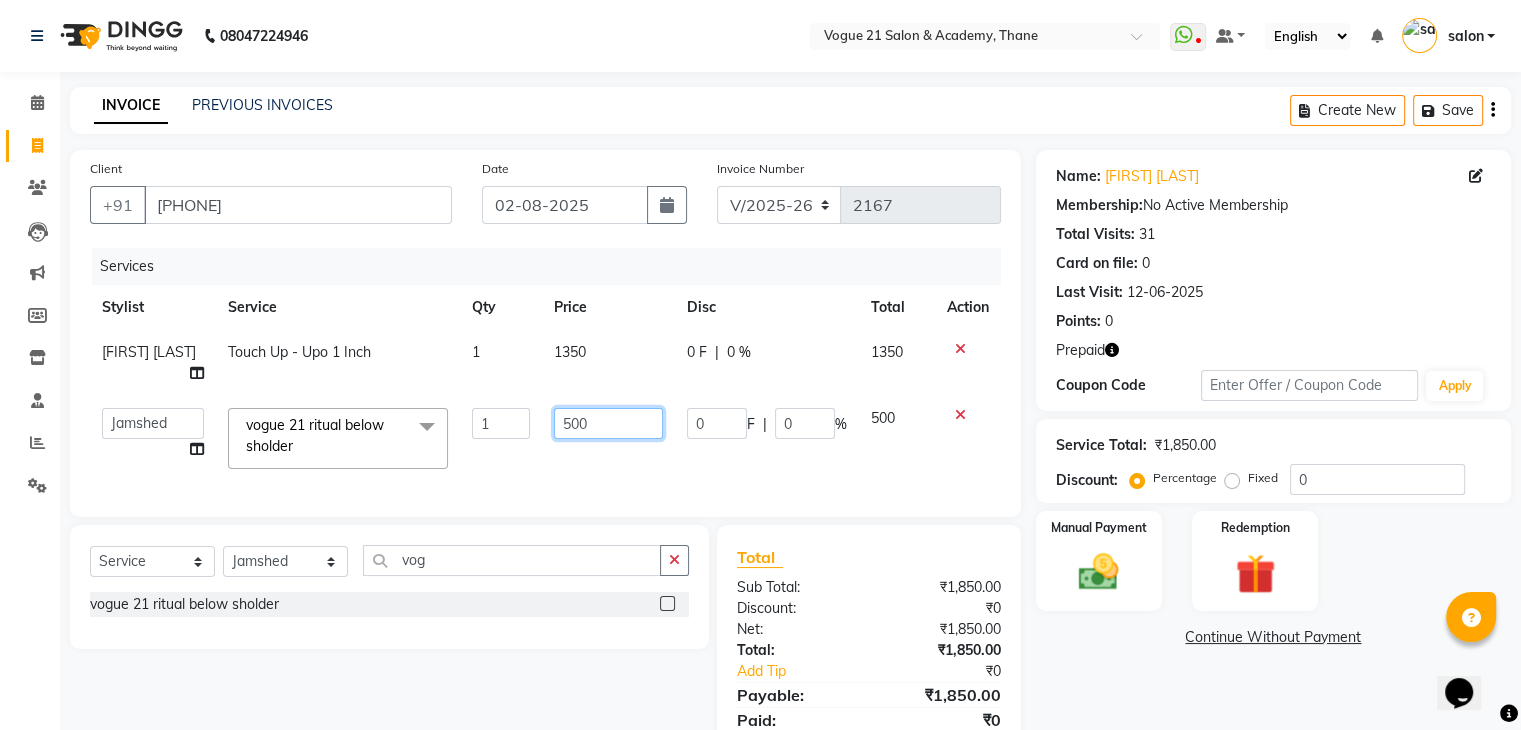 click on "500" 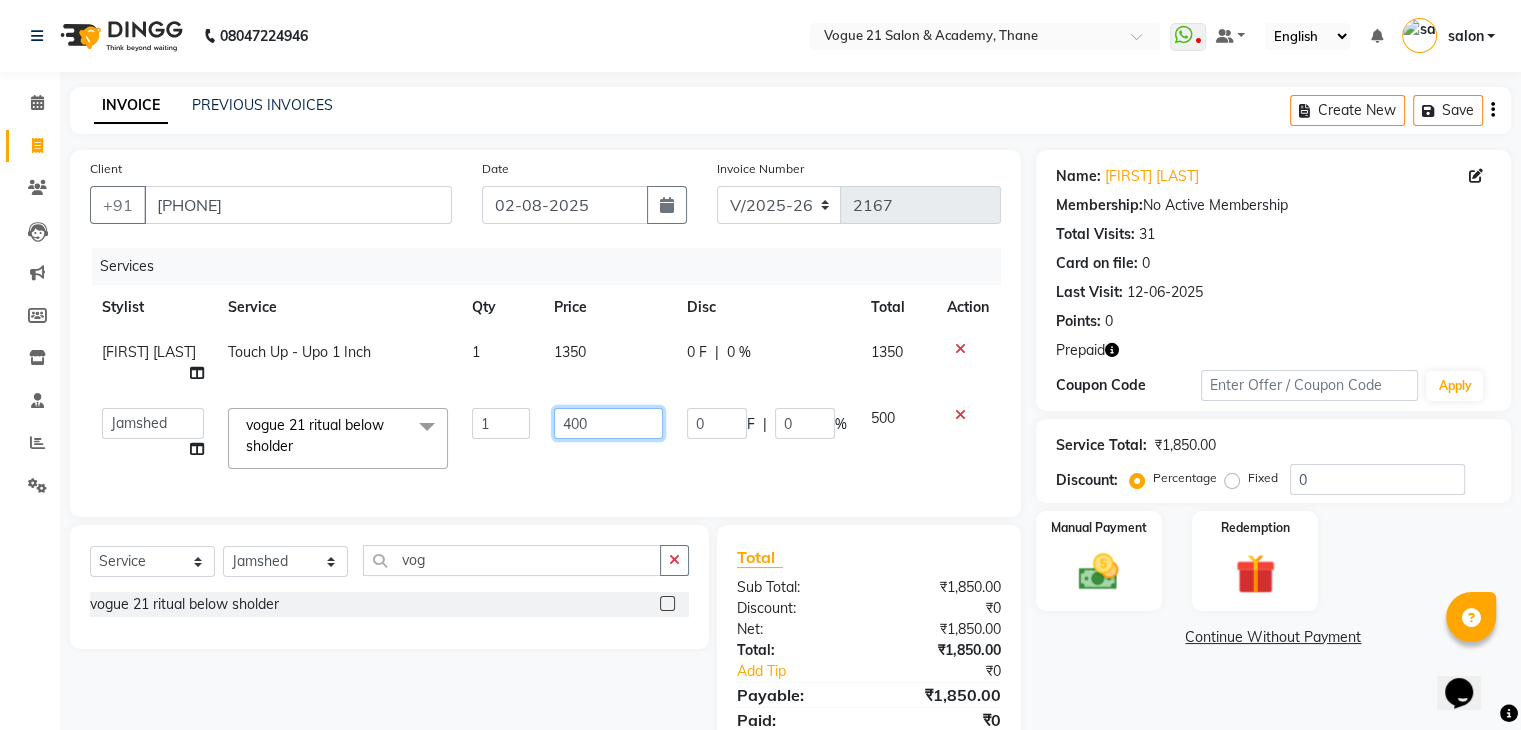 type on "4000" 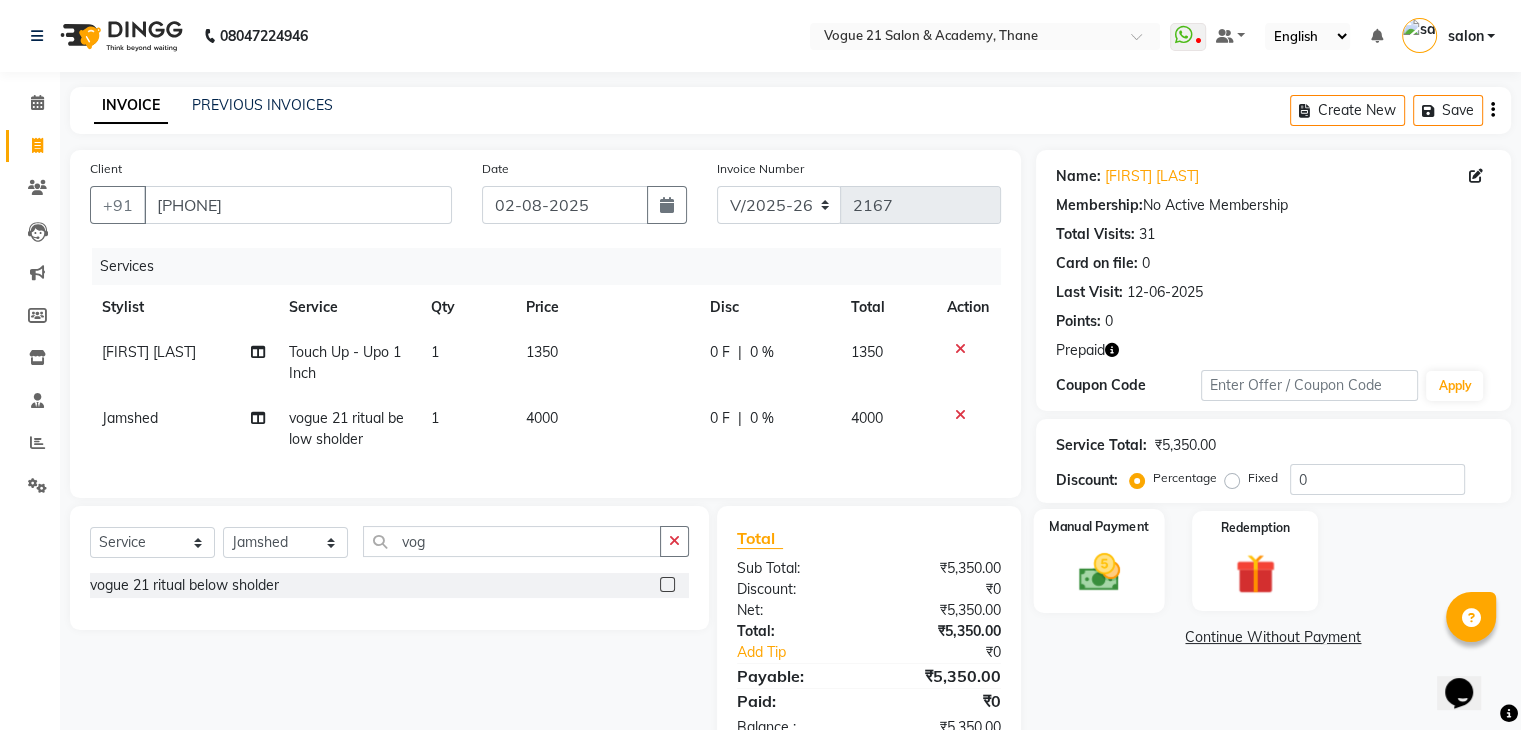 click 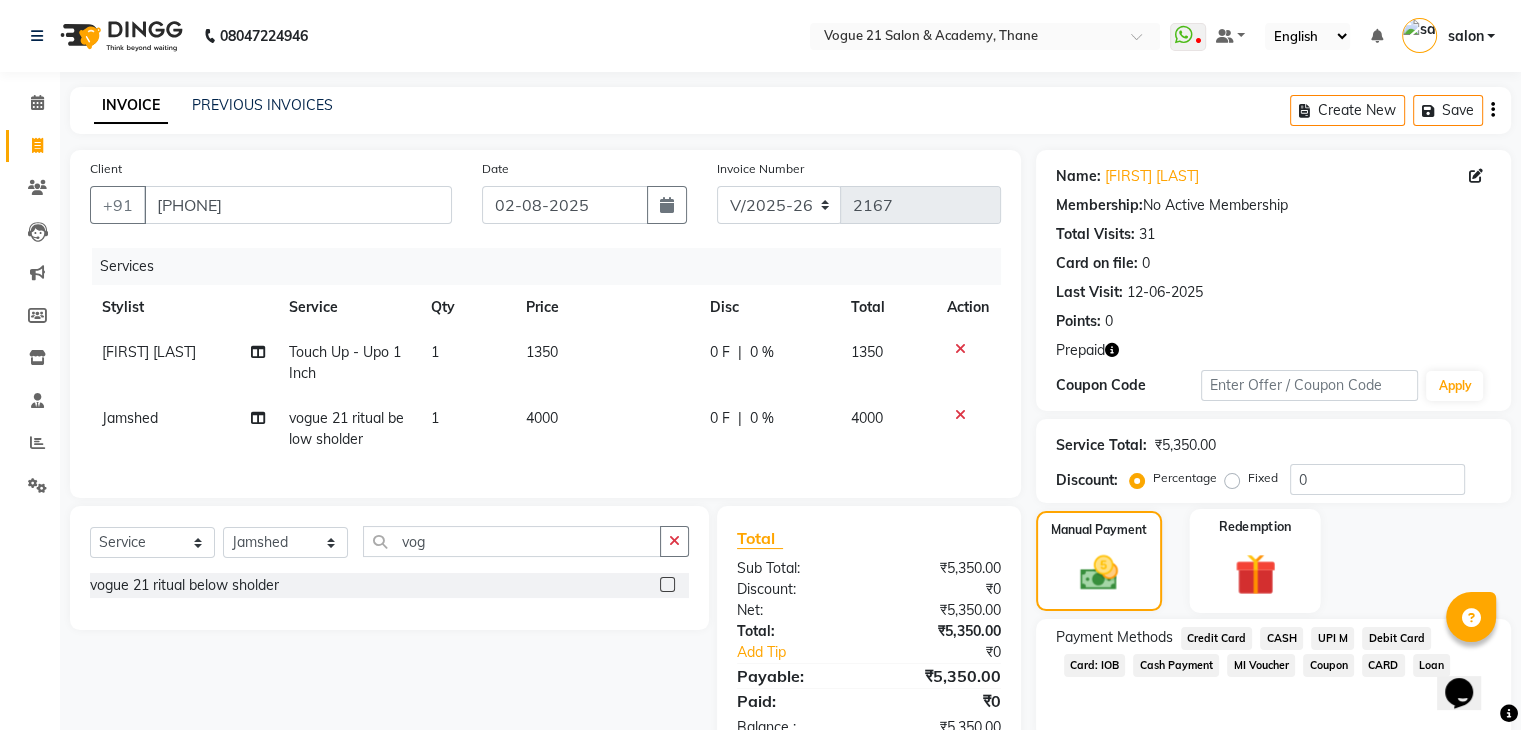 click on "Redemption" 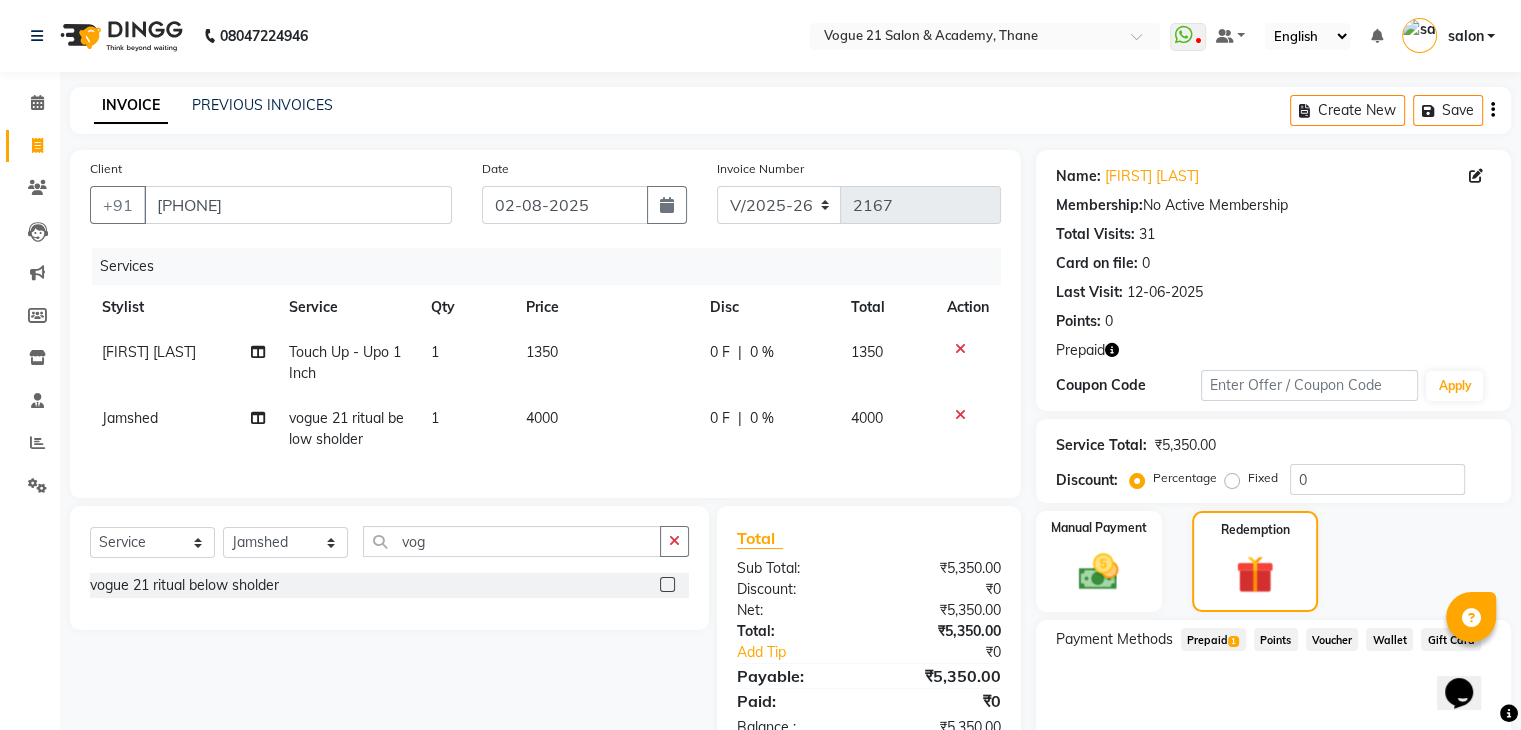scroll, scrollTop: 80, scrollLeft: 0, axis: vertical 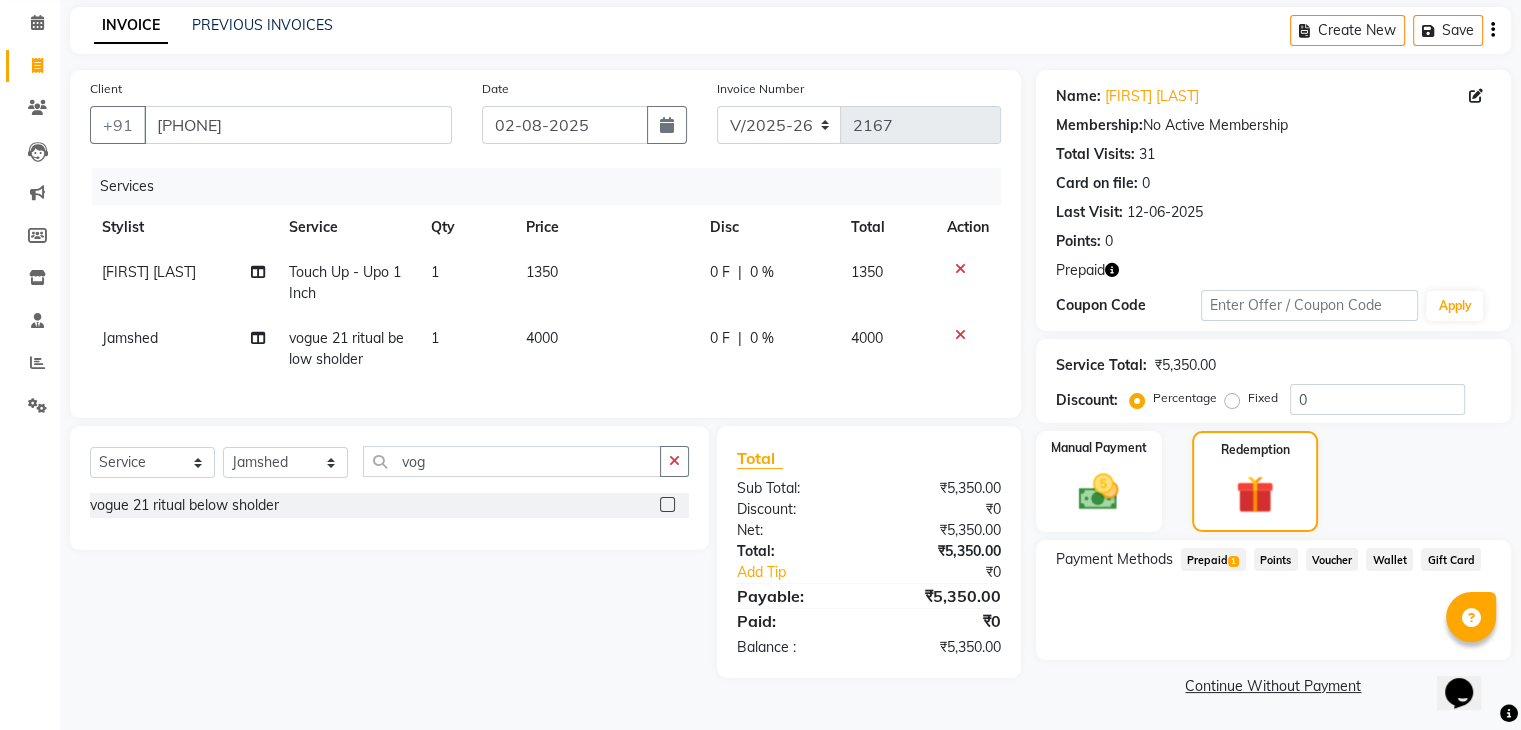 click on "Prepaid  1" 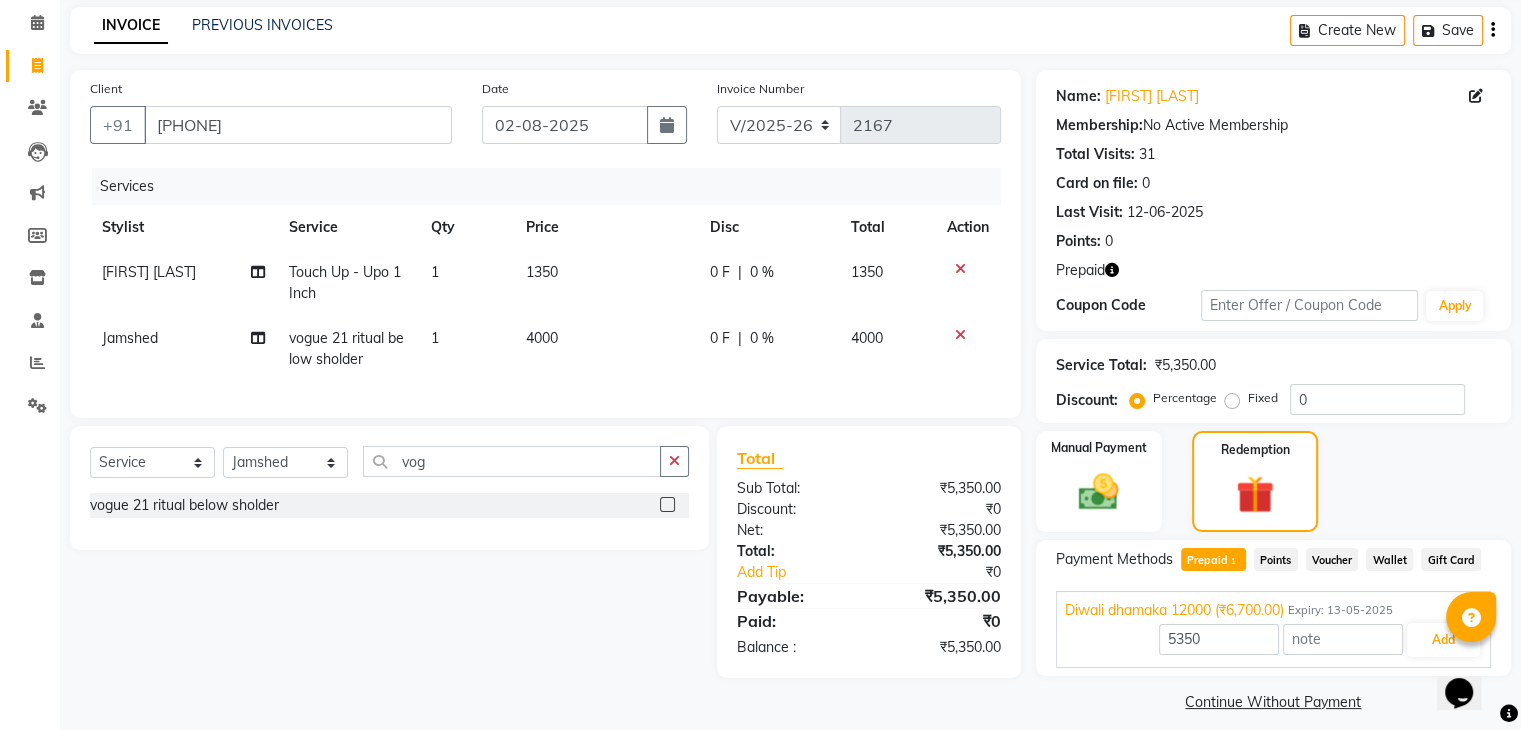 scroll, scrollTop: 97, scrollLeft: 0, axis: vertical 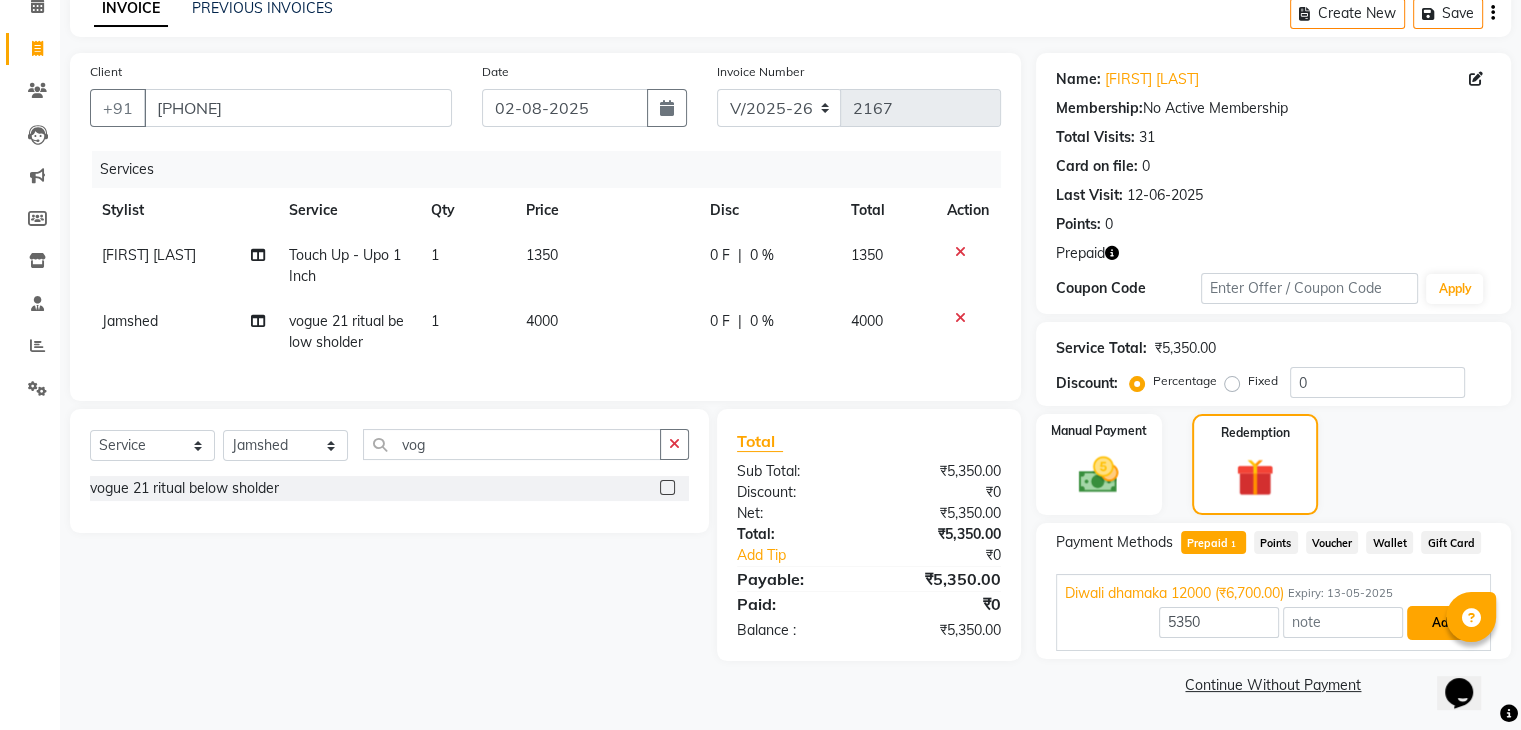 click on "Add" at bounding box center [1443, 623] 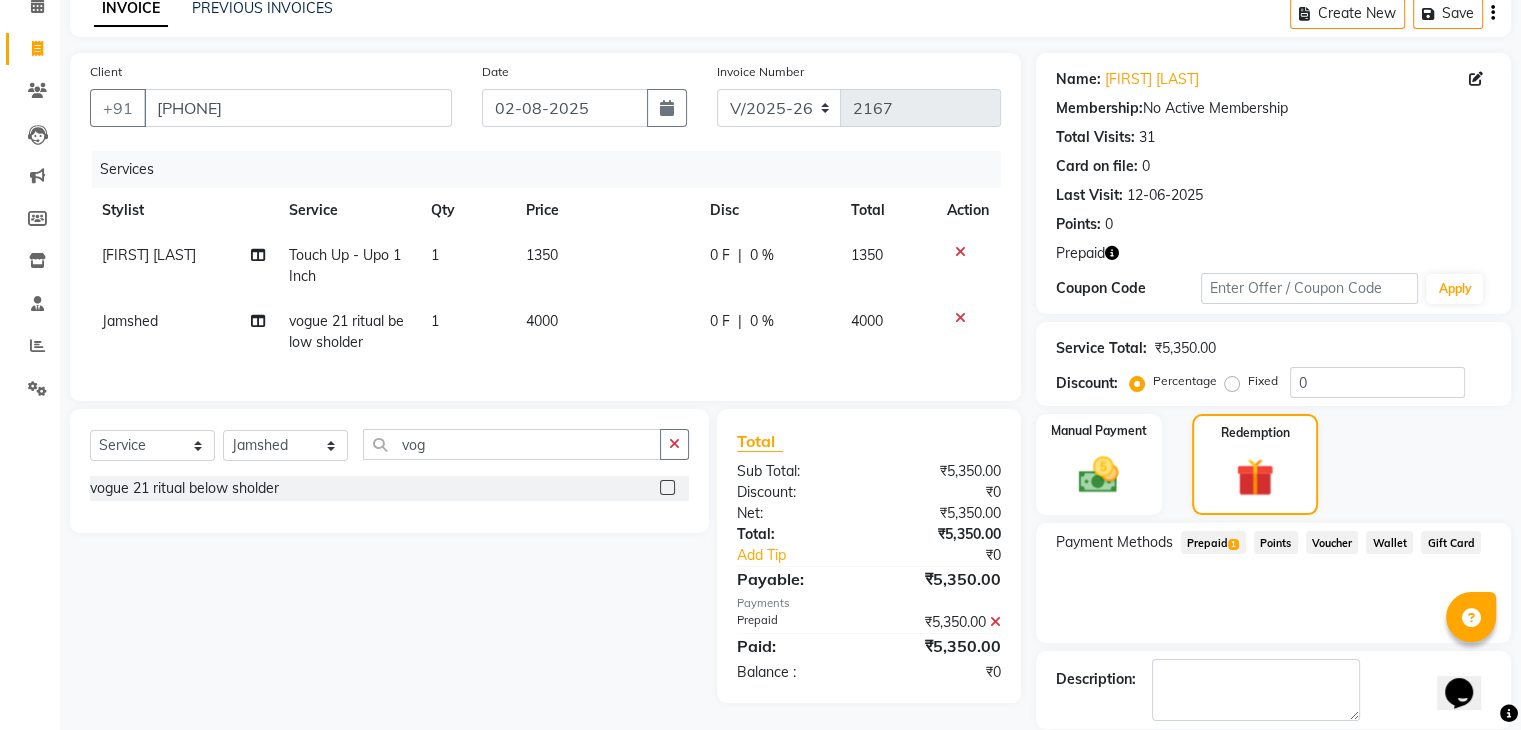 scroll, scrollTop: 193, scrollLeft: 0, axis: vertical 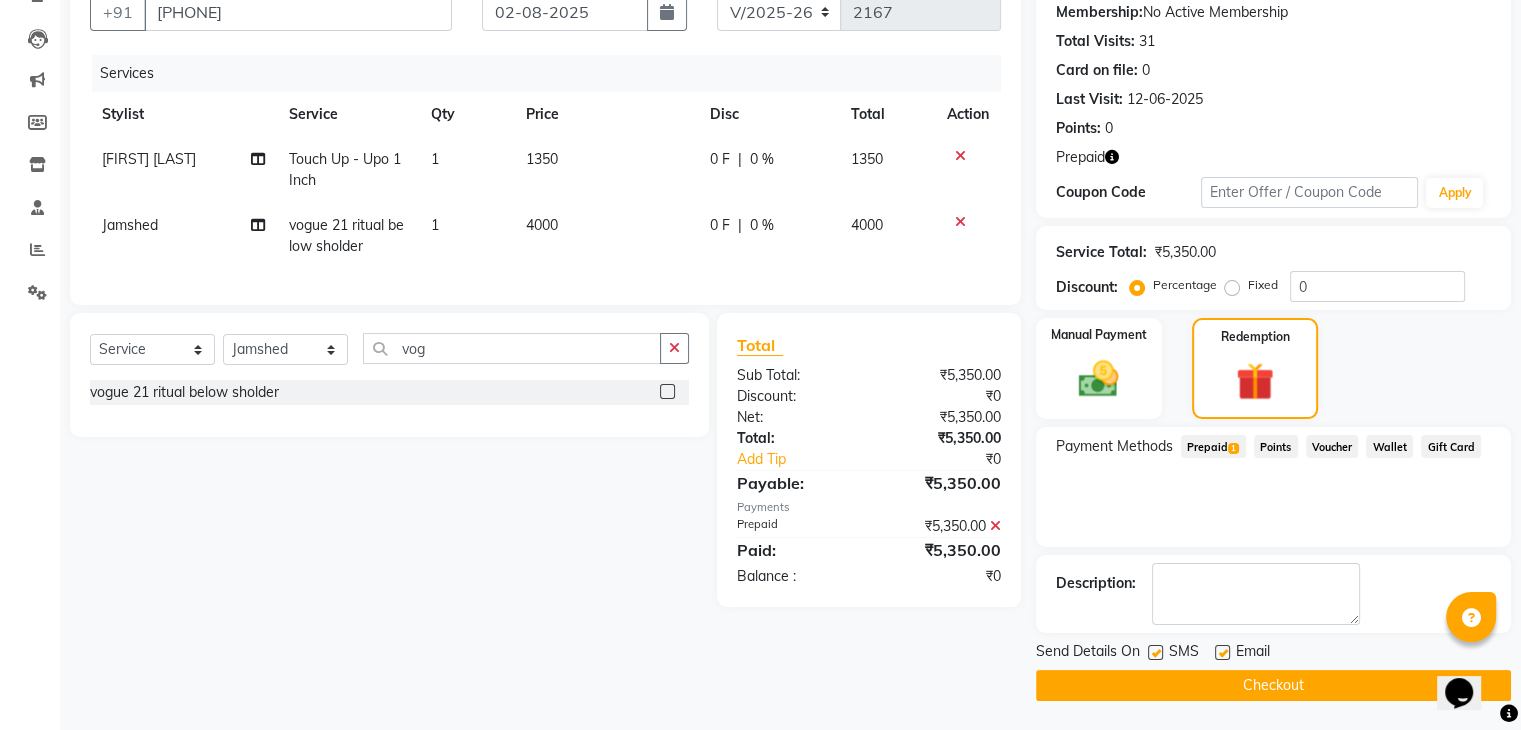 click on "Checkout" 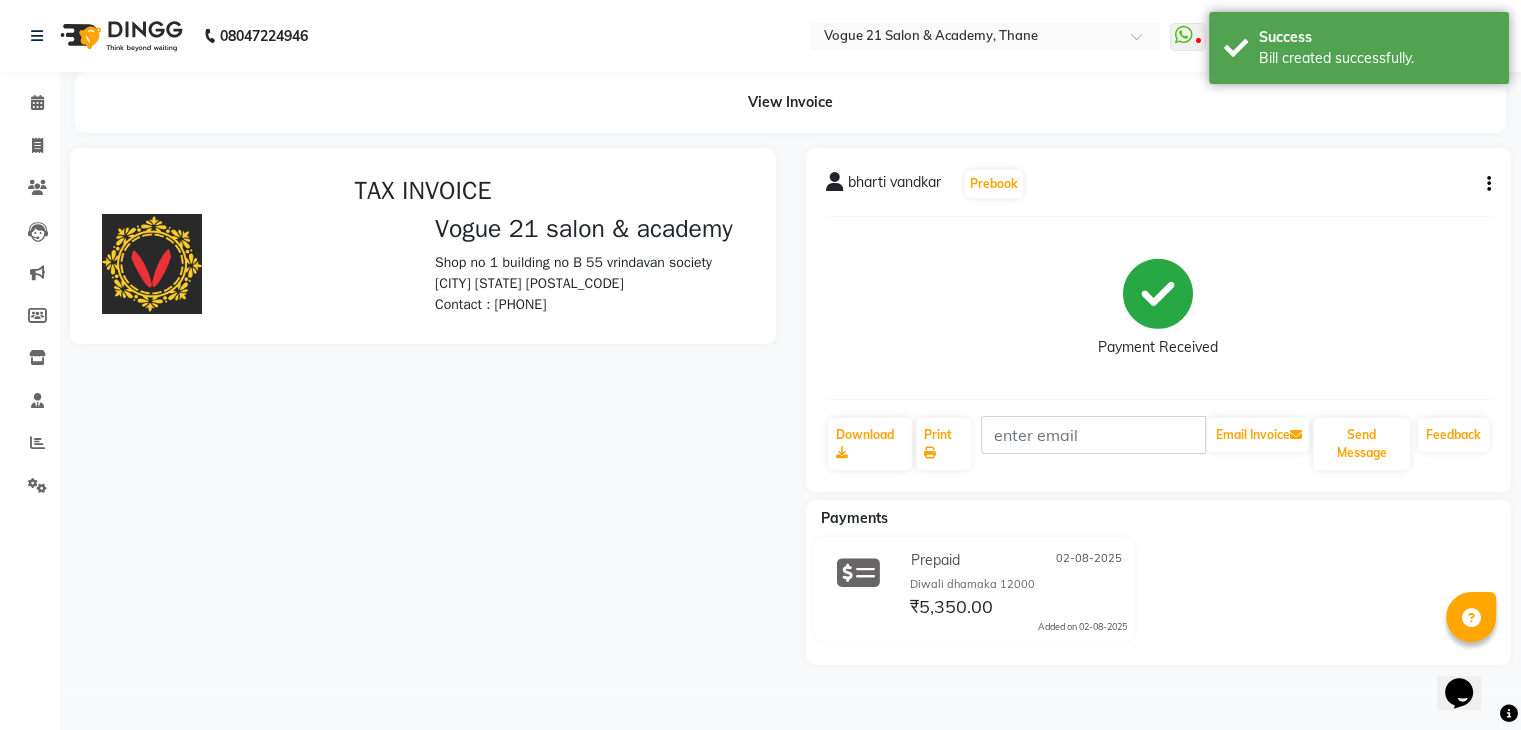 scroll, scrollTop: 0, scrollLeft: 0, axis: both 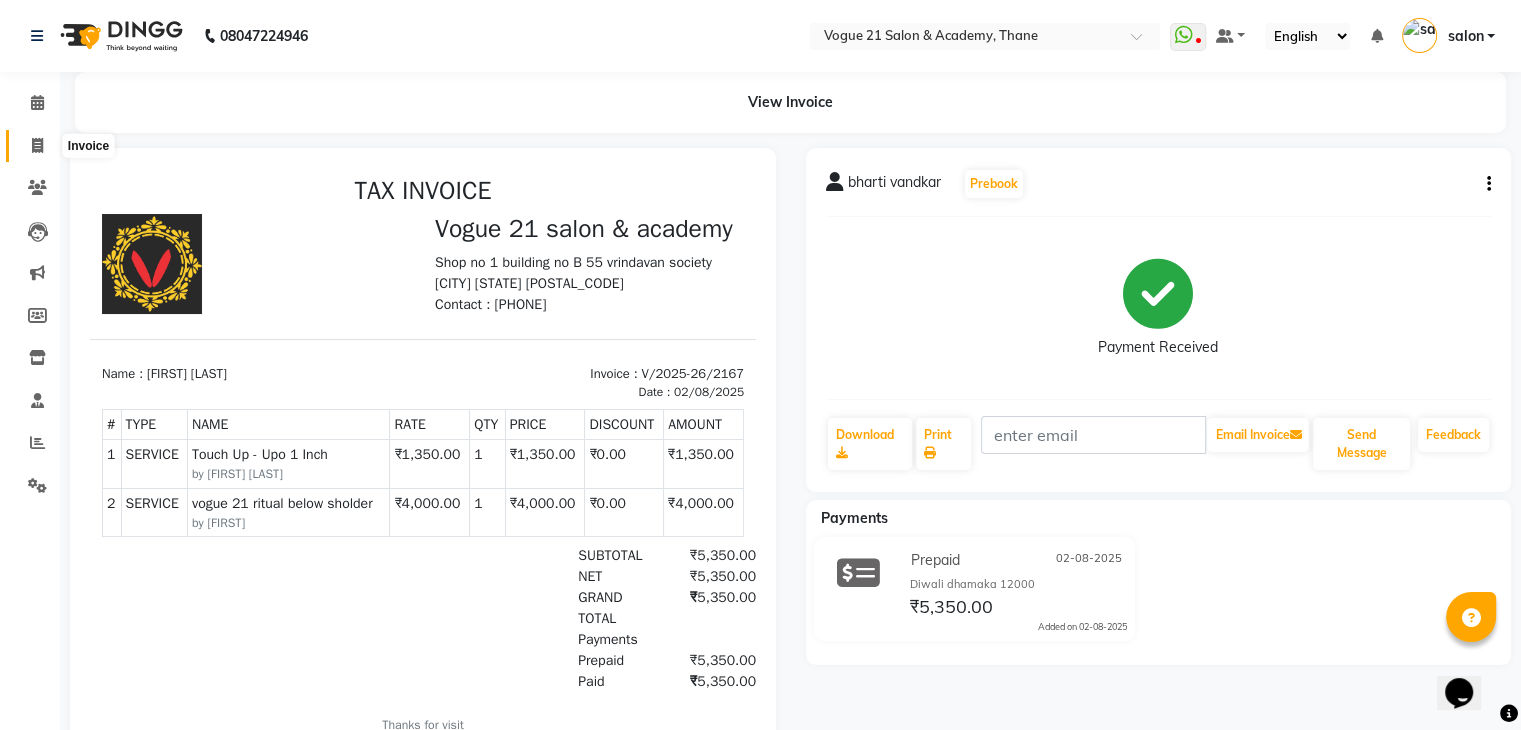 click 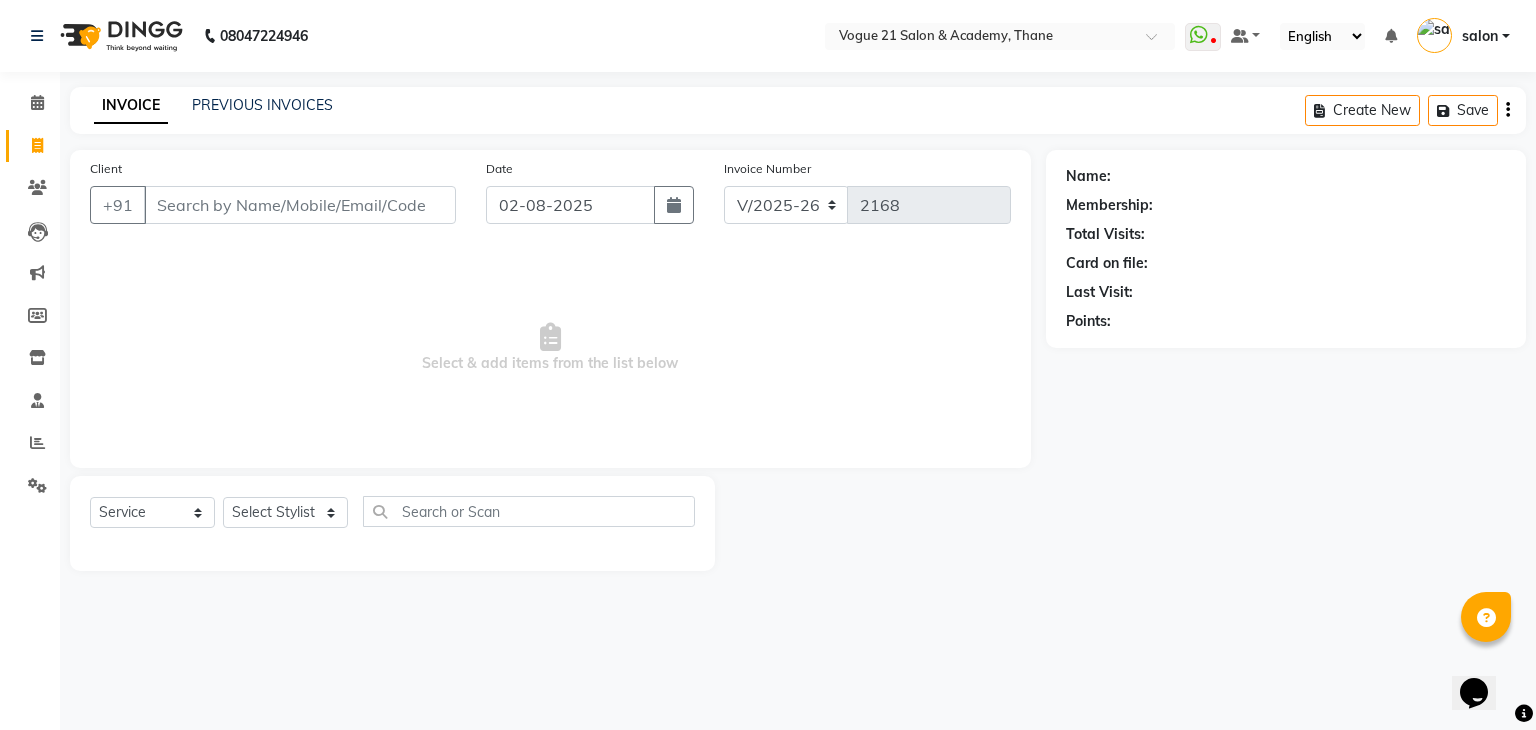 click on "Client" at bounding box center [300, 205] 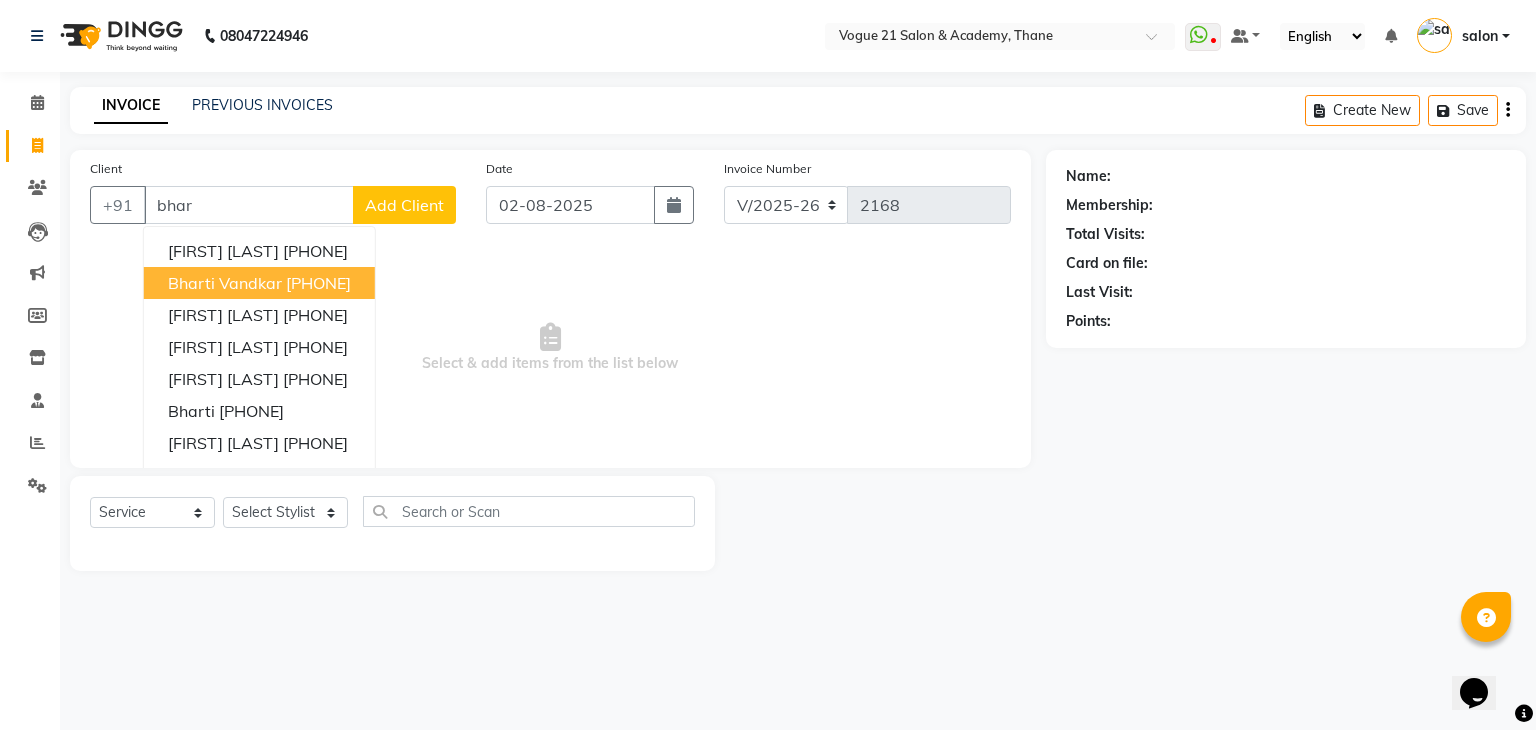 click on "bharti vandkar" at bounding box center (225, 283) 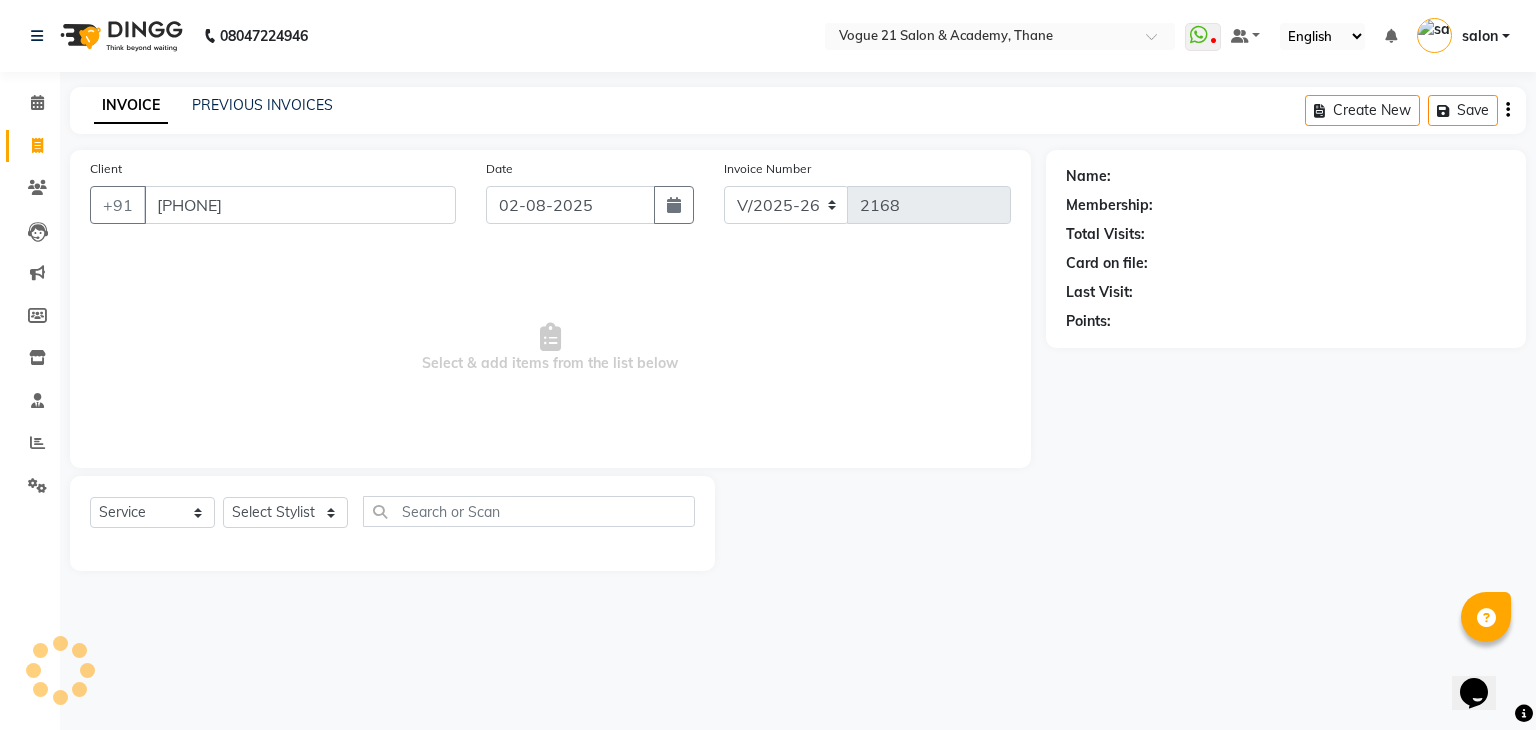 type on "[PHONE]" 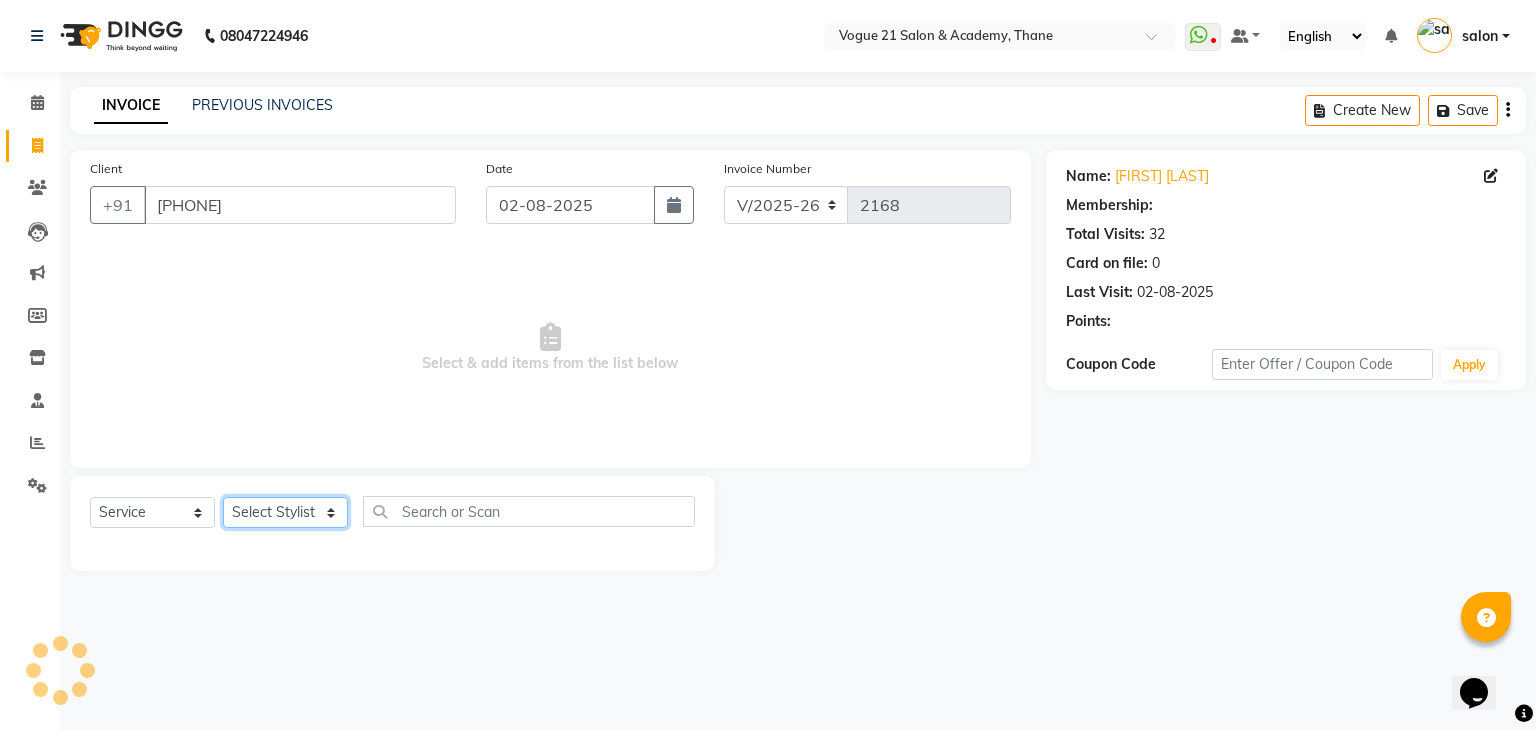 click on "Select Stylist [FIRST] [LAST]  [FIRST] [LAST]  [FIRST] [LAST]  [FIRST] [LAST] [FIRST] [LAST] [FIRST] [LAST] [FIRST] [LAST] [FIRST] [LAST] [FIRST] [LAST]" 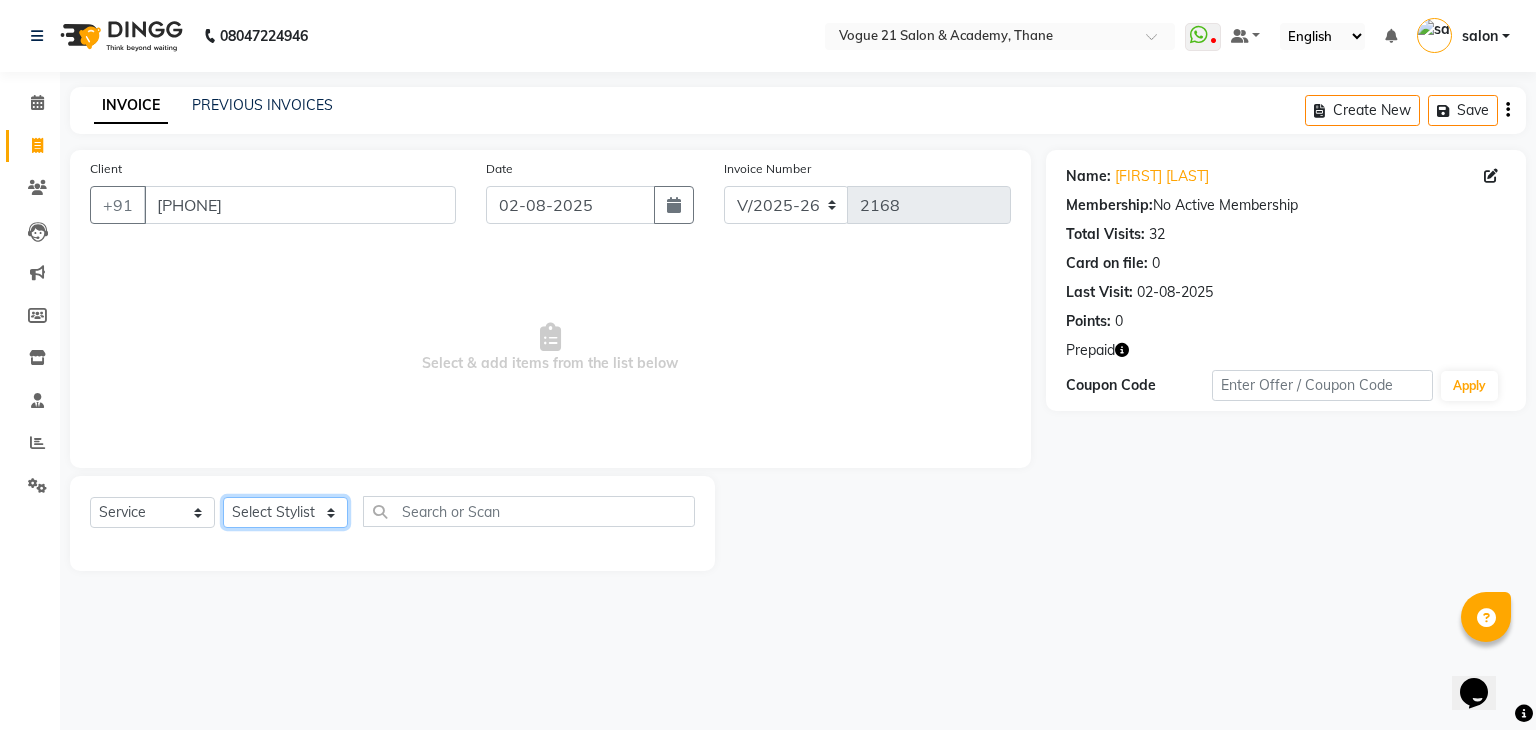 select on "52038" 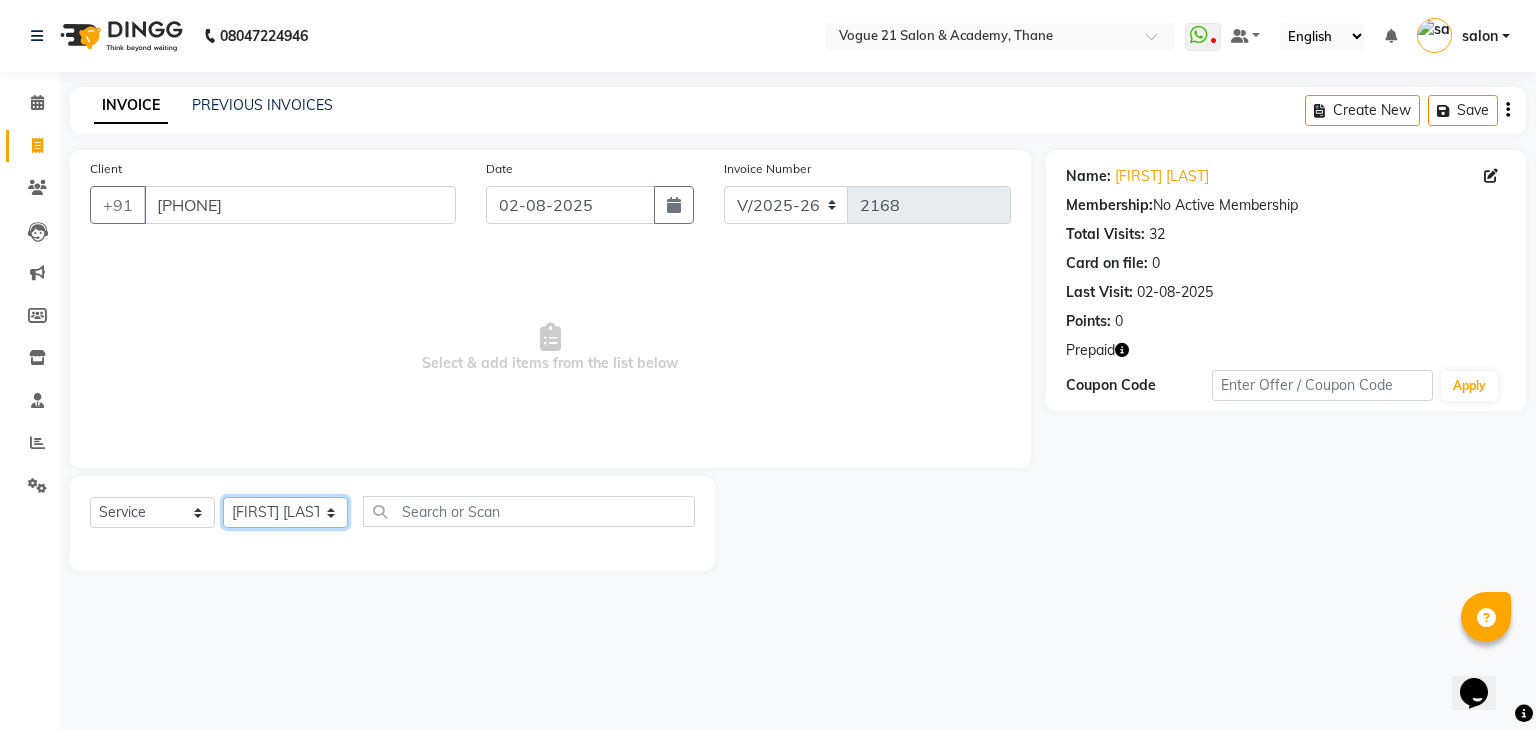 click on "Select Stylist [FIRST] [LAST]  [FIRST] [LAST]  [FIRST] [LAST]  [FIRST] [LAST] [FIRST] [LAST] [FIRST] [LAST] [FIRST] [LAST] [FIRST] [LAST] [FIRST] [LAST]" 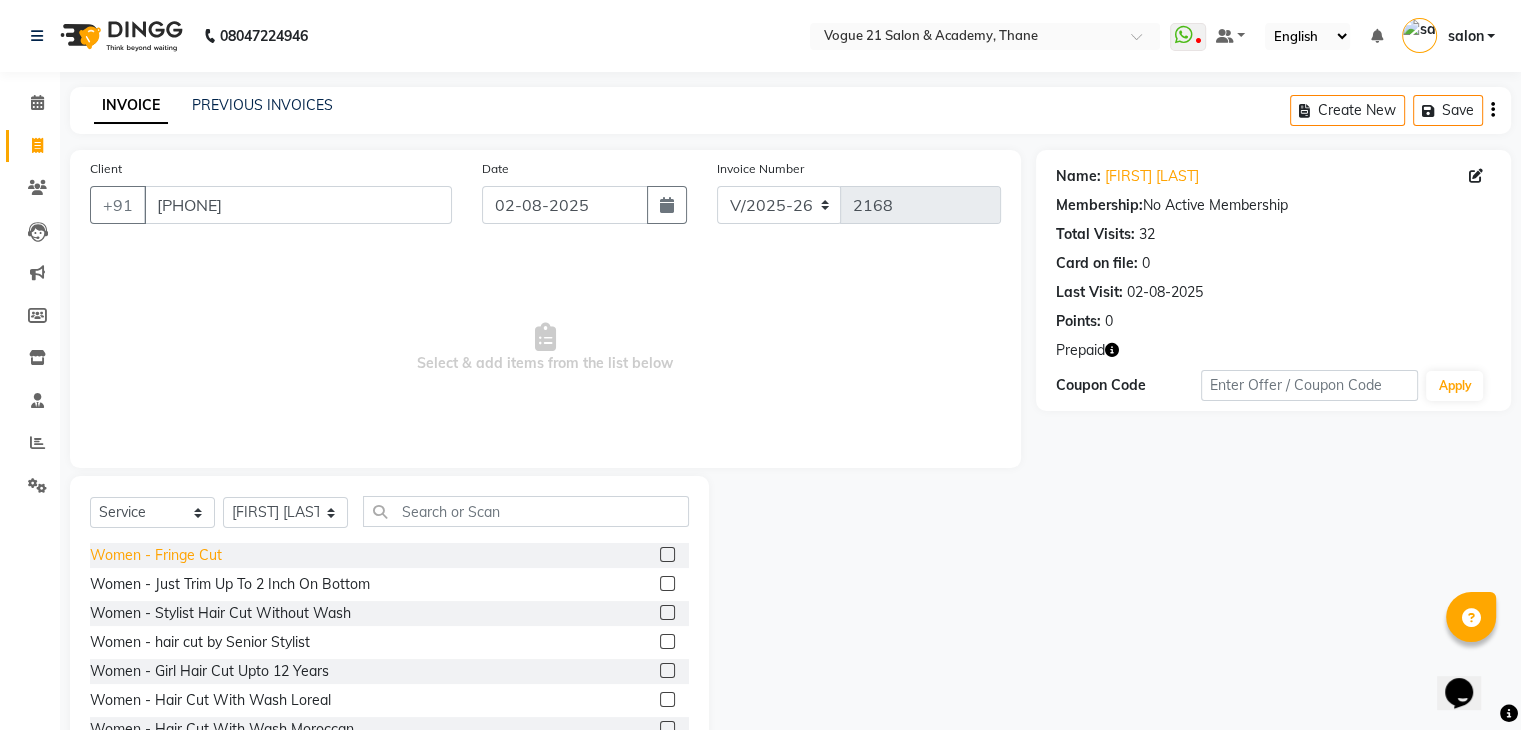 click on "Women   -   Fringe Cut" 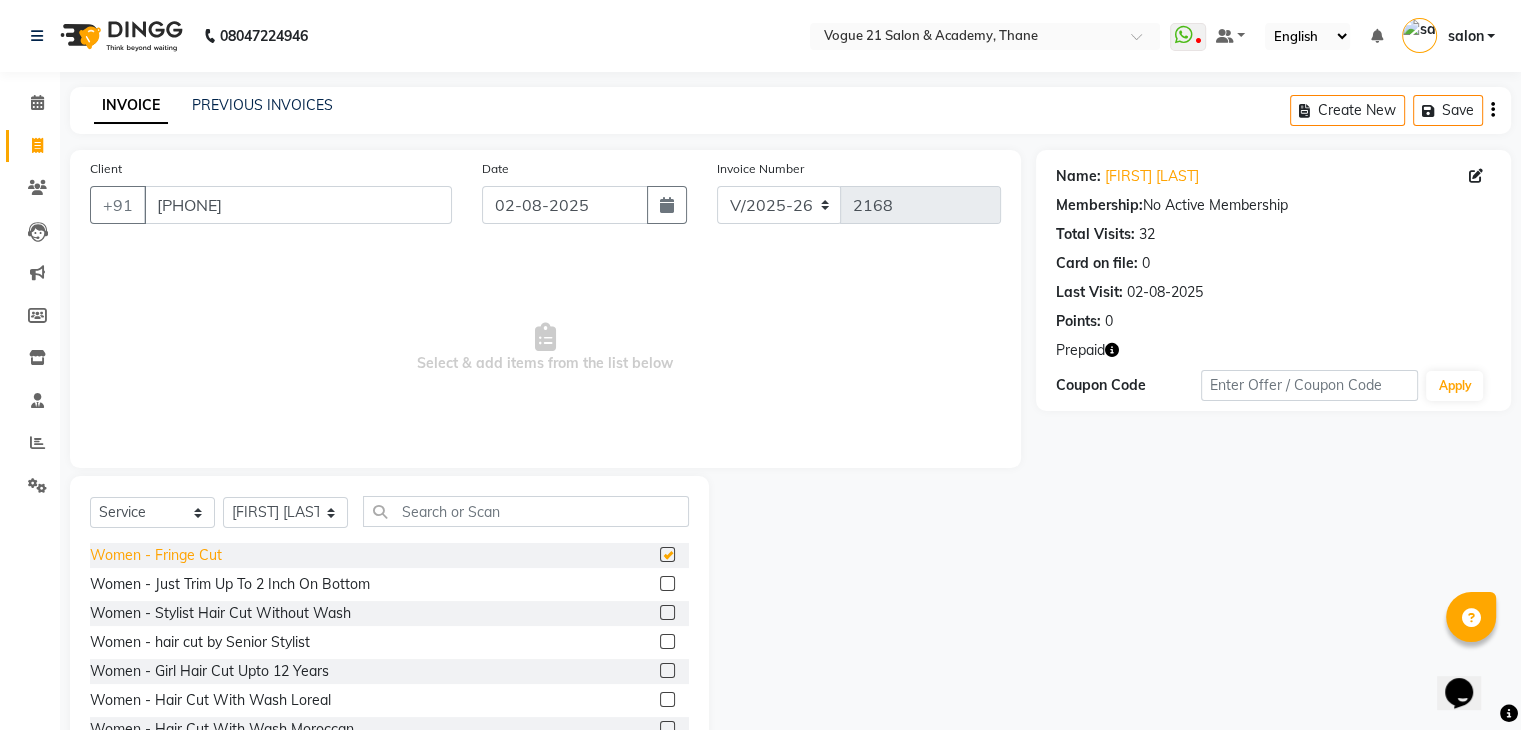 checkbox on "false" 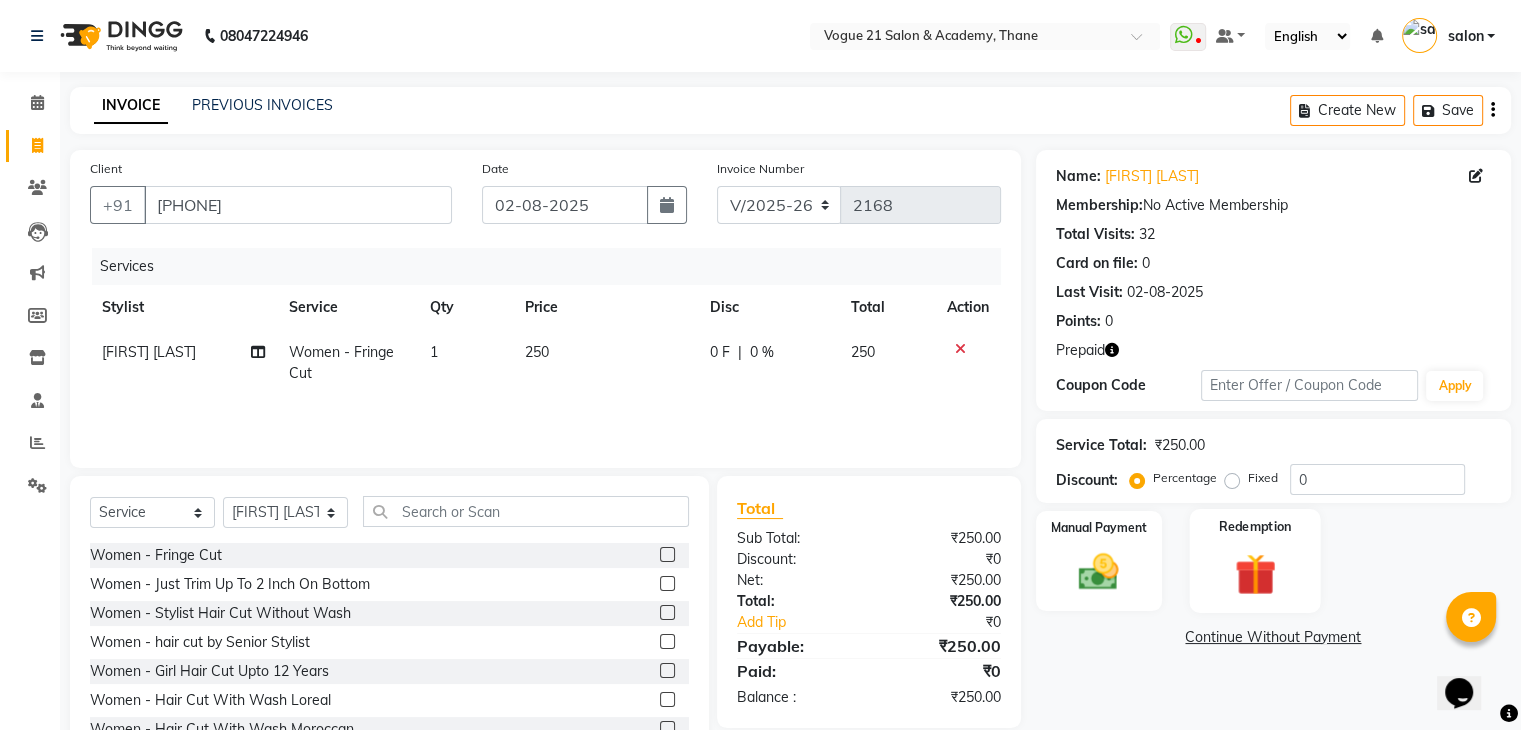 click on "Redemption" 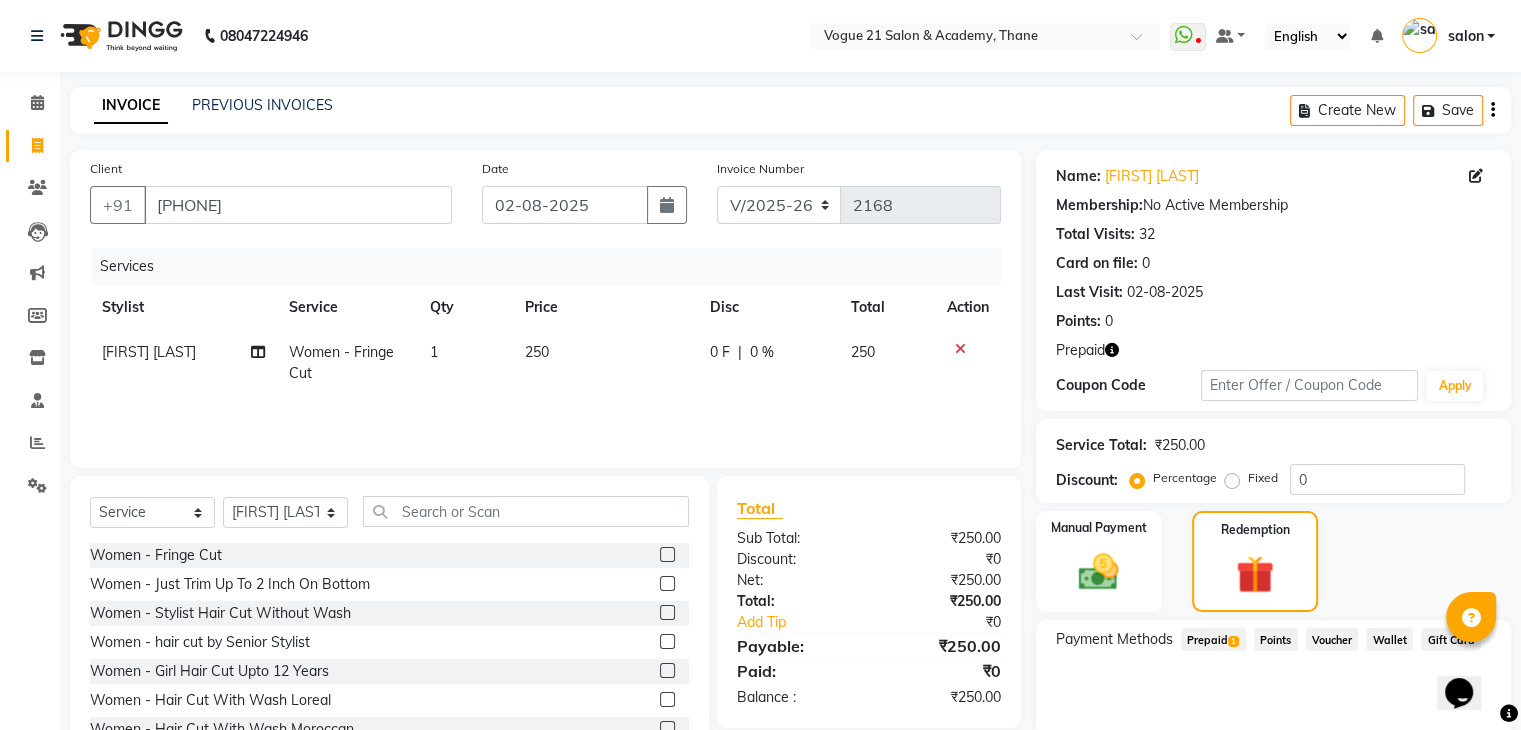 click on "Prepaid  1" 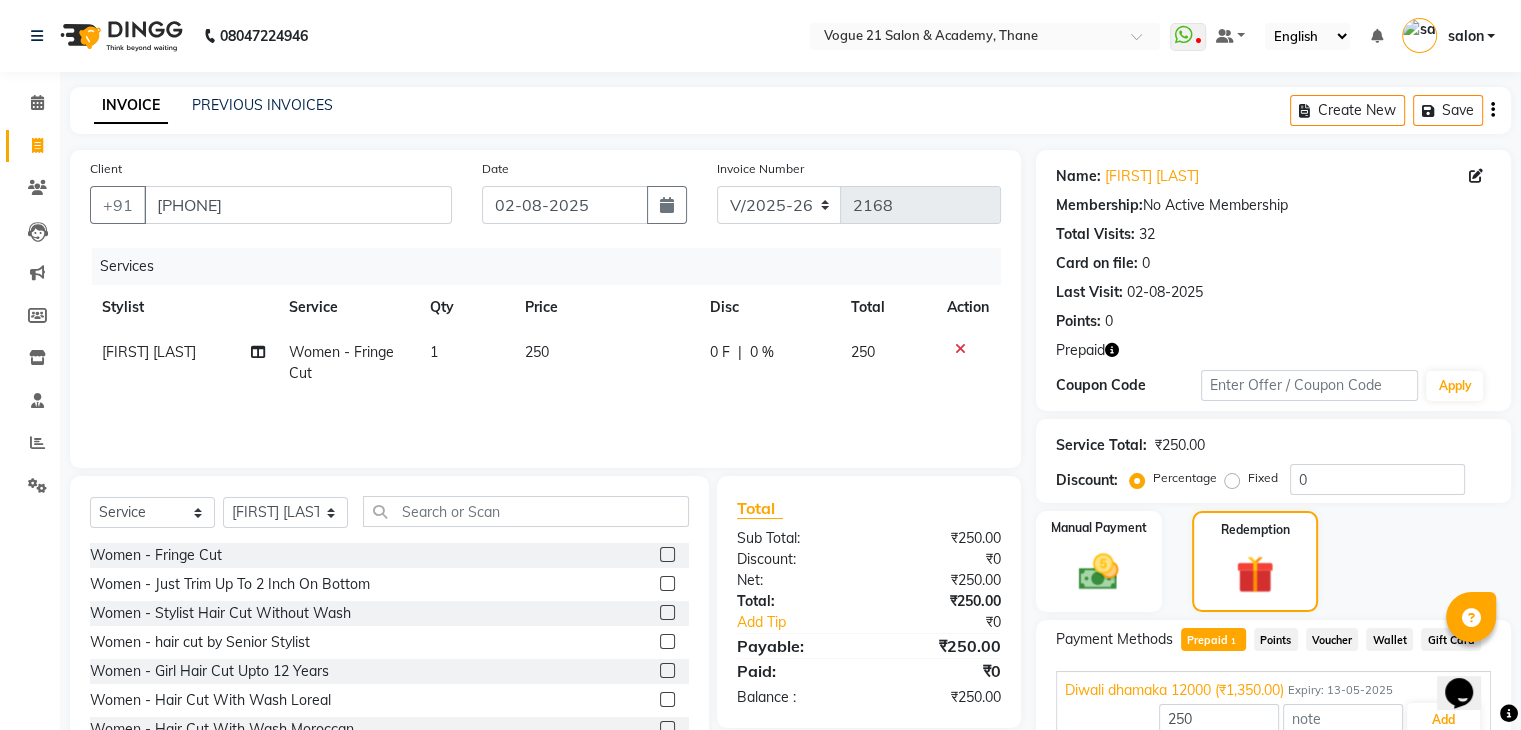 scroll, scrollTop: 97, scrollLeft: 0, axis: vertical 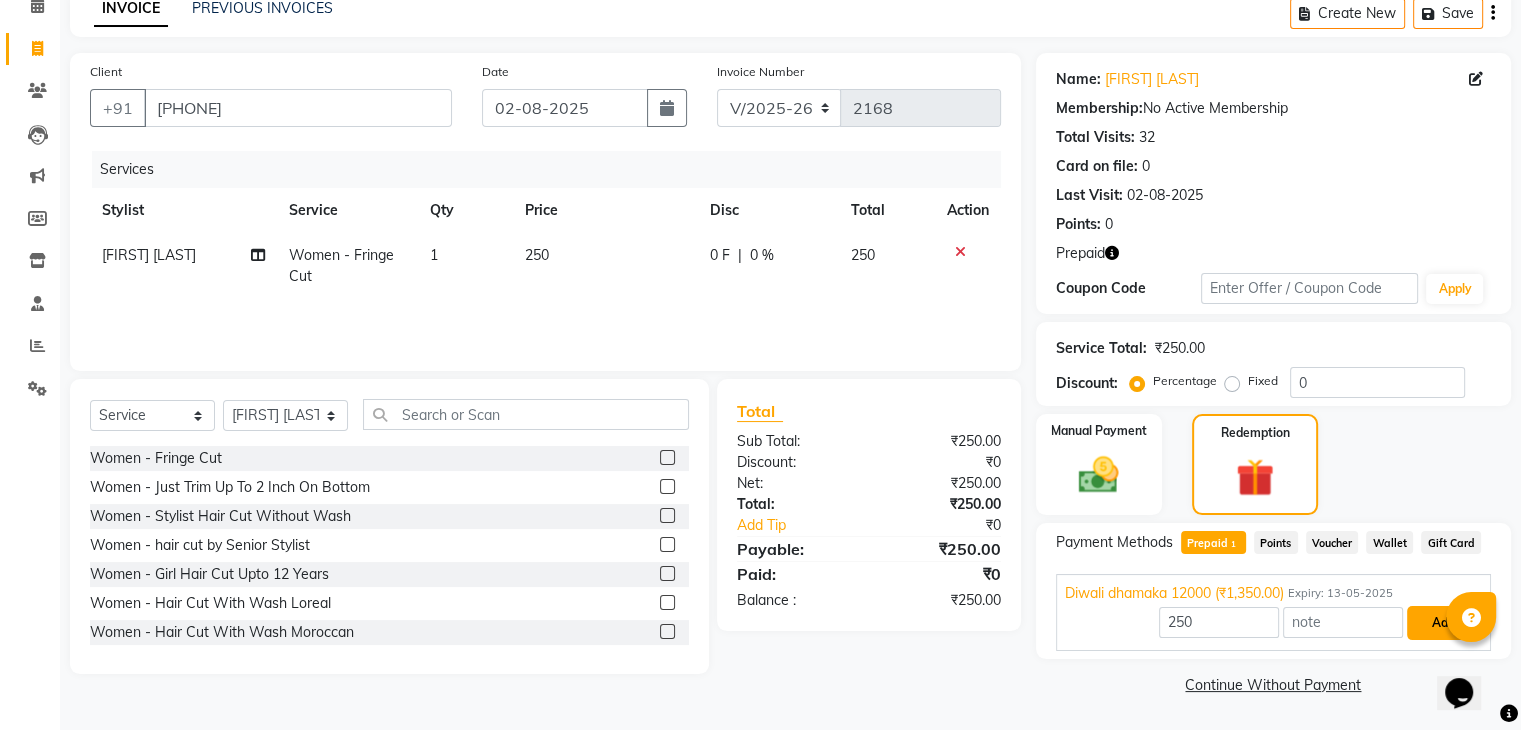 click on "Add" at bounding box center (1443, 623) 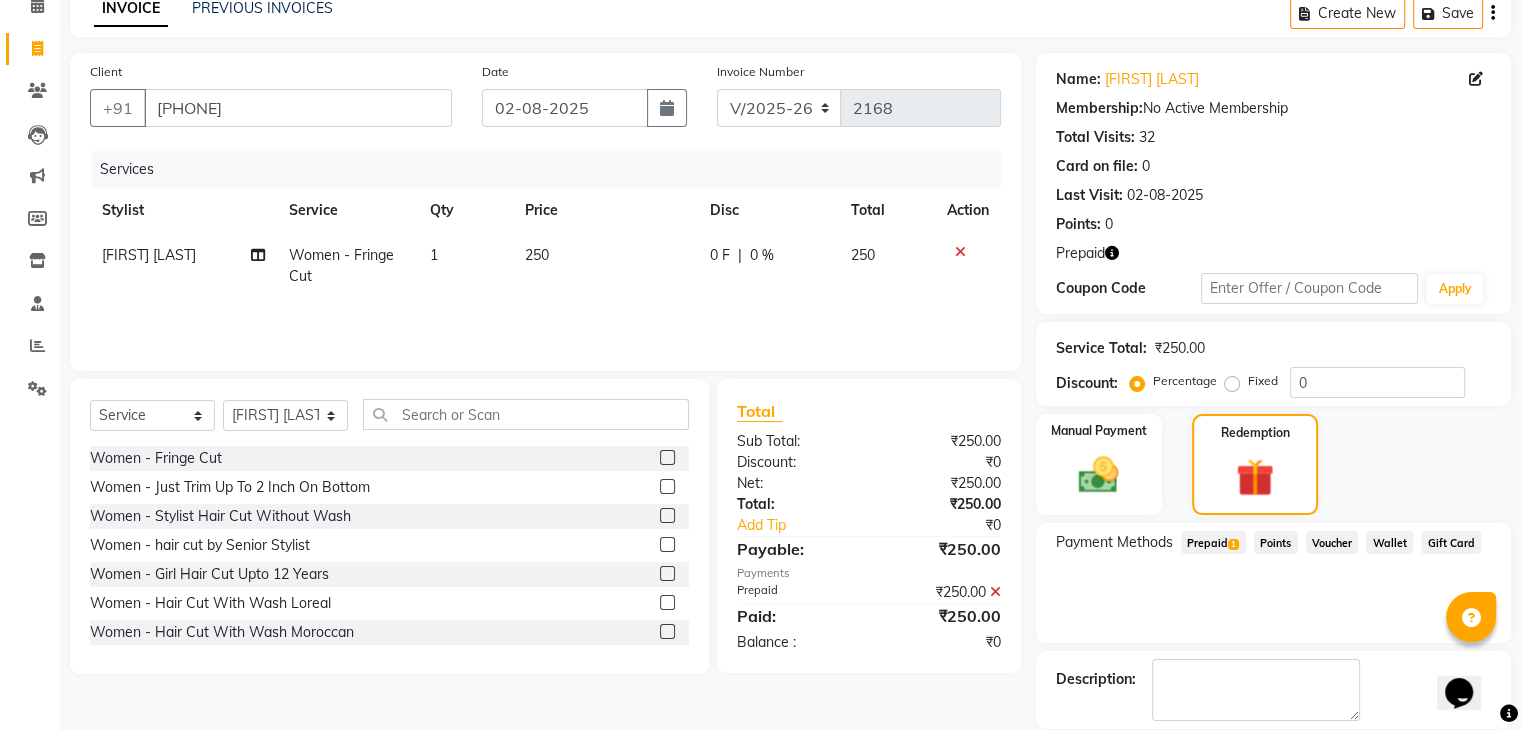 scroll, scrollTop: 193, scrollLeft: 0, axis: vertical 